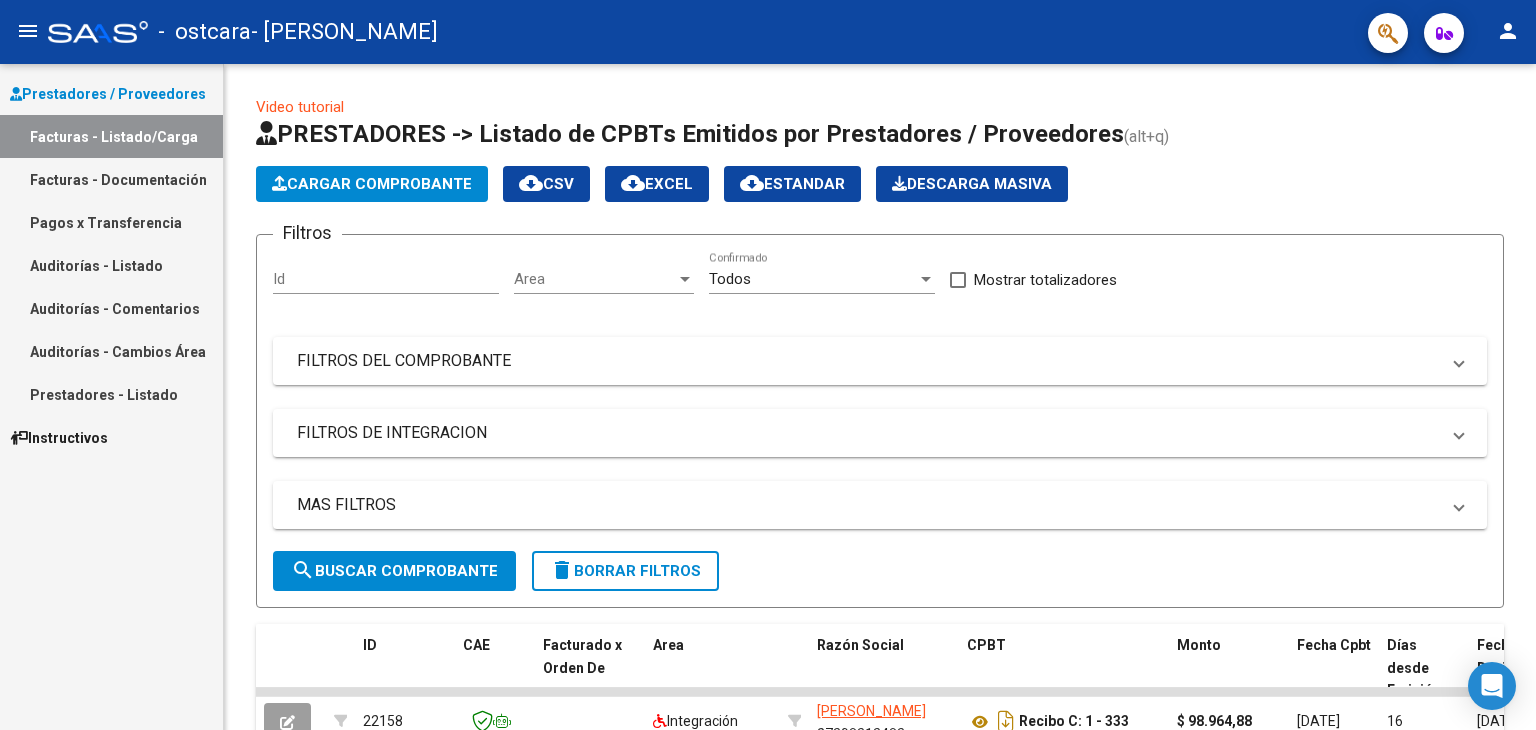 scroll, scrollTop: 0, scrollLeft: 0, axis: both 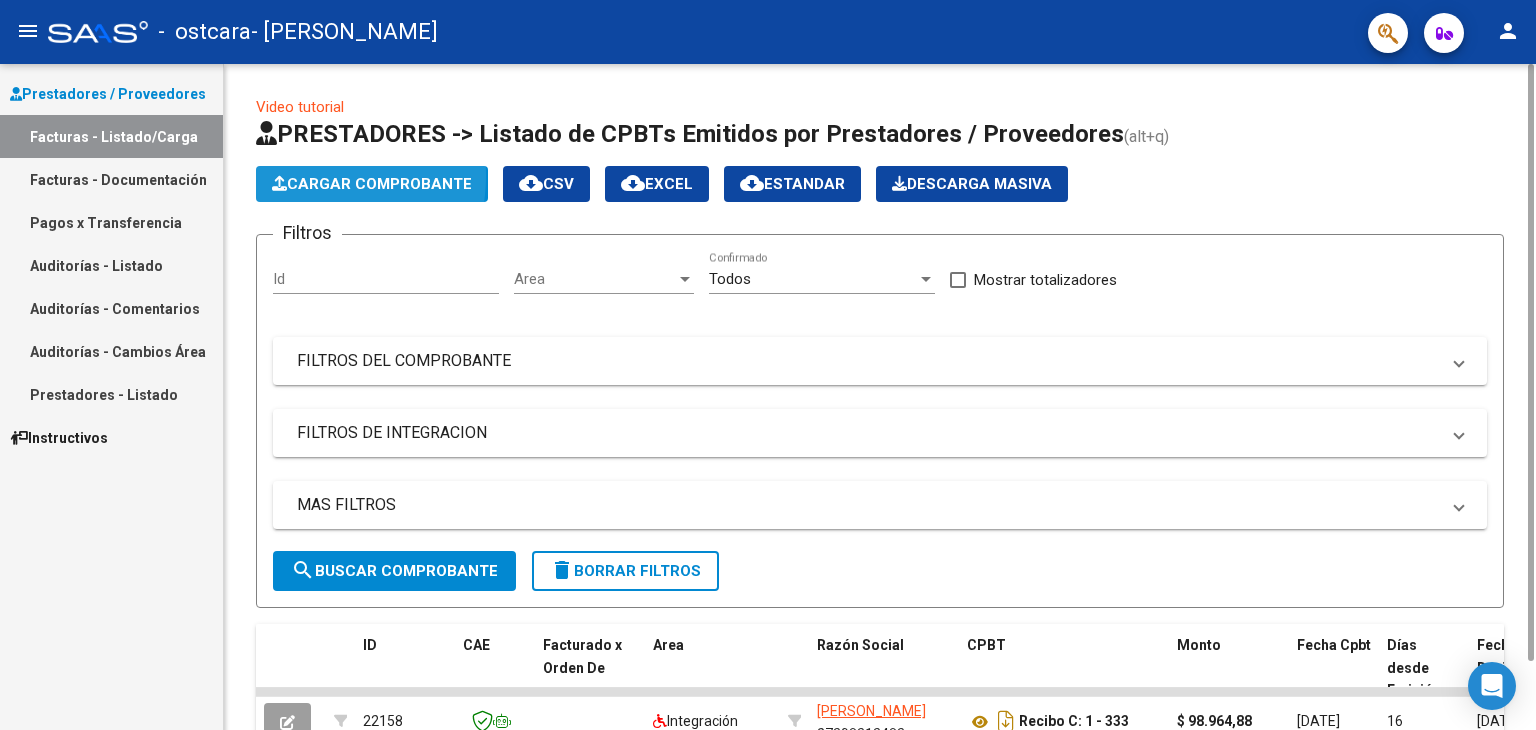 click 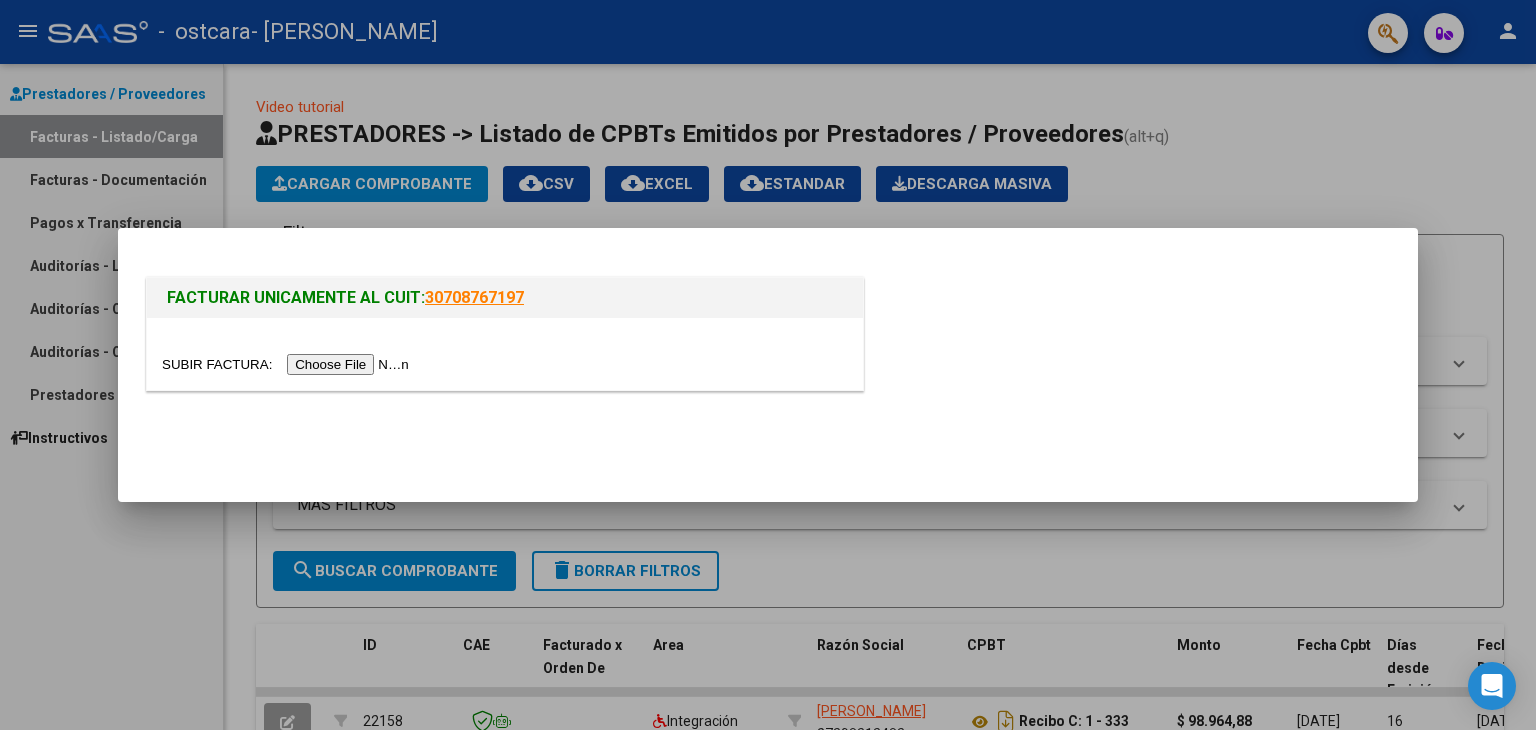 click at bounding box center (288, 364) 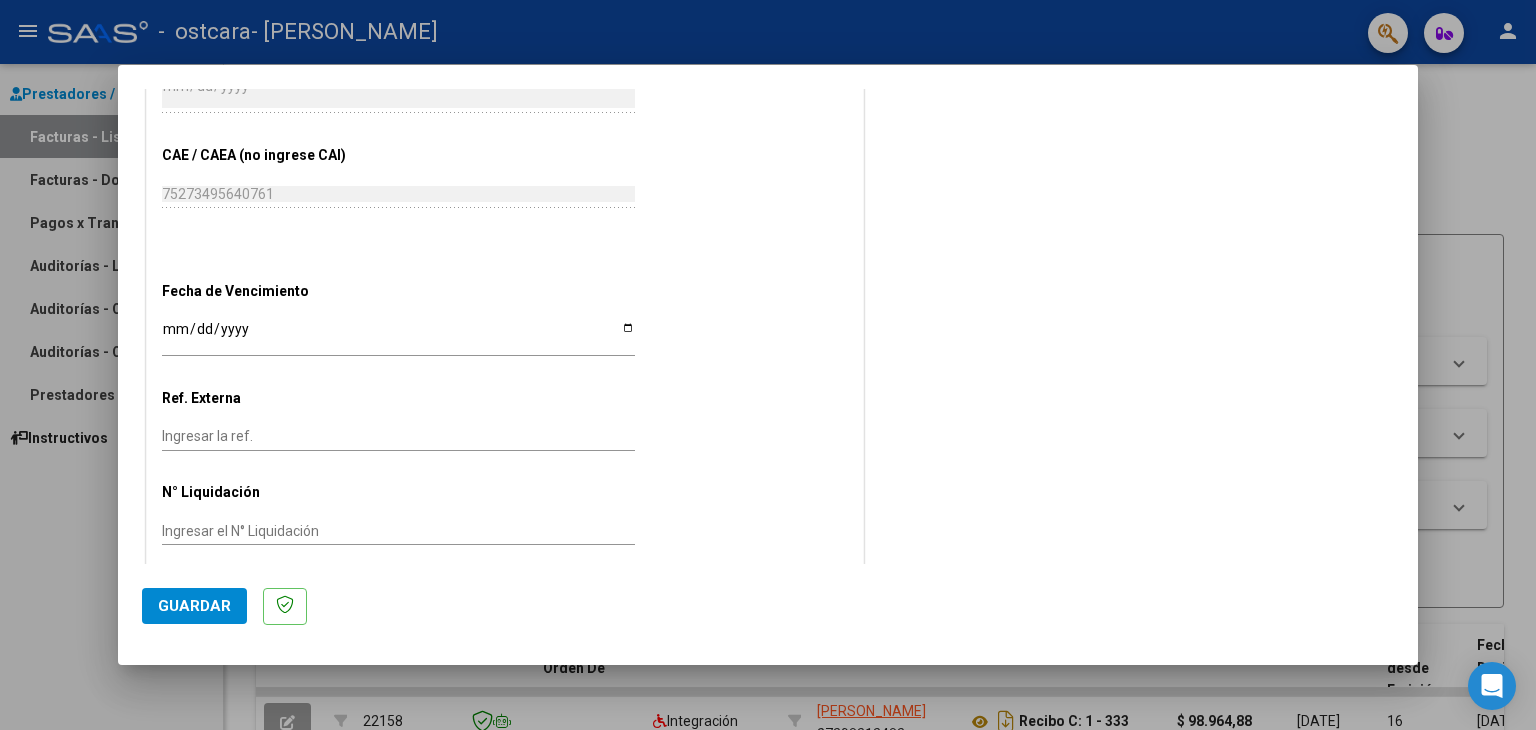 scroll, scrollTop: 1144, scrollLeft: 0, axis: vertical 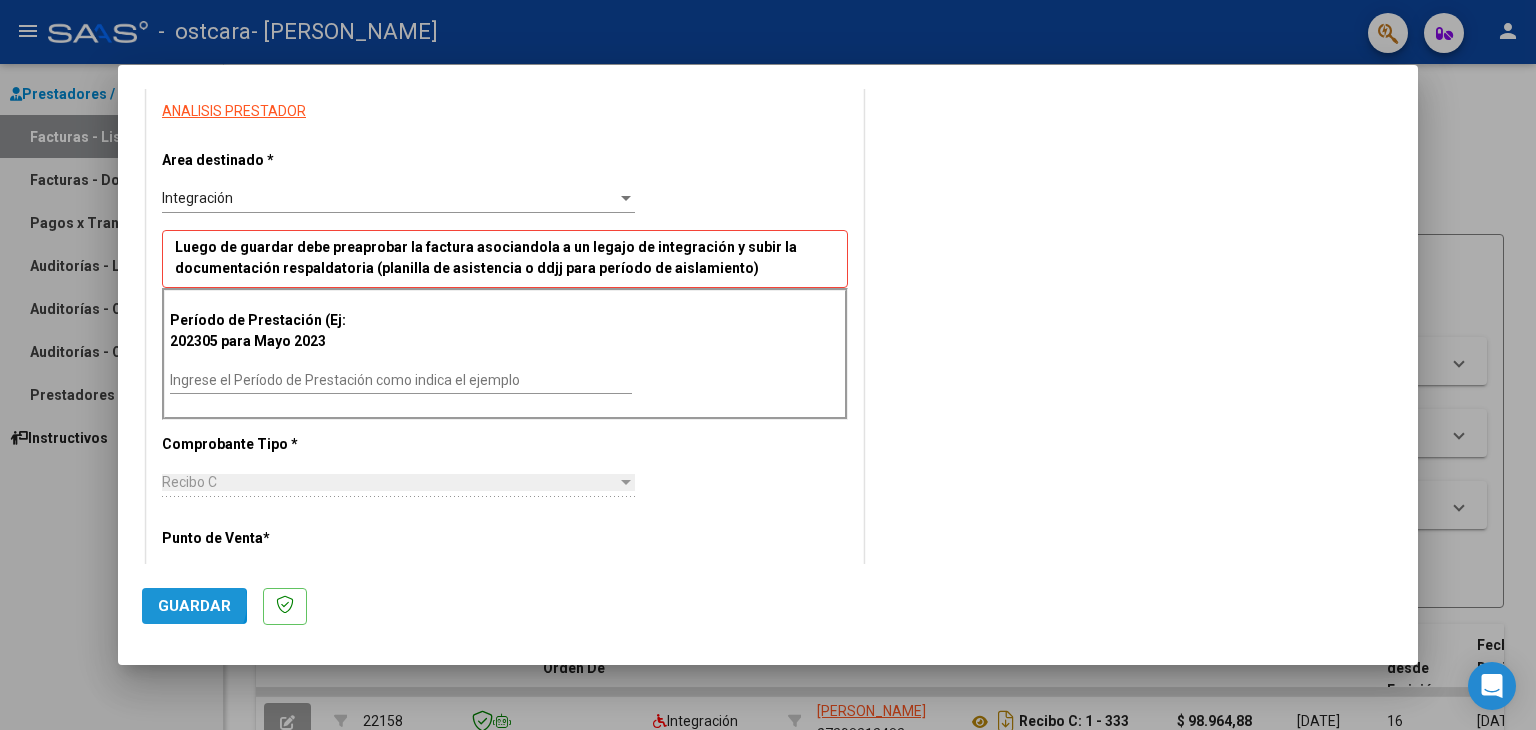 click on "Guardar" 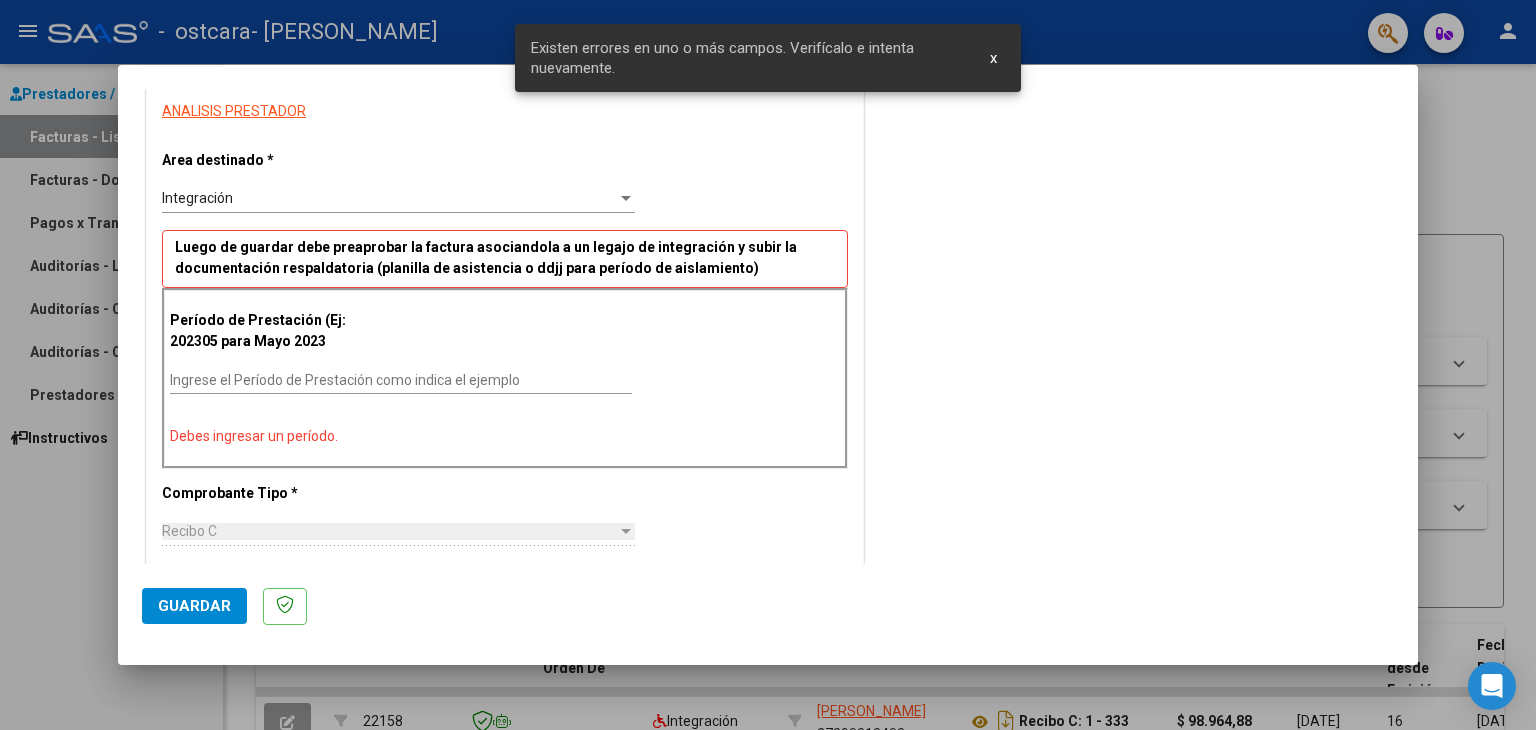 scroll, scrollTop: 388, scrollLeft: 0, axis: vertical 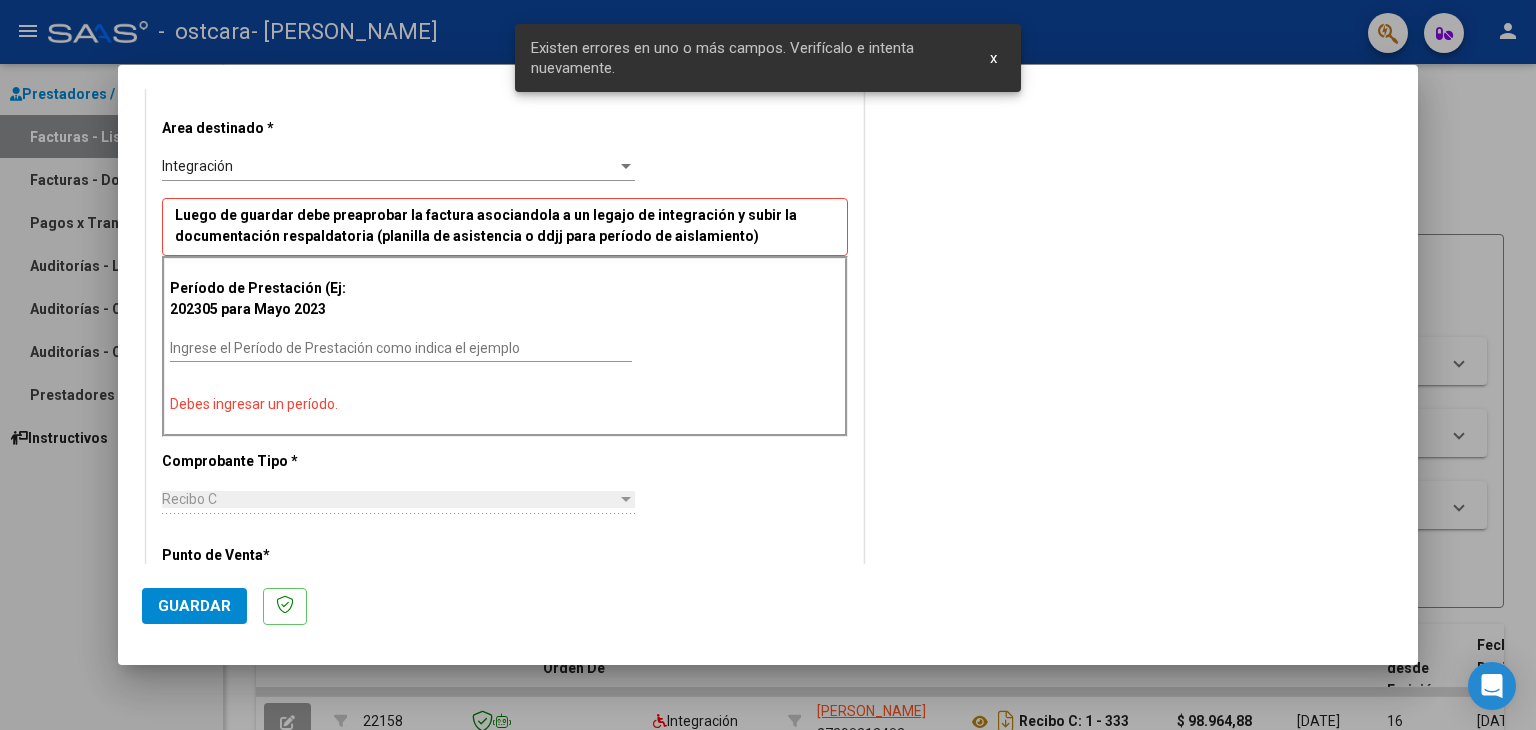 click on "Ingrese el Período de Prestación como indica el ejemplo" at bounding box center (401, 348) 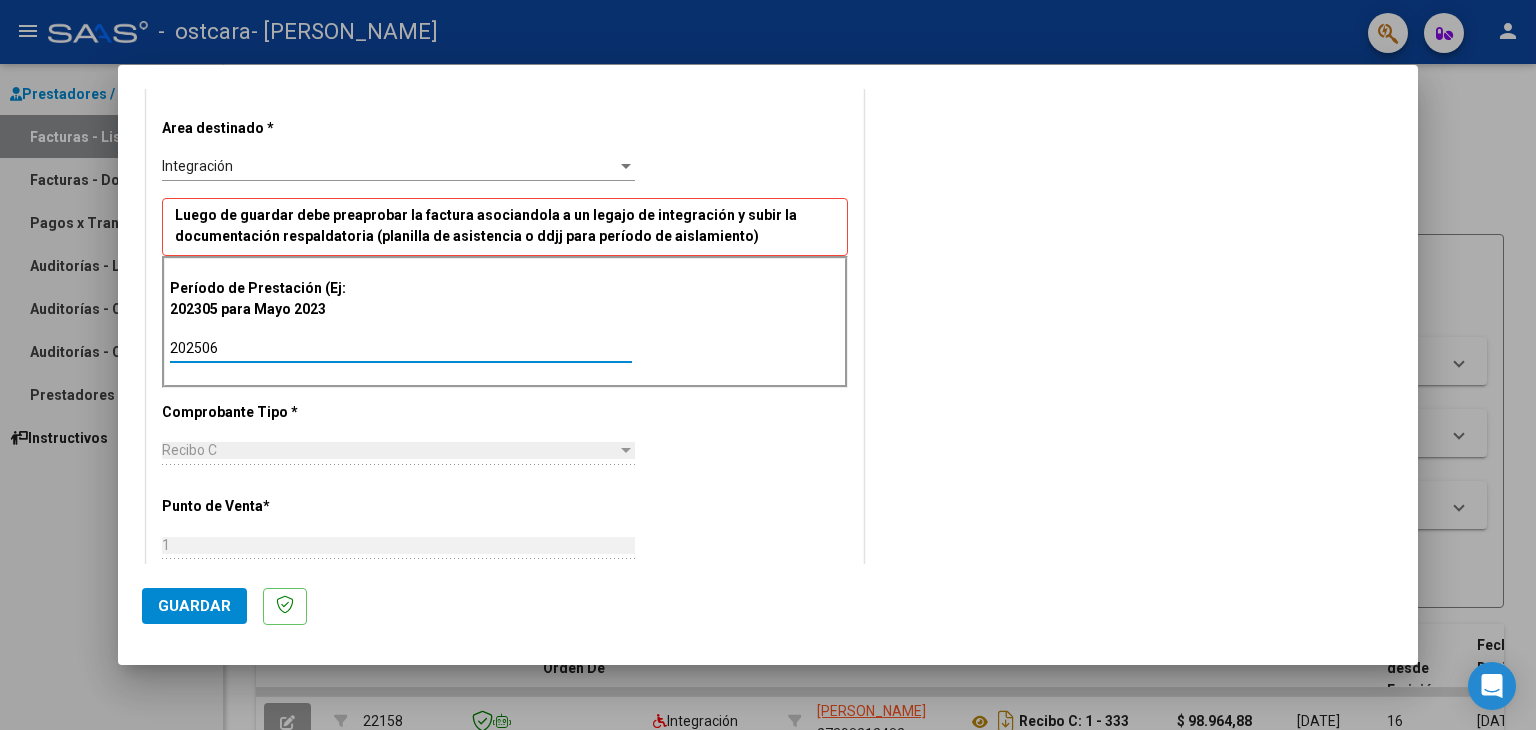 type on "202506" 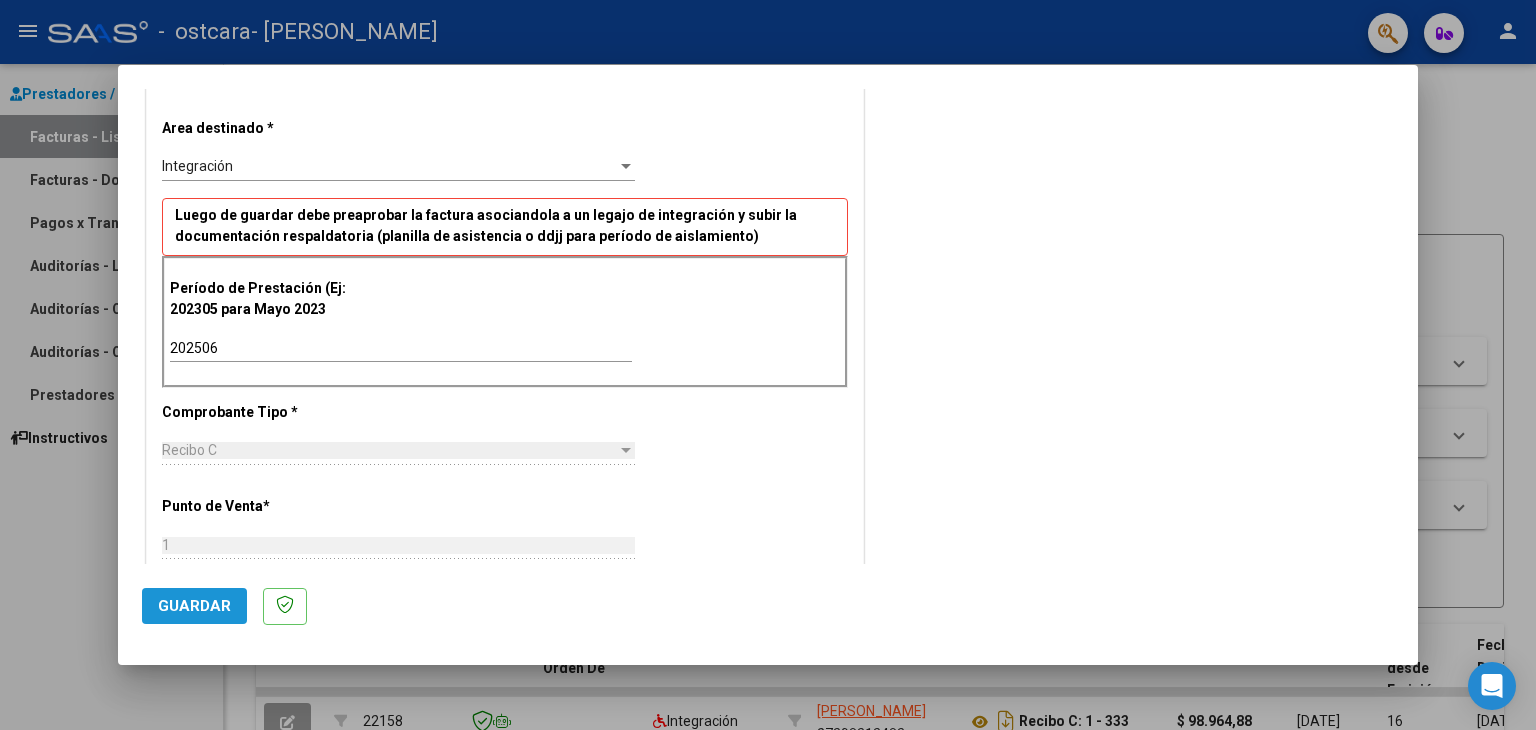 click on "Guardar" 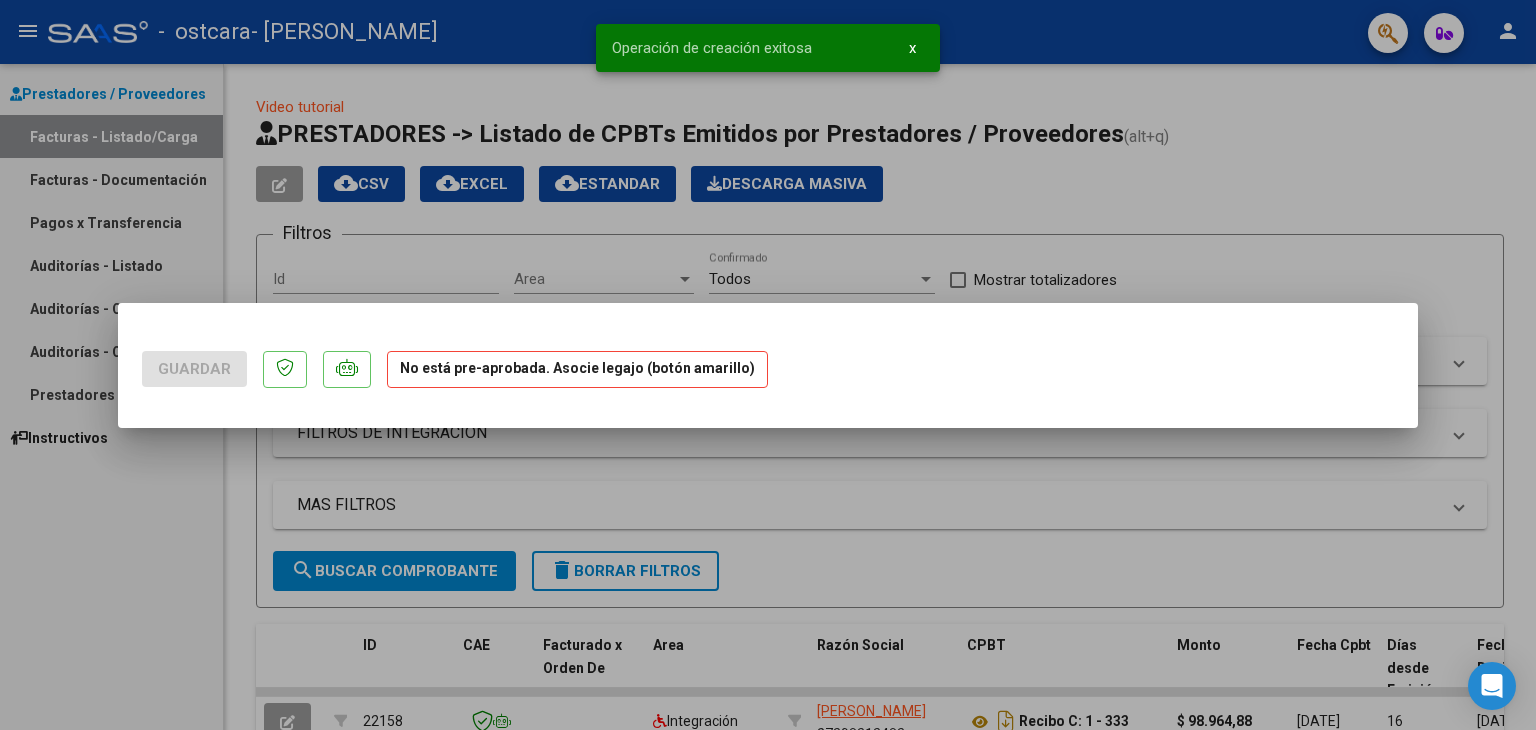 scroll, scrollTop: 0, scrollLeft: 0, axis: both 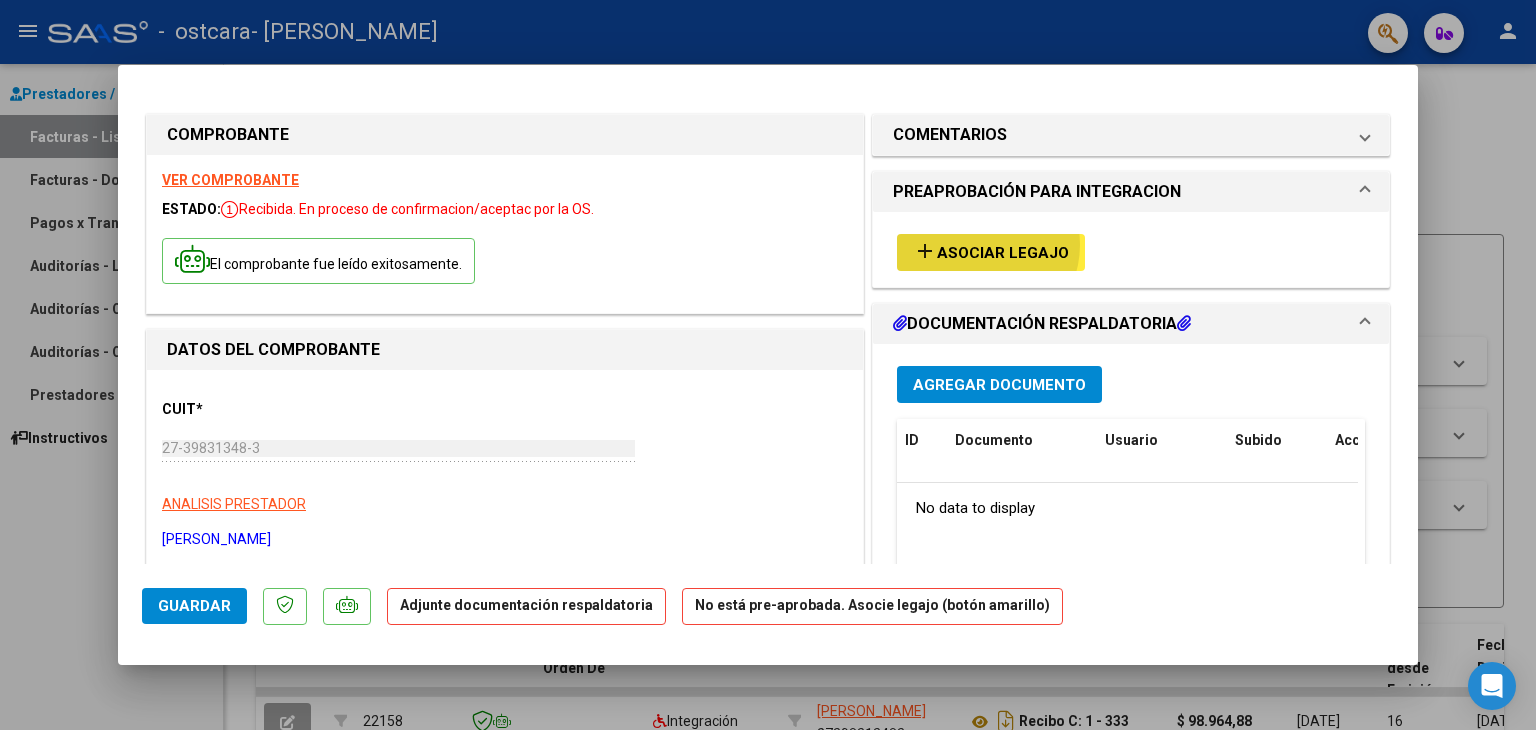 click on "Asociar Legajo" at bounding box center [1003, 253] 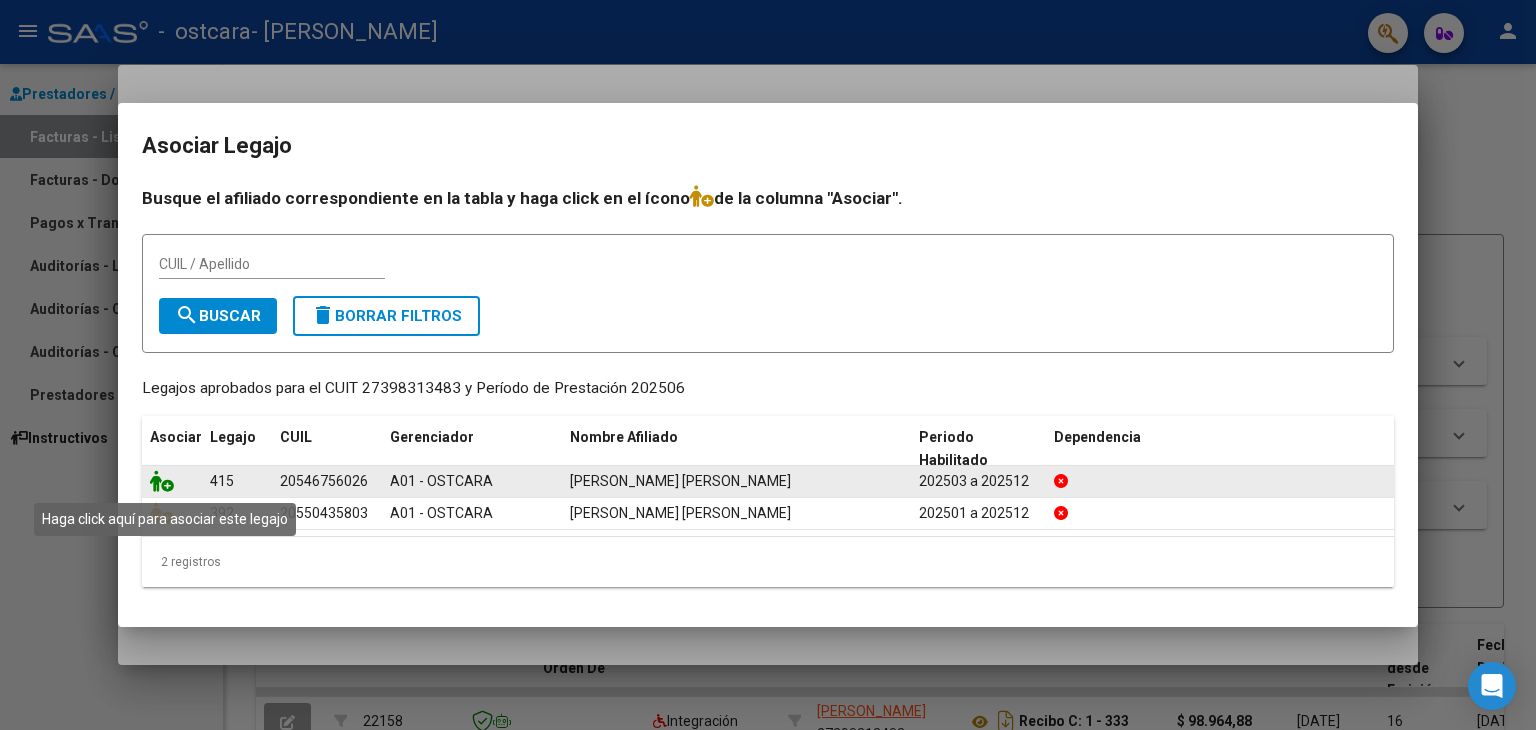 click 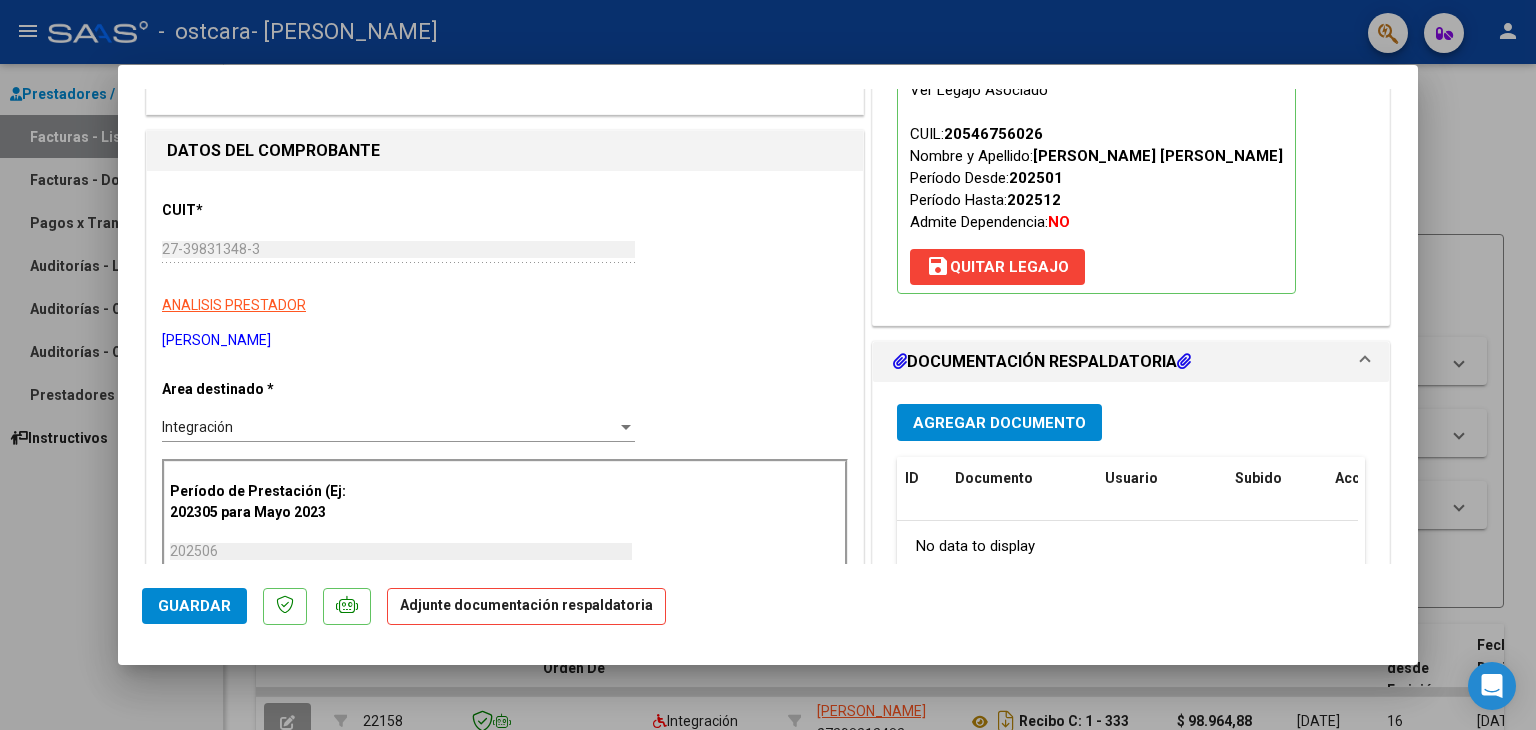 scroll, scrollTop: 288, scrollLeft: 0, axis: vertical 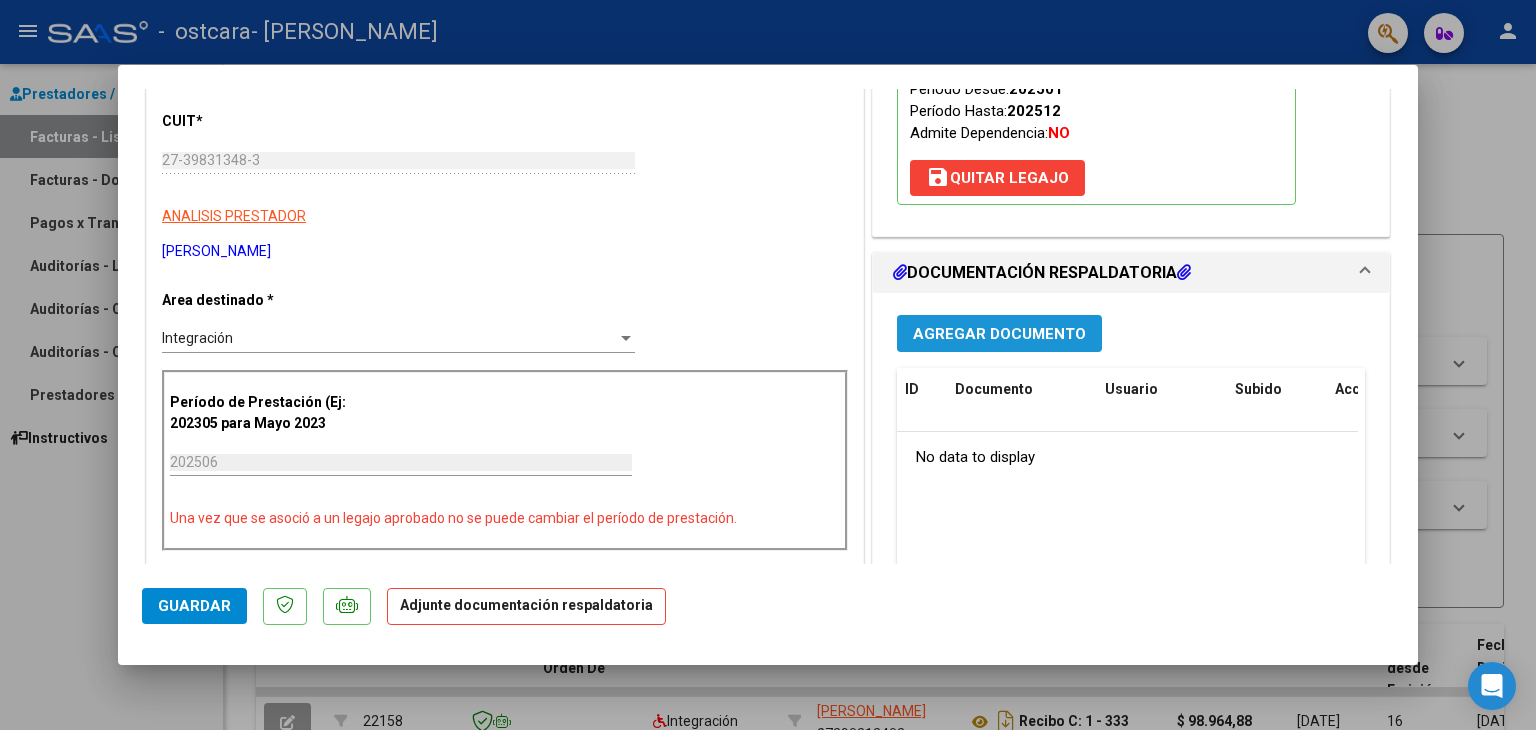 click on "Agregar Documento" at bounding box center [999, 334] 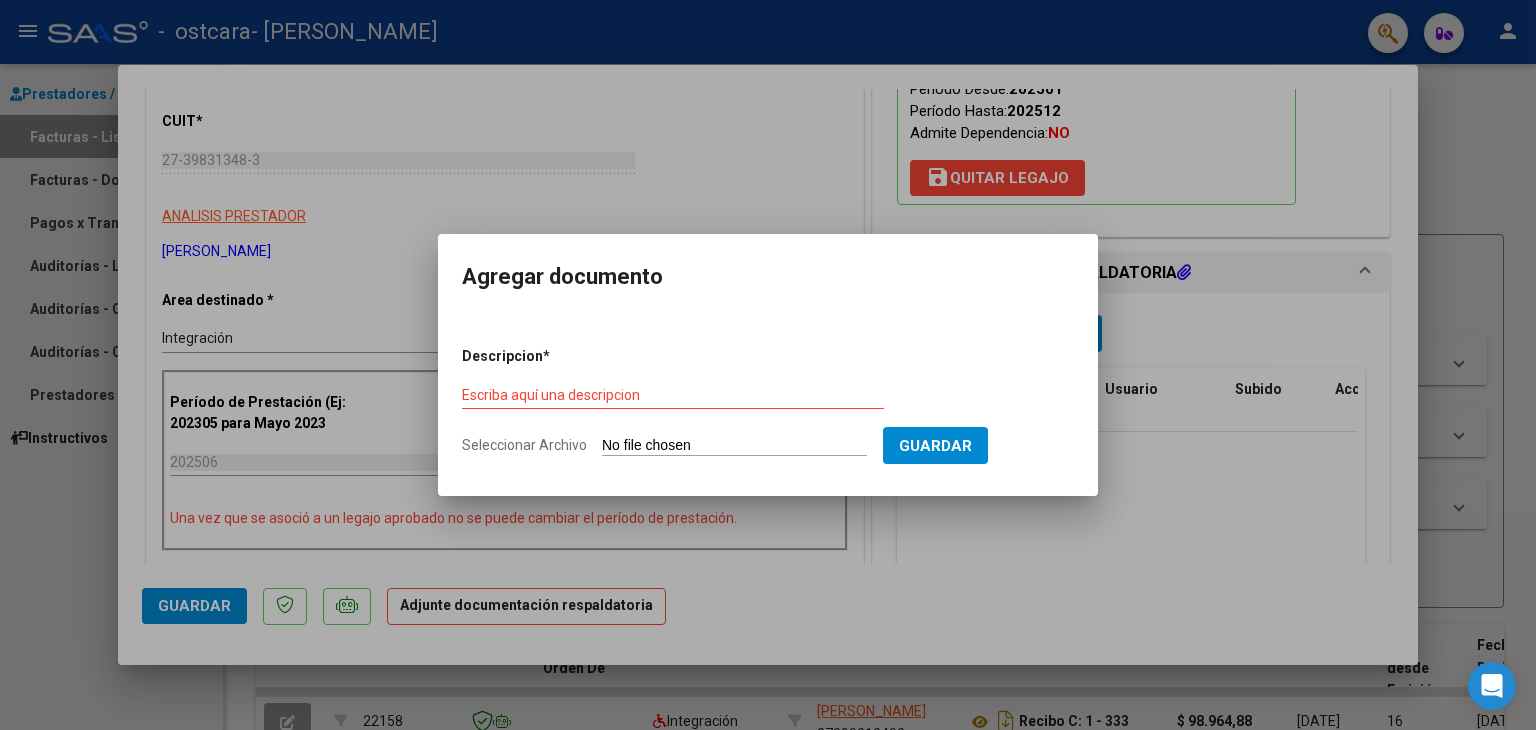 click on "Seleccionar Archivo" at bounding box center (734, 446) 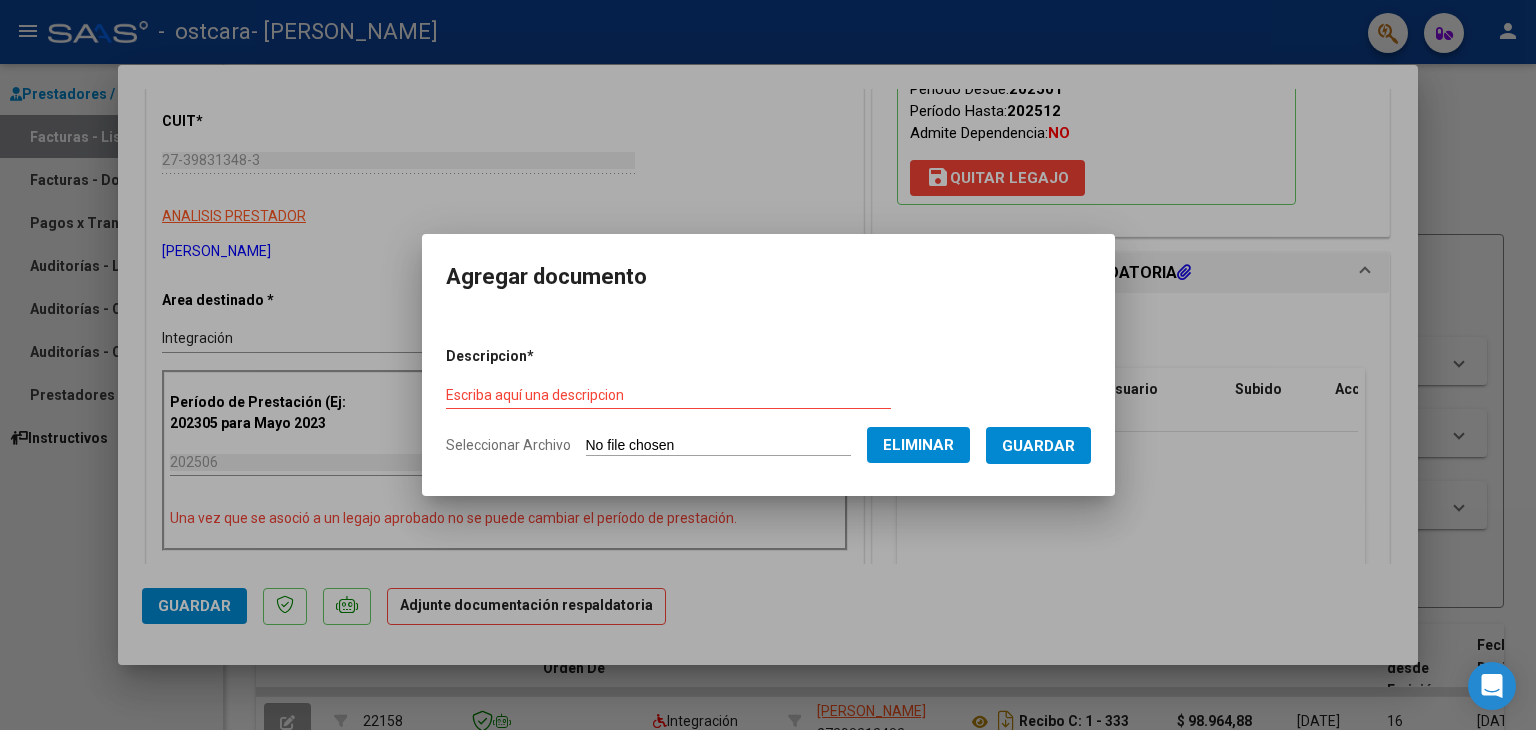click on "Descripcion  *   Escriba aquí una descripcion  Seleccionar Archivo Eliminar Guardar" at bounding box center (768, 401) 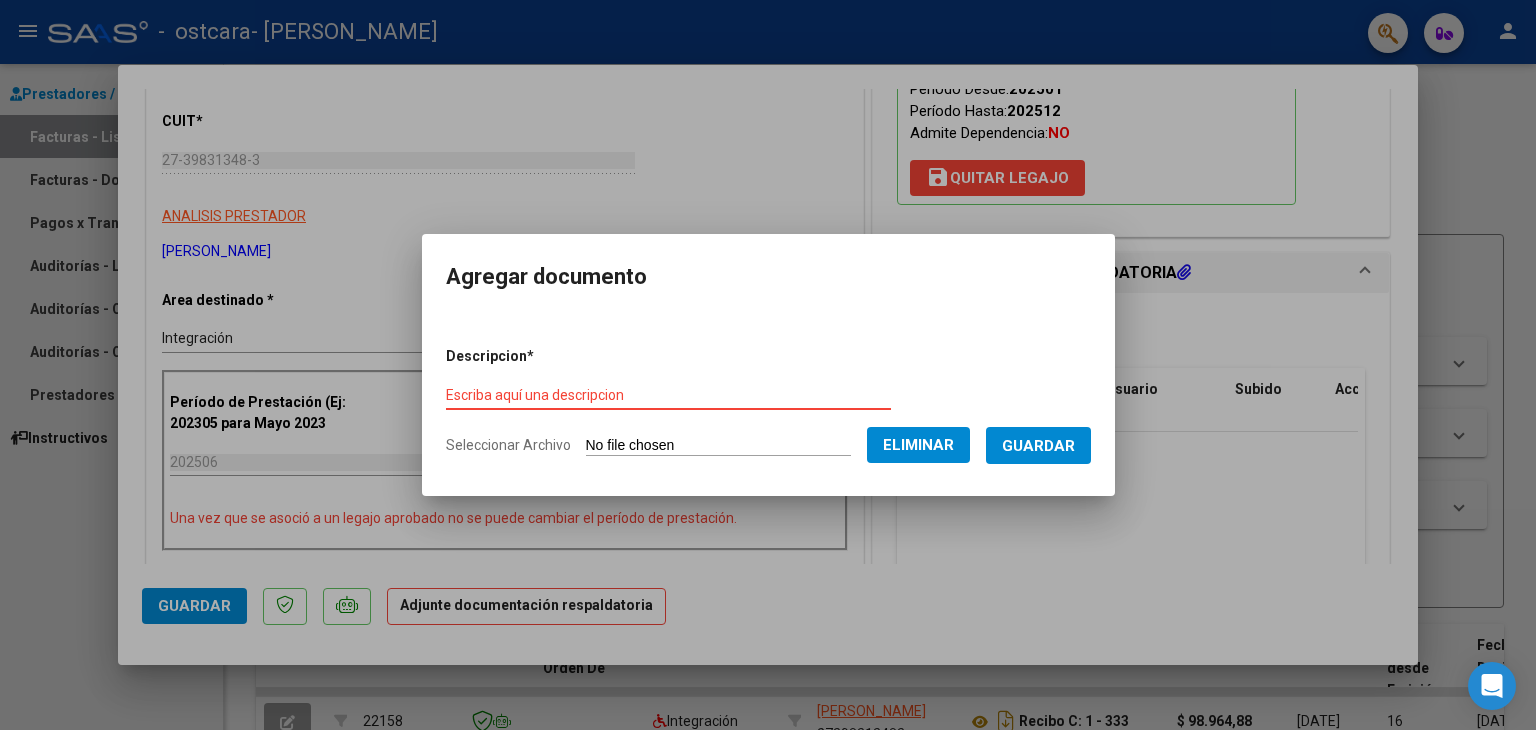 click on "Escriba aquí una descripcion" at bounding box center [668, 395] 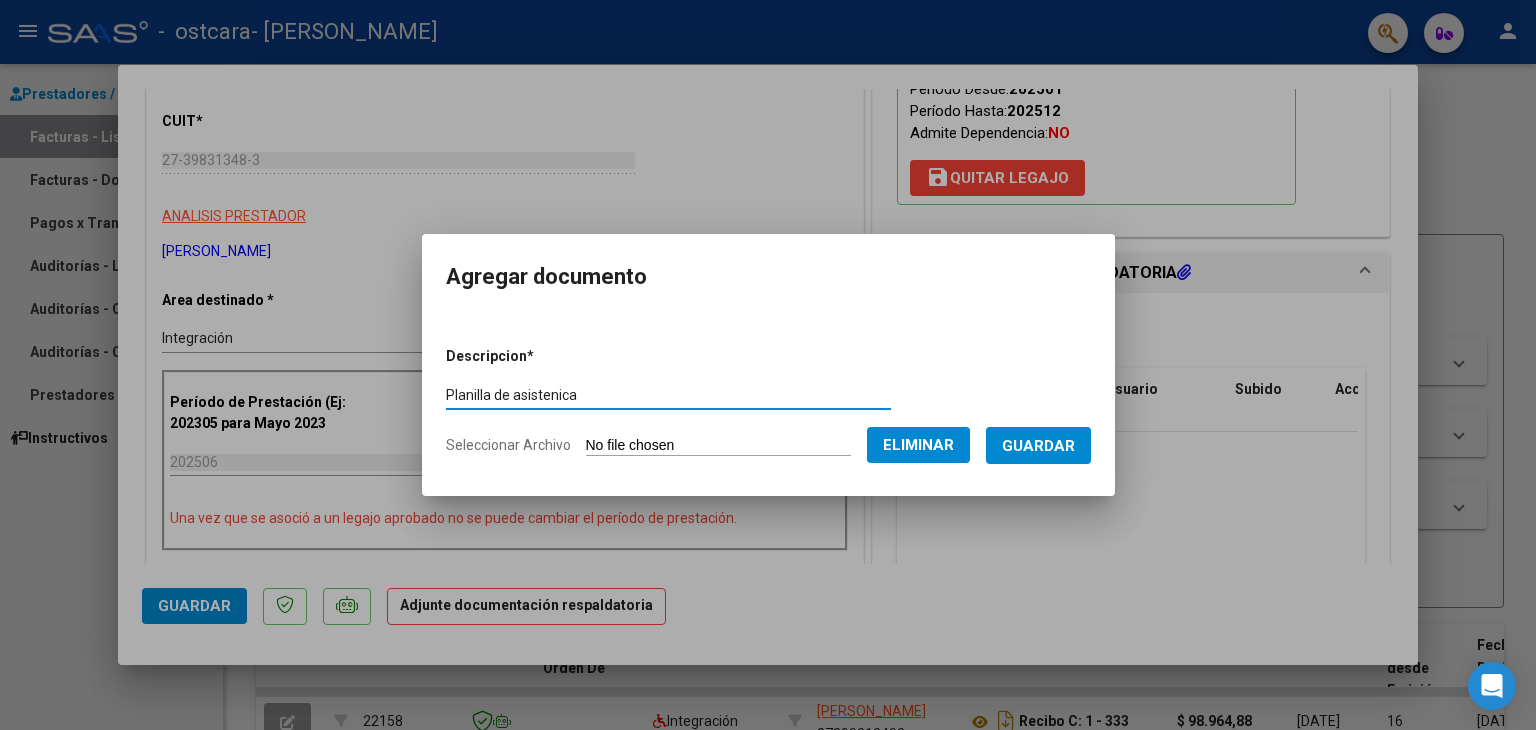 type on "Planilla de asistenica" 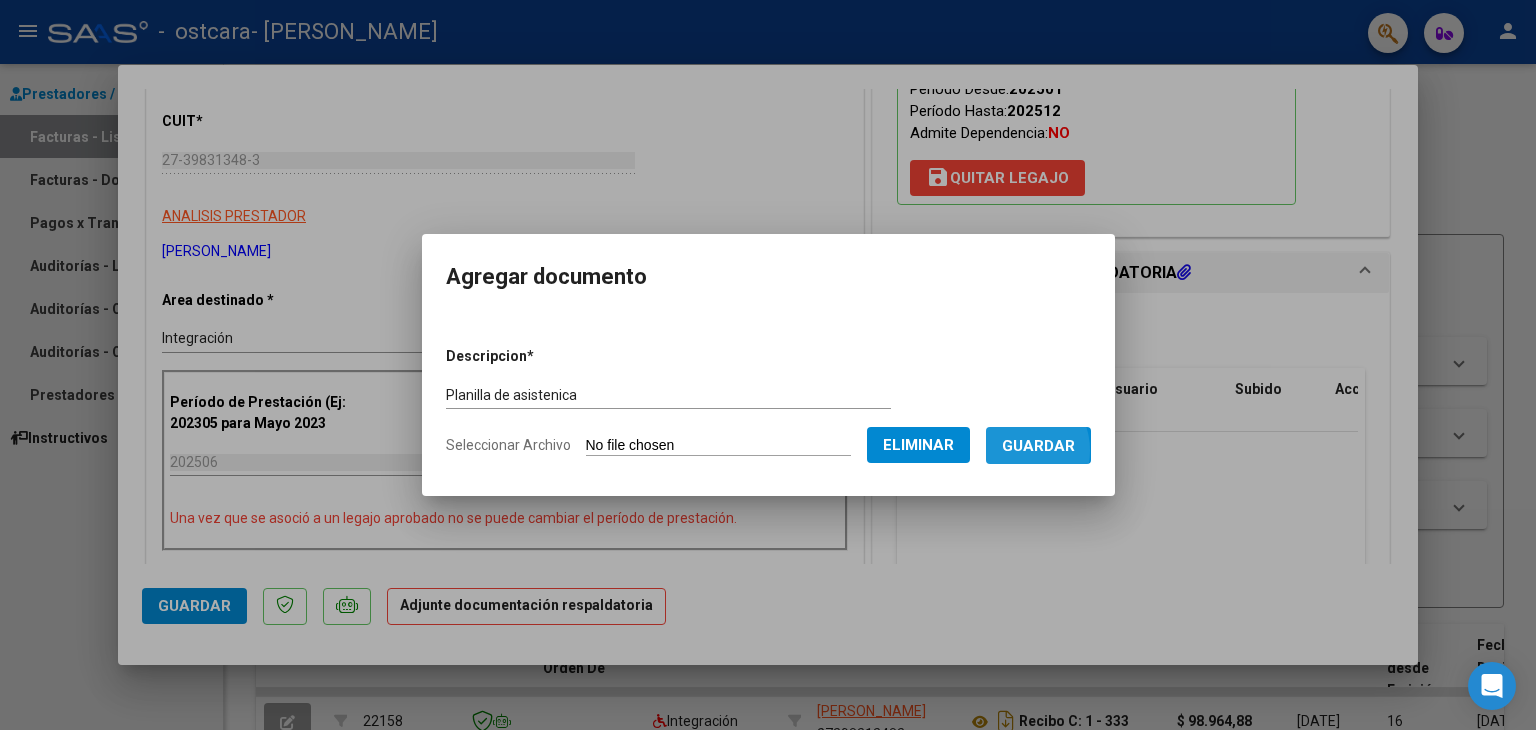 click on "Guardar" at bounding box center [1038, 446] 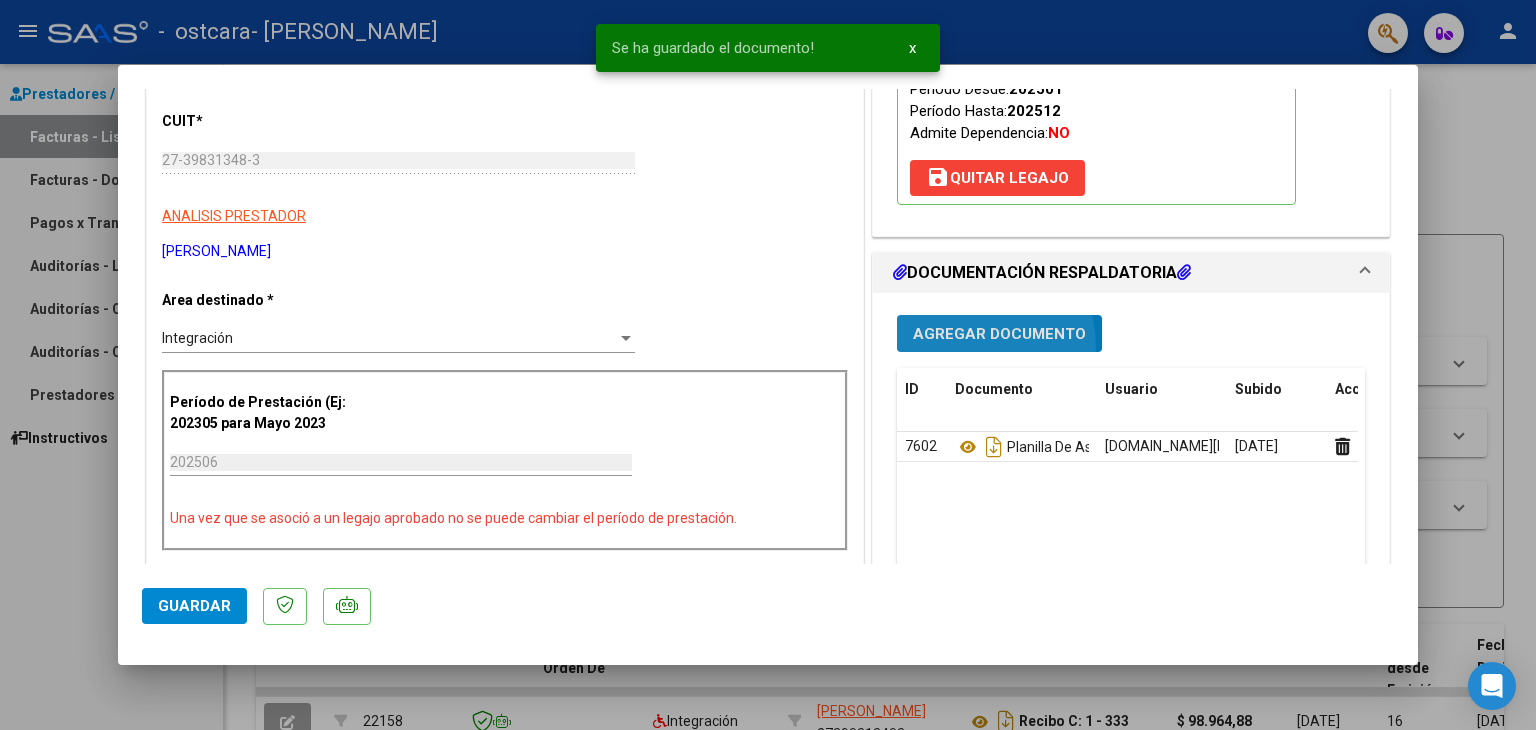 click on "Agregar Documento" at bounding box center [999, 333] 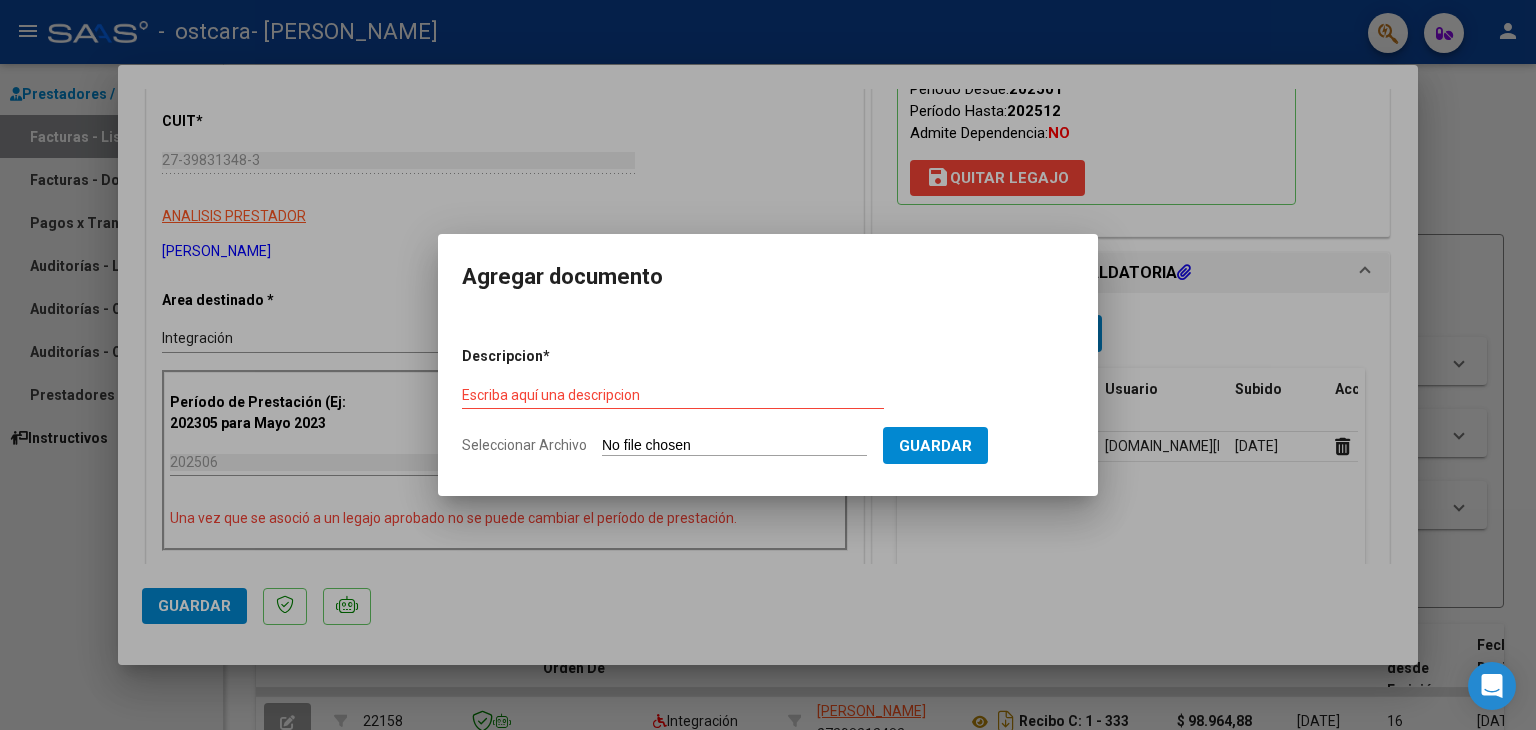 click on "Seleccionar Archivo" 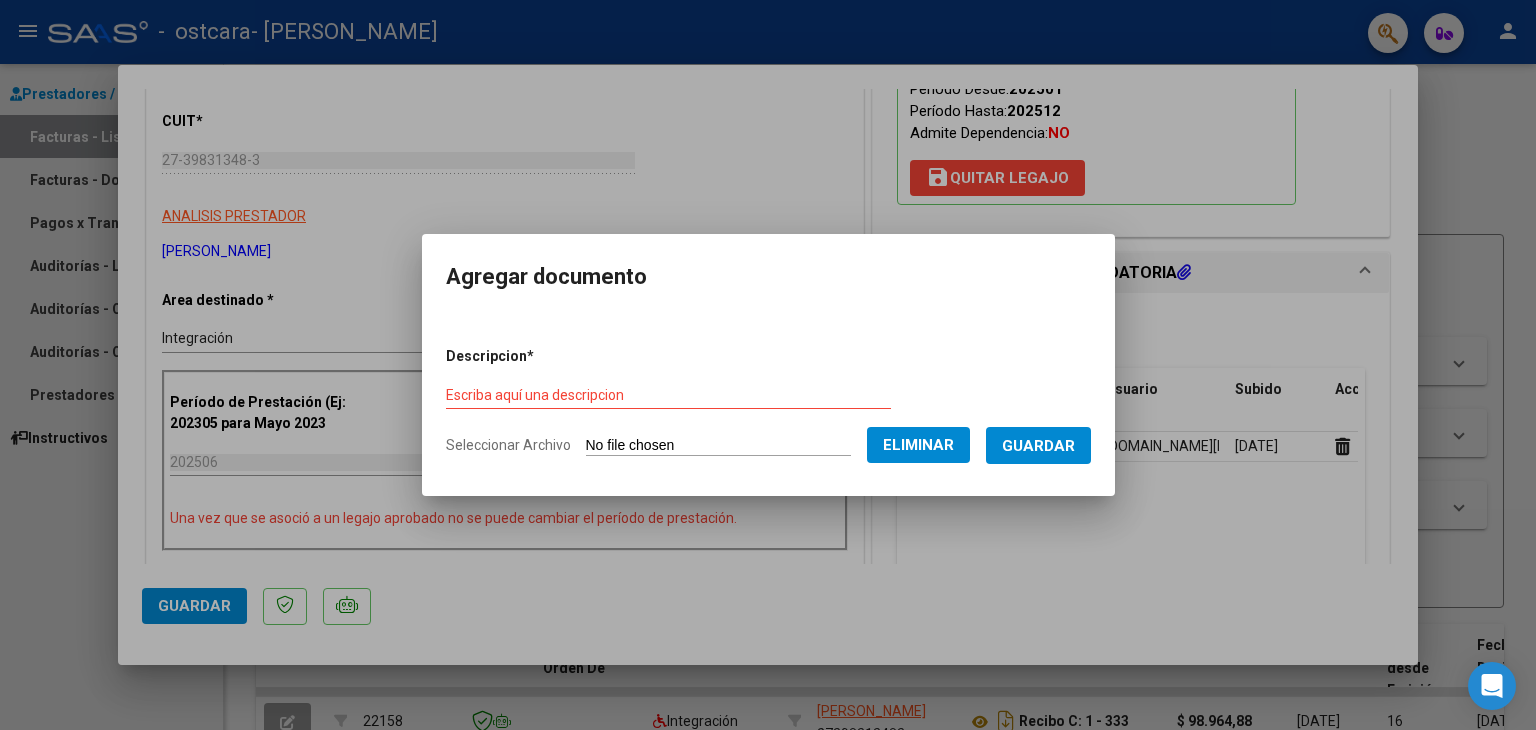 click on "Escriba aquí una descripcion" at bounding box center [668, 395] 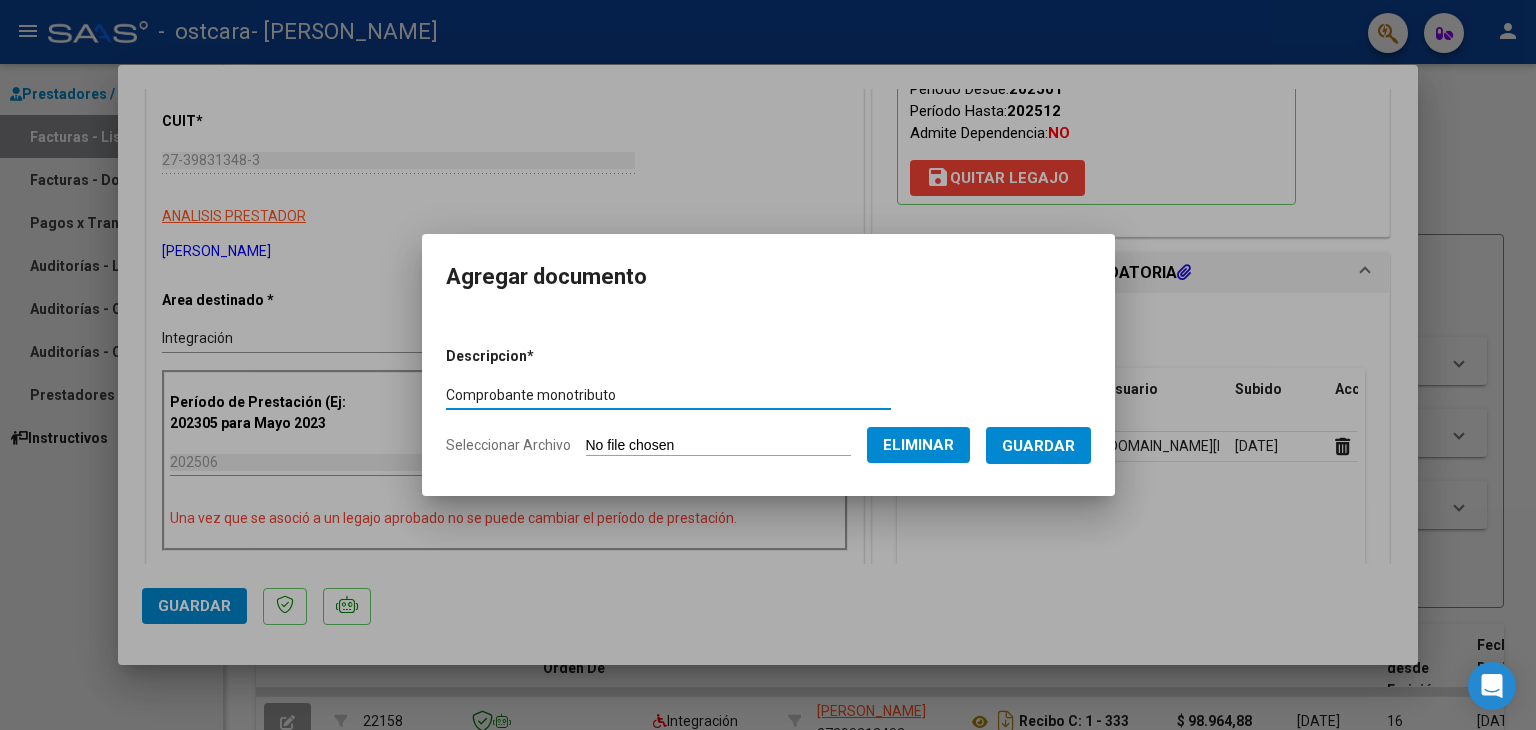 type on "Comprobante monotributo" 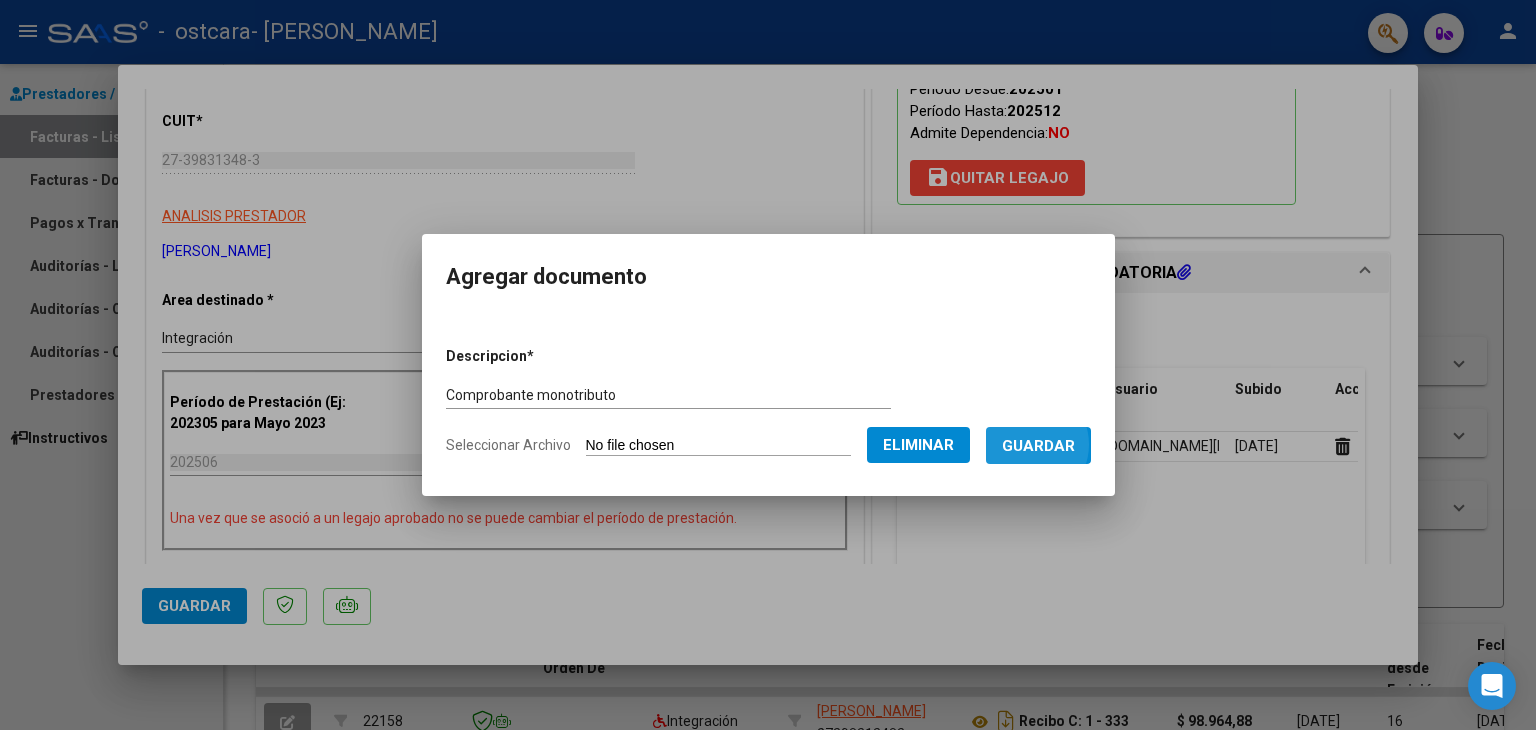 click on "Guardar" at bounding box center [1038, 446] 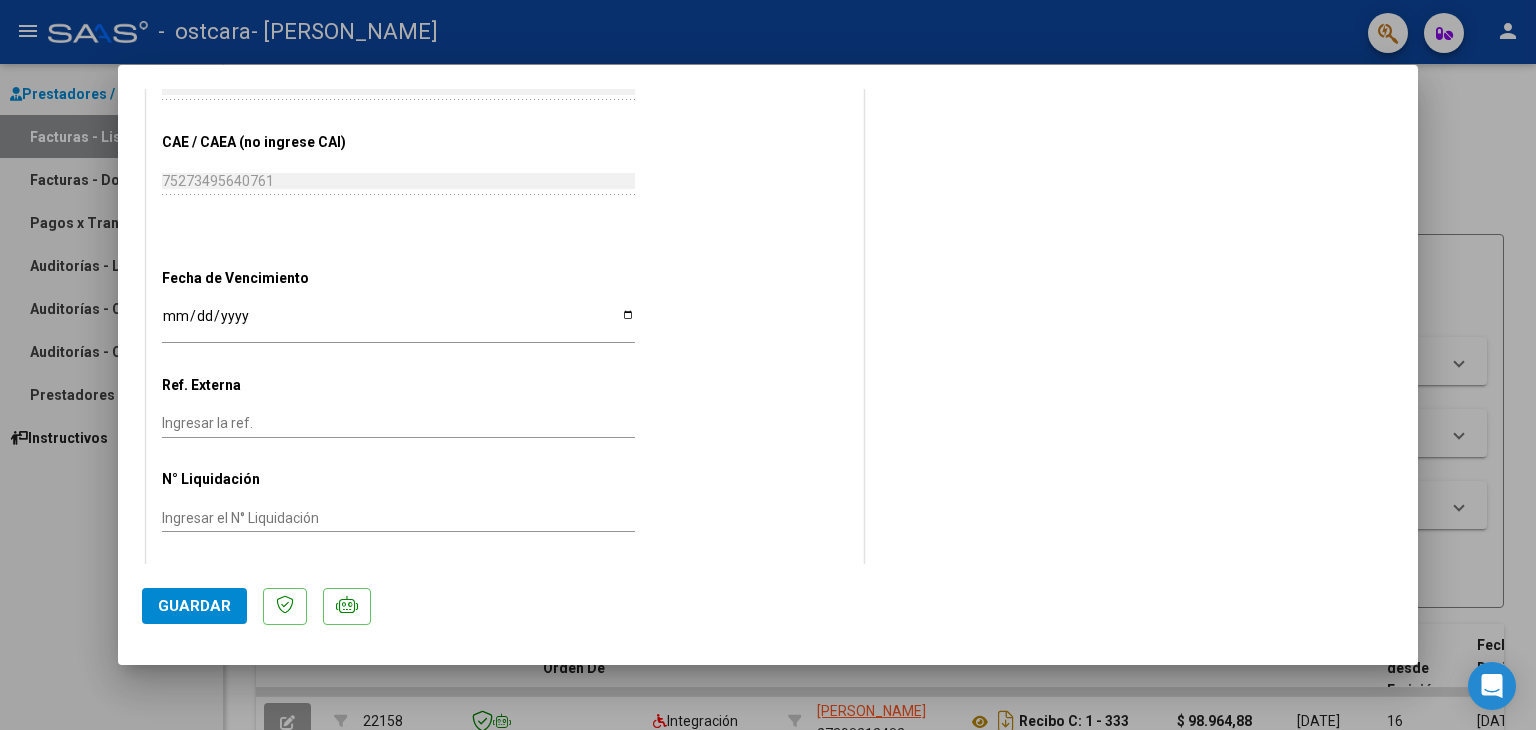 scroll, scrollTop: 1208, scrollLeft: 0, axis: vertical 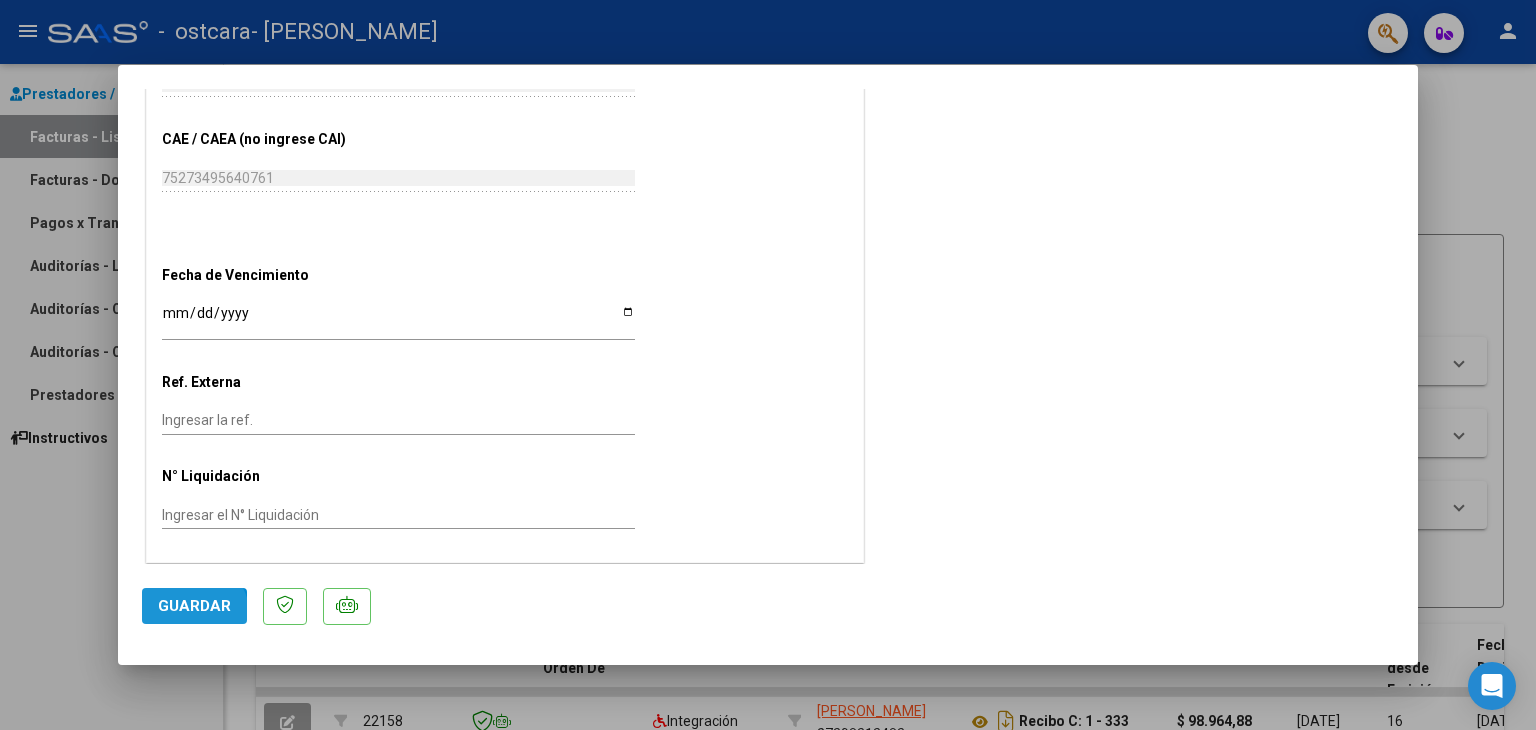 click on "Guardar" 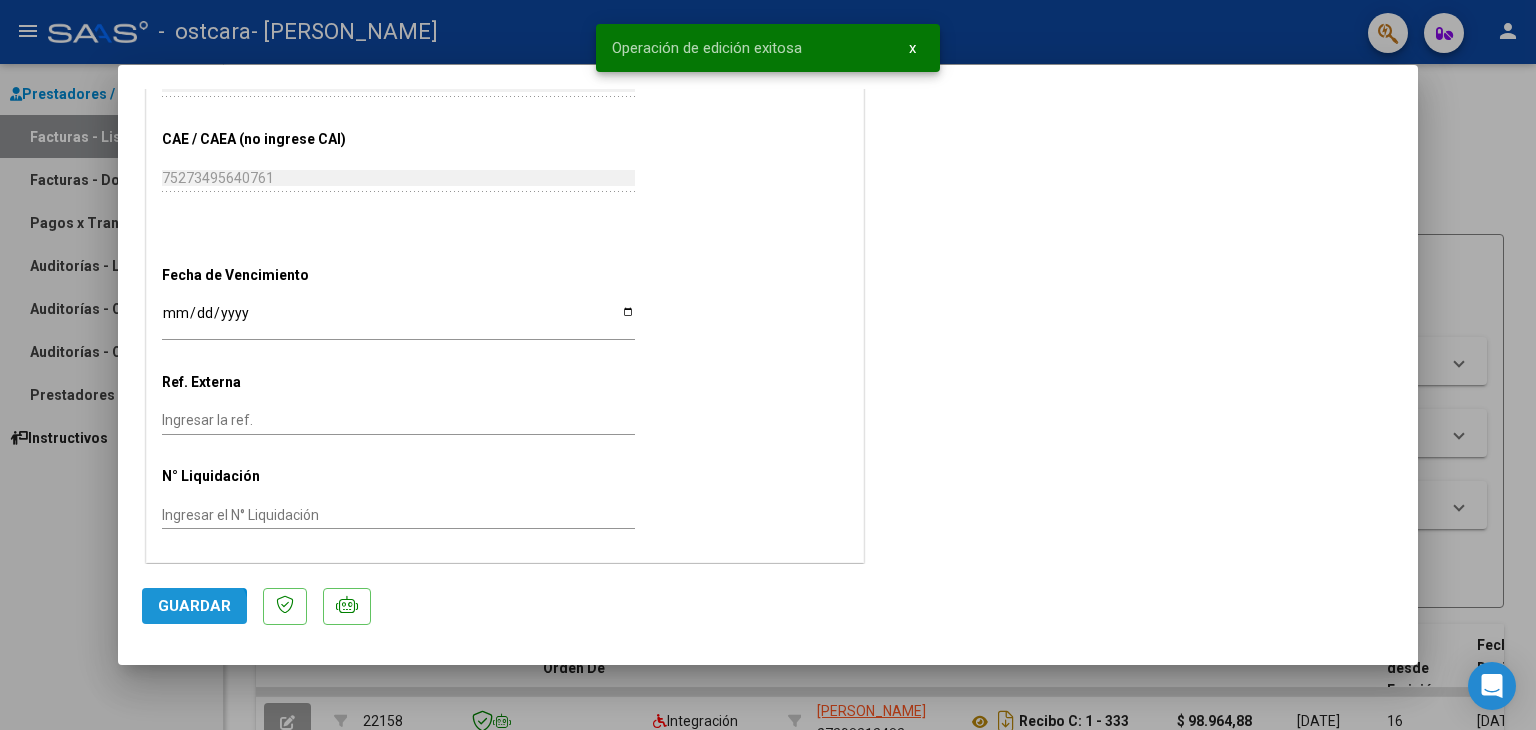 click on "Guardar" 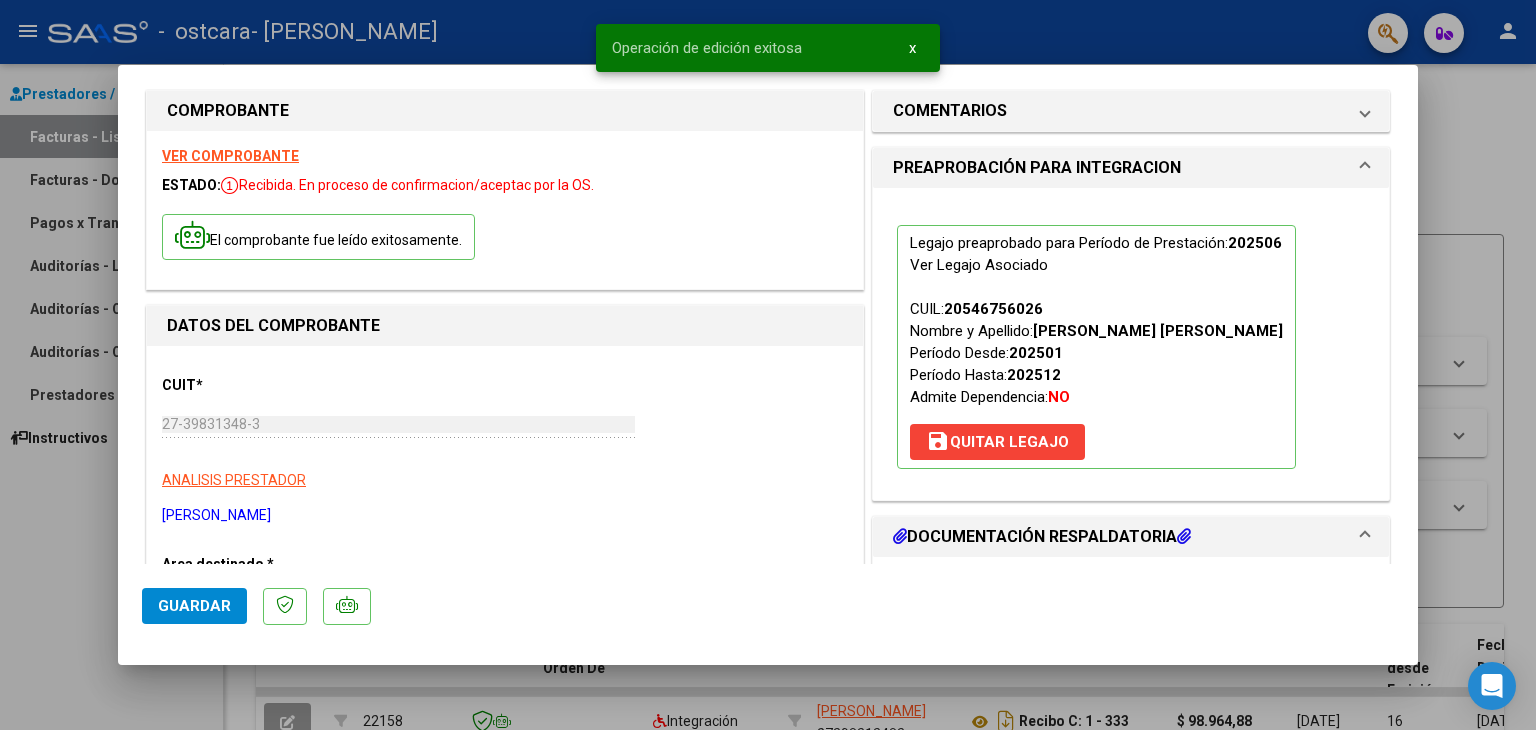 scroll, scrollTop: 0, scrollLeft: 0, axis: both 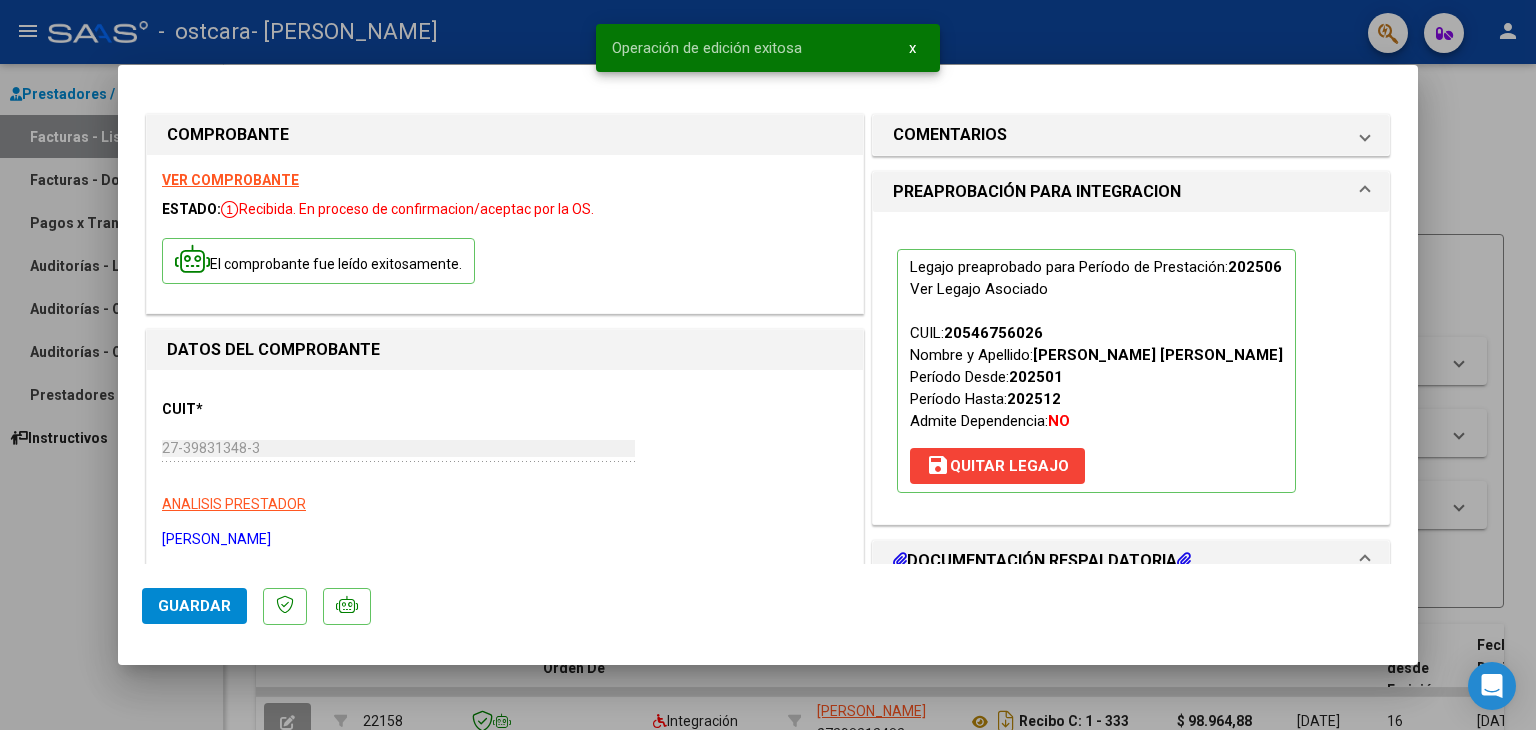 click at bounding box center [768, 365] 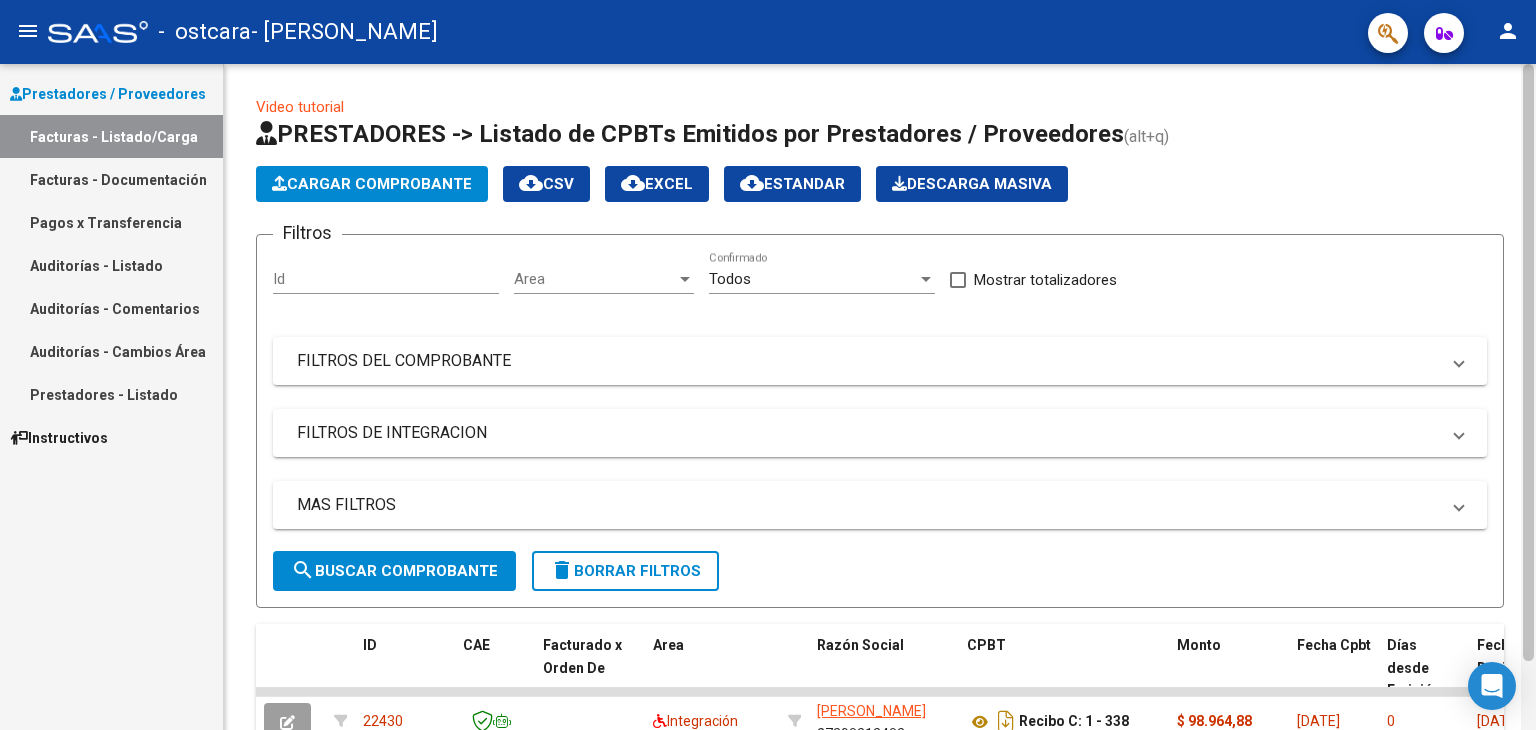 drag, startPoint x: 1481, startPoint y: 116, endPoint x: 1535, endPoint y: 154, distance: 66.0303 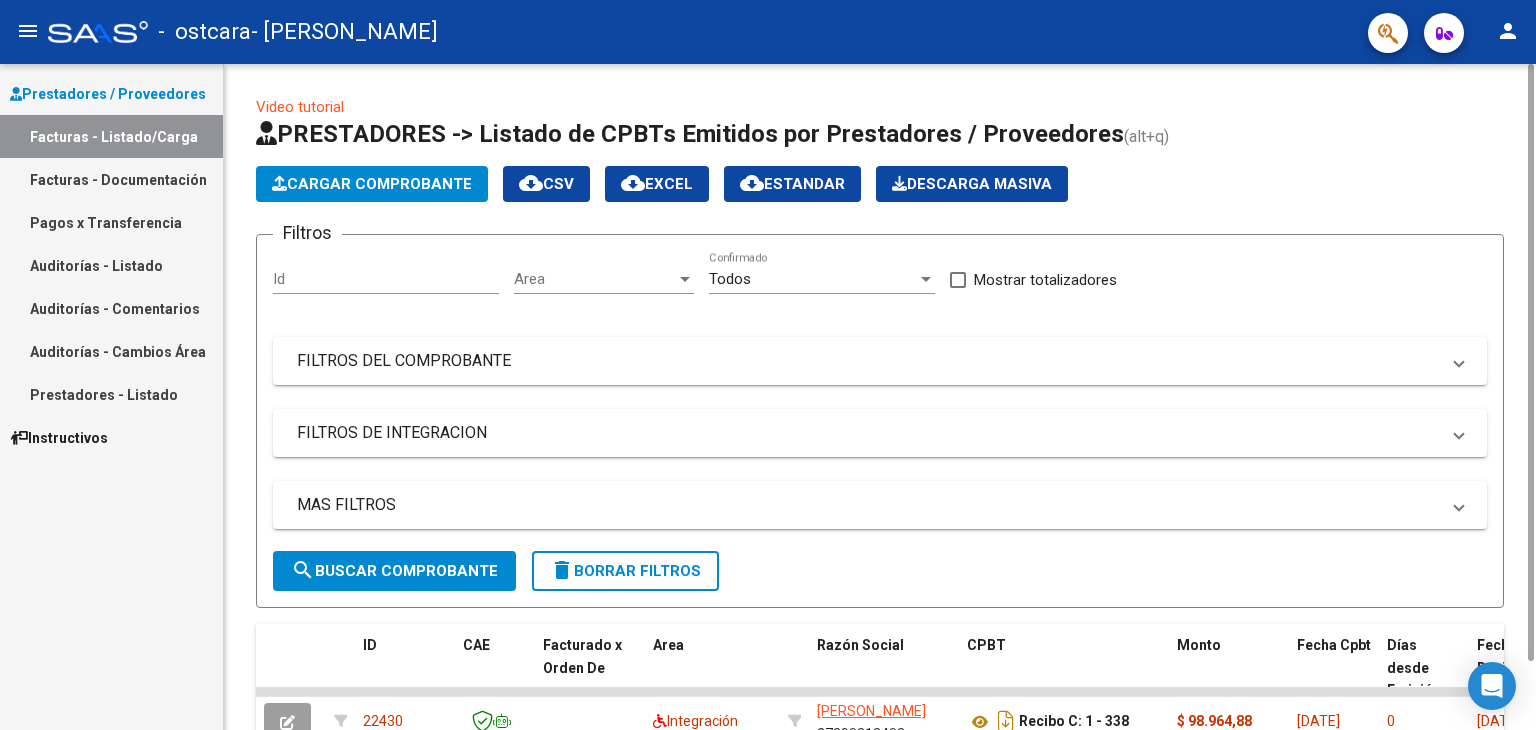 click on "Video tutorial   PRESTADORES -> Listado de CPBTs Emitidos por Prestadores / Proveedores (alt+q)   Cargar Comprobante
cloud_download  CSV  cloud_download  EXCEL  cloud_download  Estandar   Descarga Masiva
Filtros Id Area Area Todos  Confirmado   Mostrar totalizadores   FILTROS DEL COMPROBANTE  Comprobante Tipo Comprobante Tipo Start date – Fec. Comprobante Desde / Hasta Días Emisión Desde(cant. días) Días Emisión Hasta(cant. días) CUIT / Razón Social Pto. Venta Nro. Comprobante Código SSS CAE Válido CAE Válido Todos  Cargado Módulo Hosp. Todos  Tiene facturacion Apócrifa Hospital Refes  FILTROS DE INTEGRACION  Período De Prestación Campos del Archivo de Rendición Devuelto x SSS (dr_envio) Todos  Rendido x SSS (dr_envio) Tipo de Registro Tipo de Registro Período Presentación Período Presentación Campos del Legajo Asociado (preaprobación) Afiliado Legajo (cuil/nombre) Todos  Solo facturas preaprobadas  MAS FILTROS  Todos  Con Doc. Respaldatoria Todos  Con Trazabilidad Todos  Auditoría" 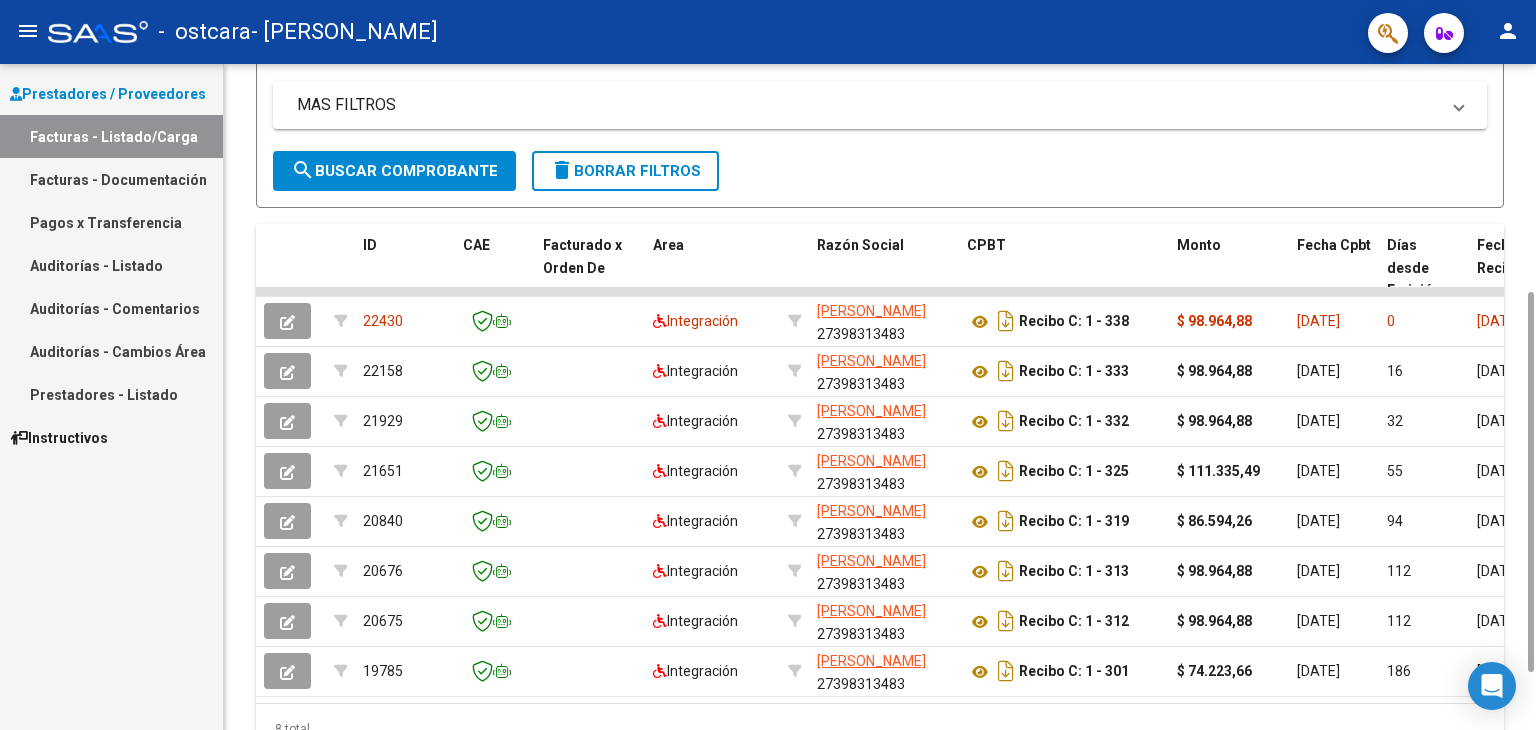 scroll, scrollTop: 400, scrollLeft: 0, axis: vertical 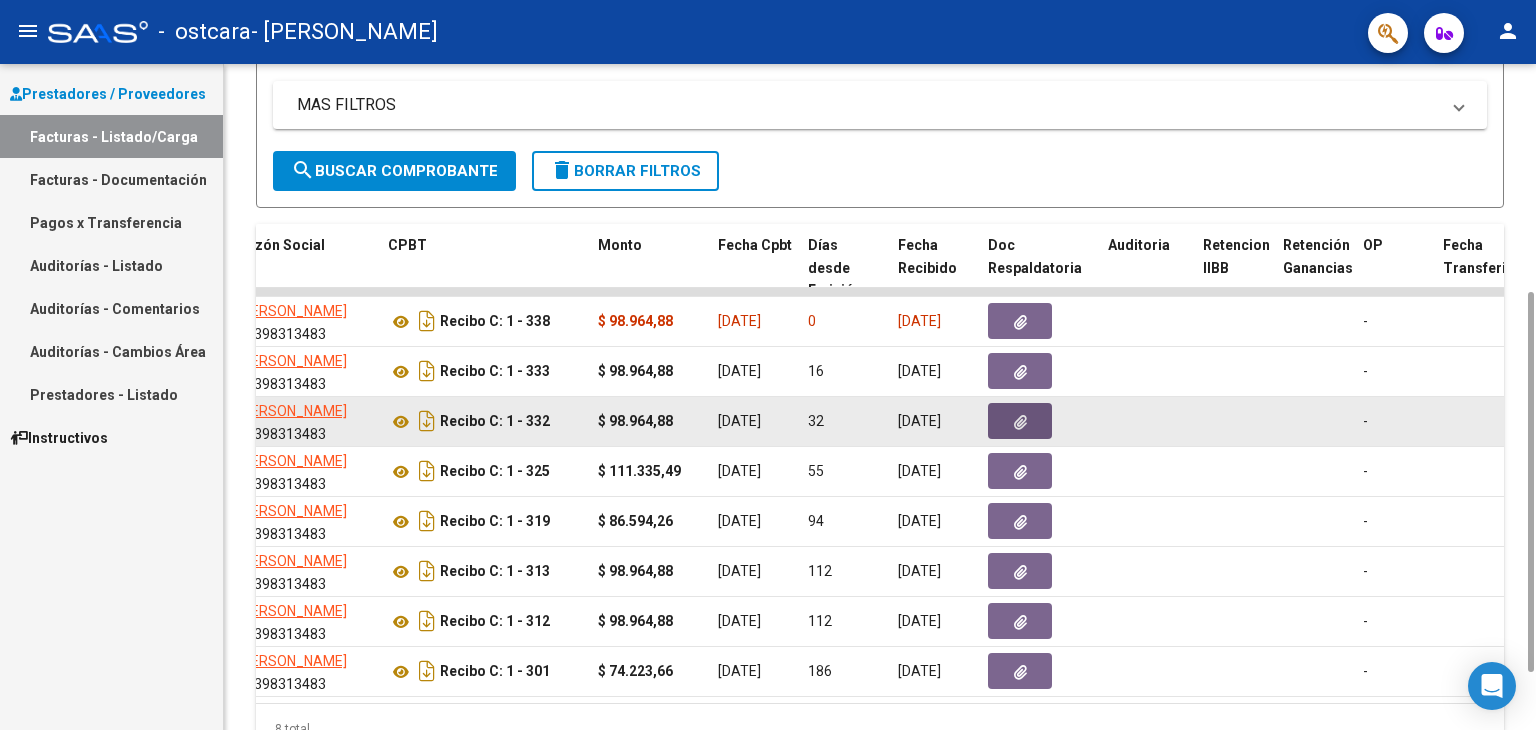 click 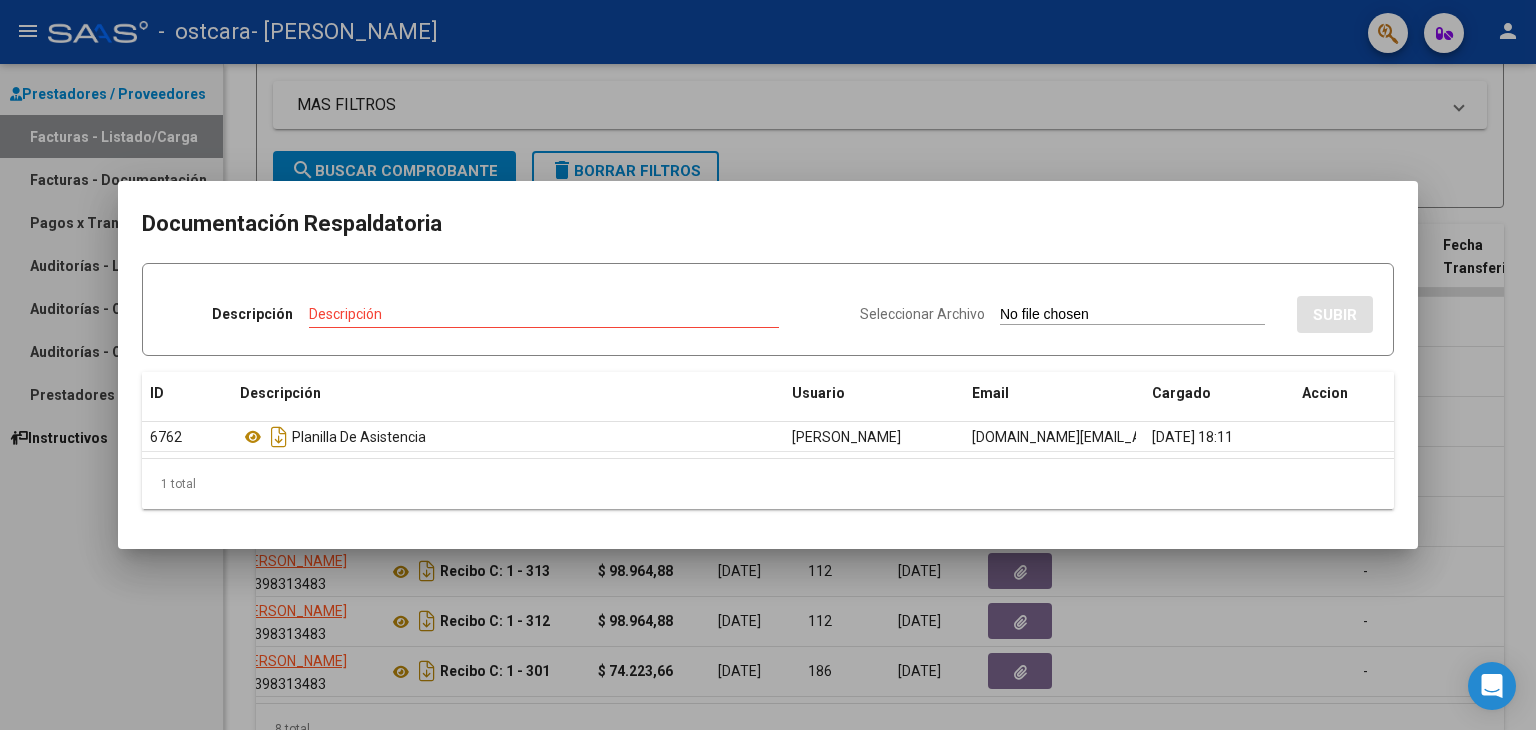 click at bounding box center [768, 365] 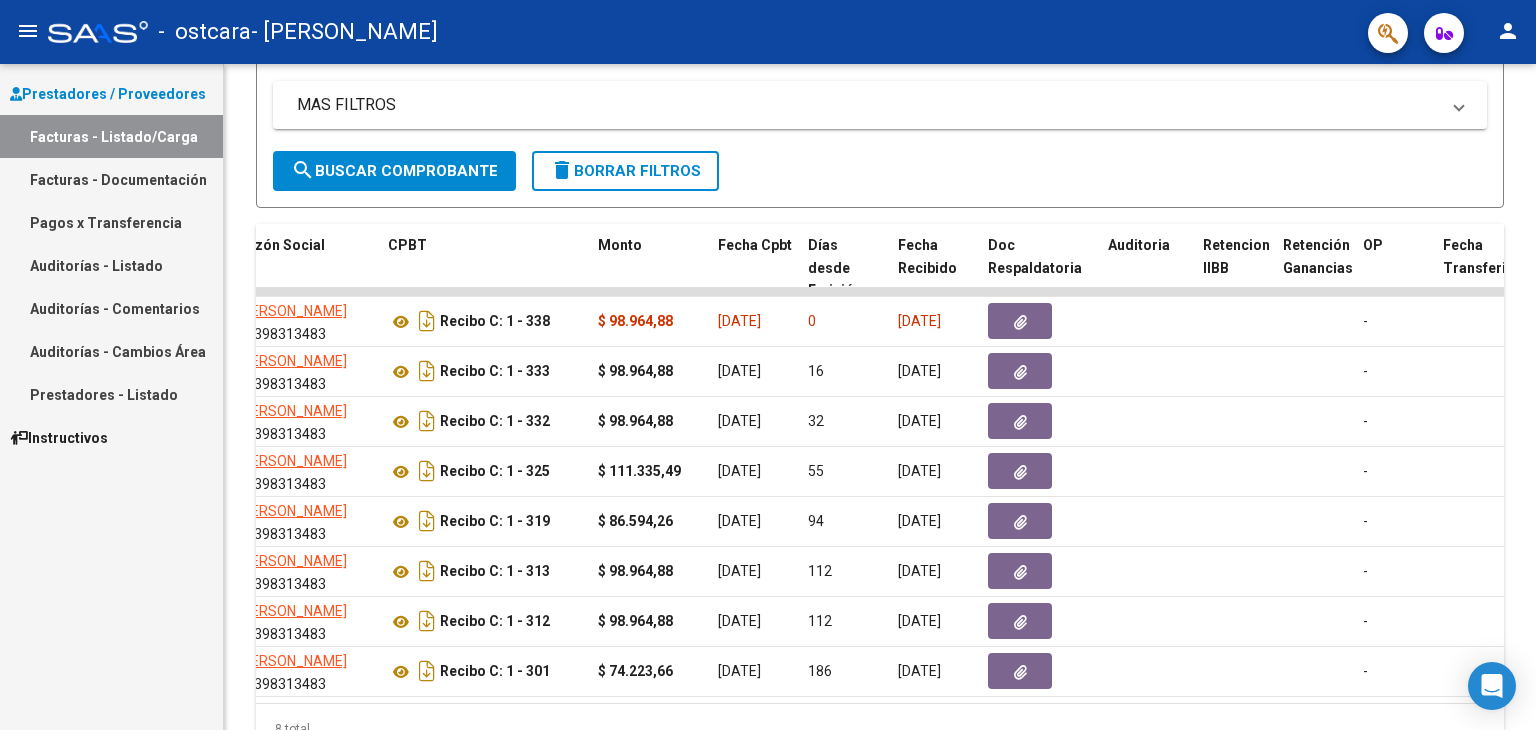 type 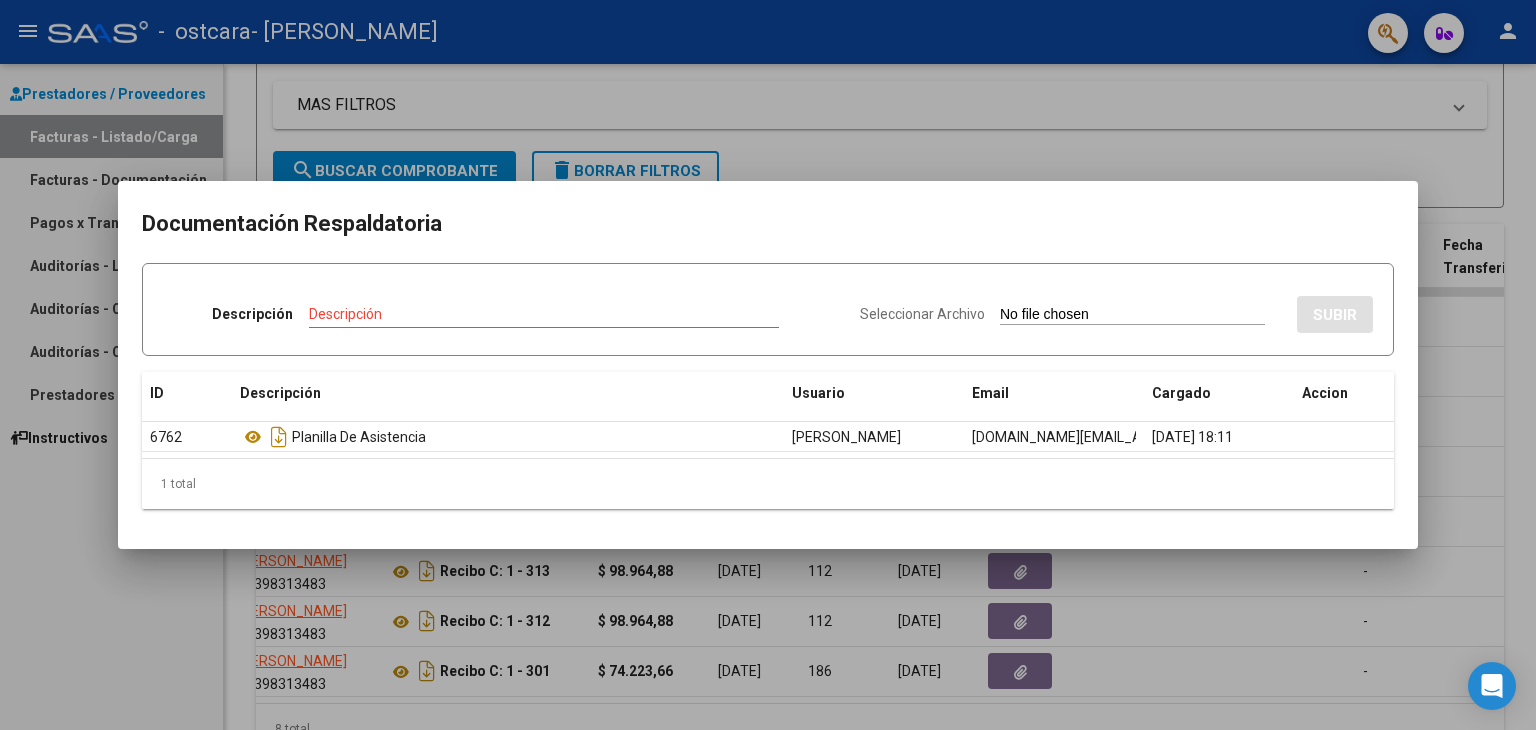 click at bounding box center [768, 365] 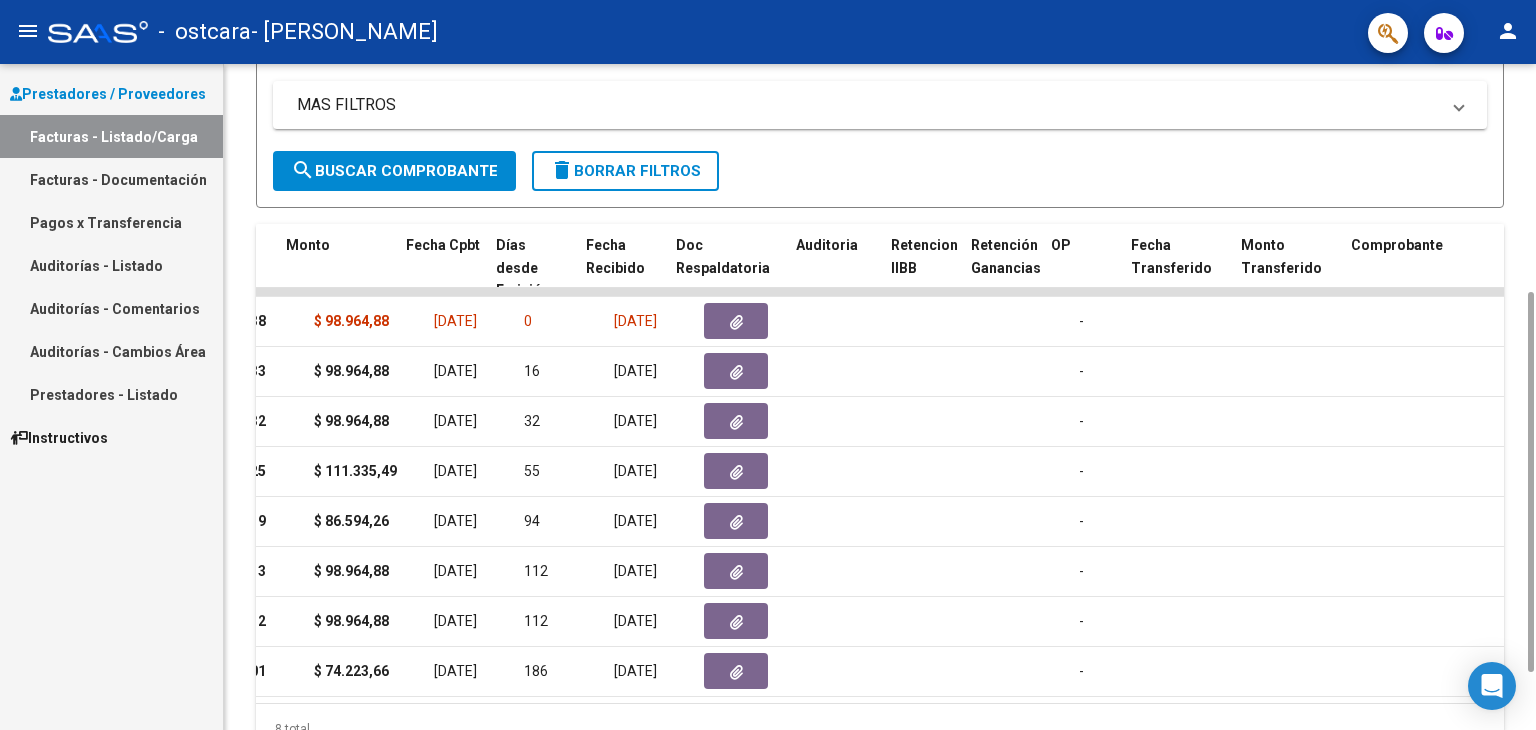 scroll, scrollTop: 0, scrollLeft: 891, axis: horizontal 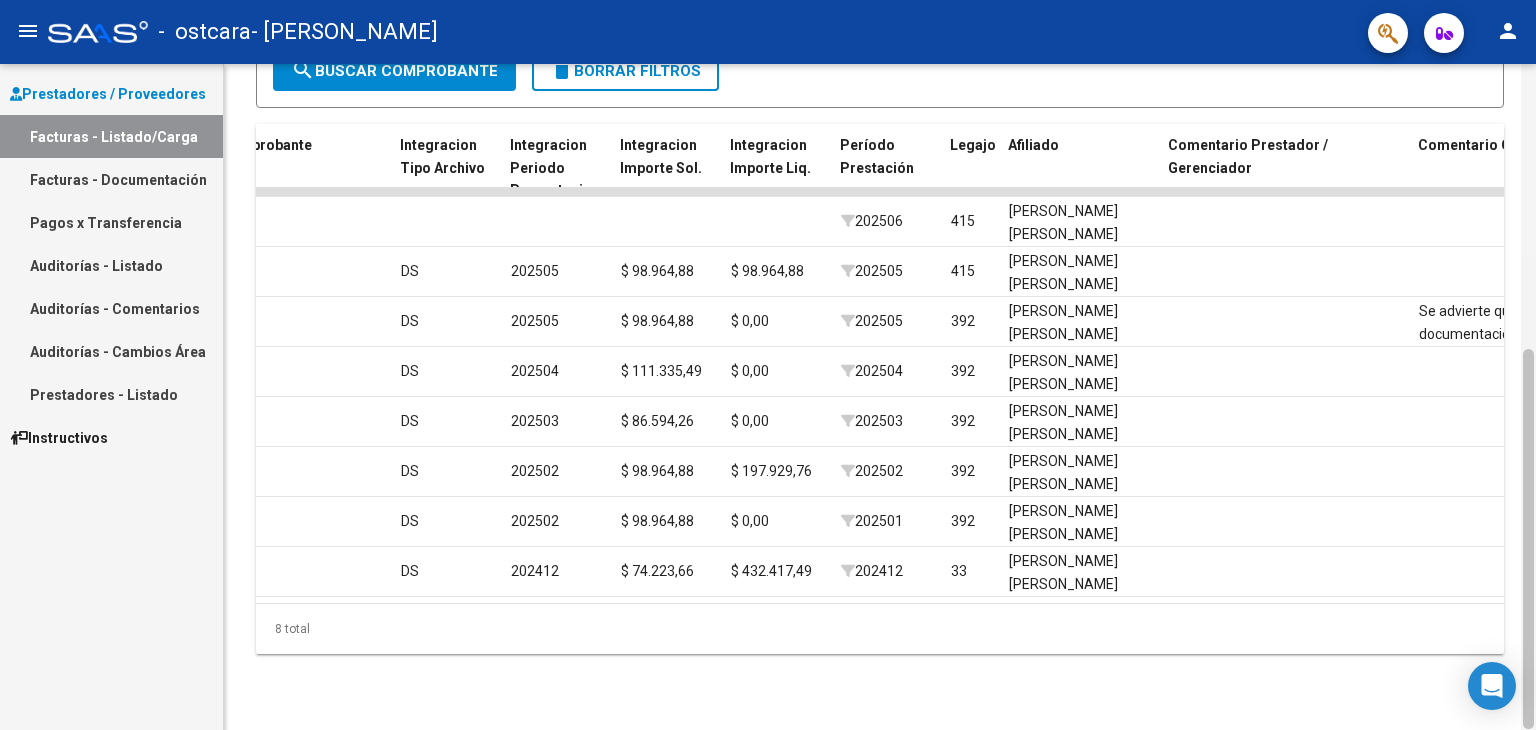 drag, startPoint x: 1525, startPoint y: 341, endPoint x: 1534, endPoint y: 416, distance: 75.53807 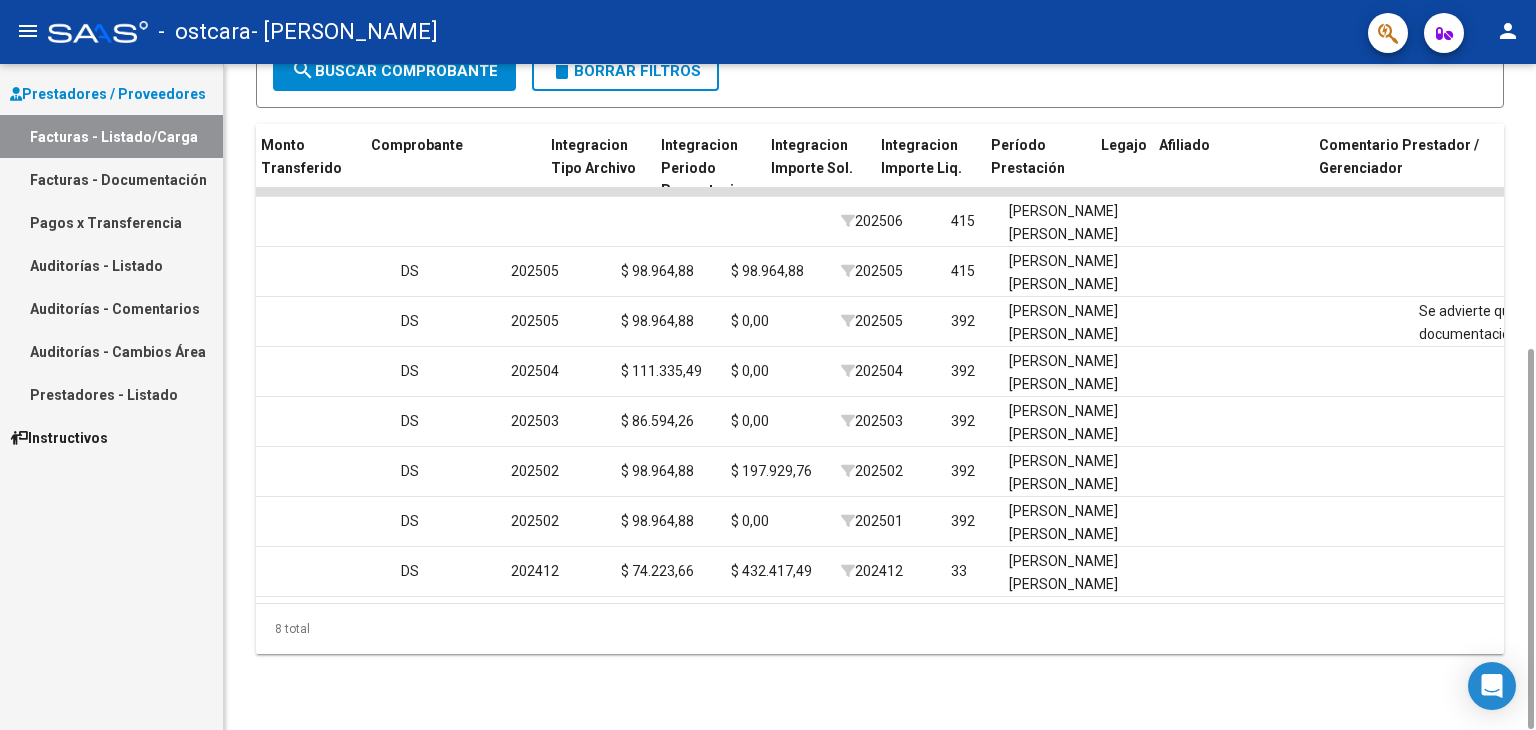 scroll, scrollTop: 0, scrollLeft: 1871, axis: horizontal 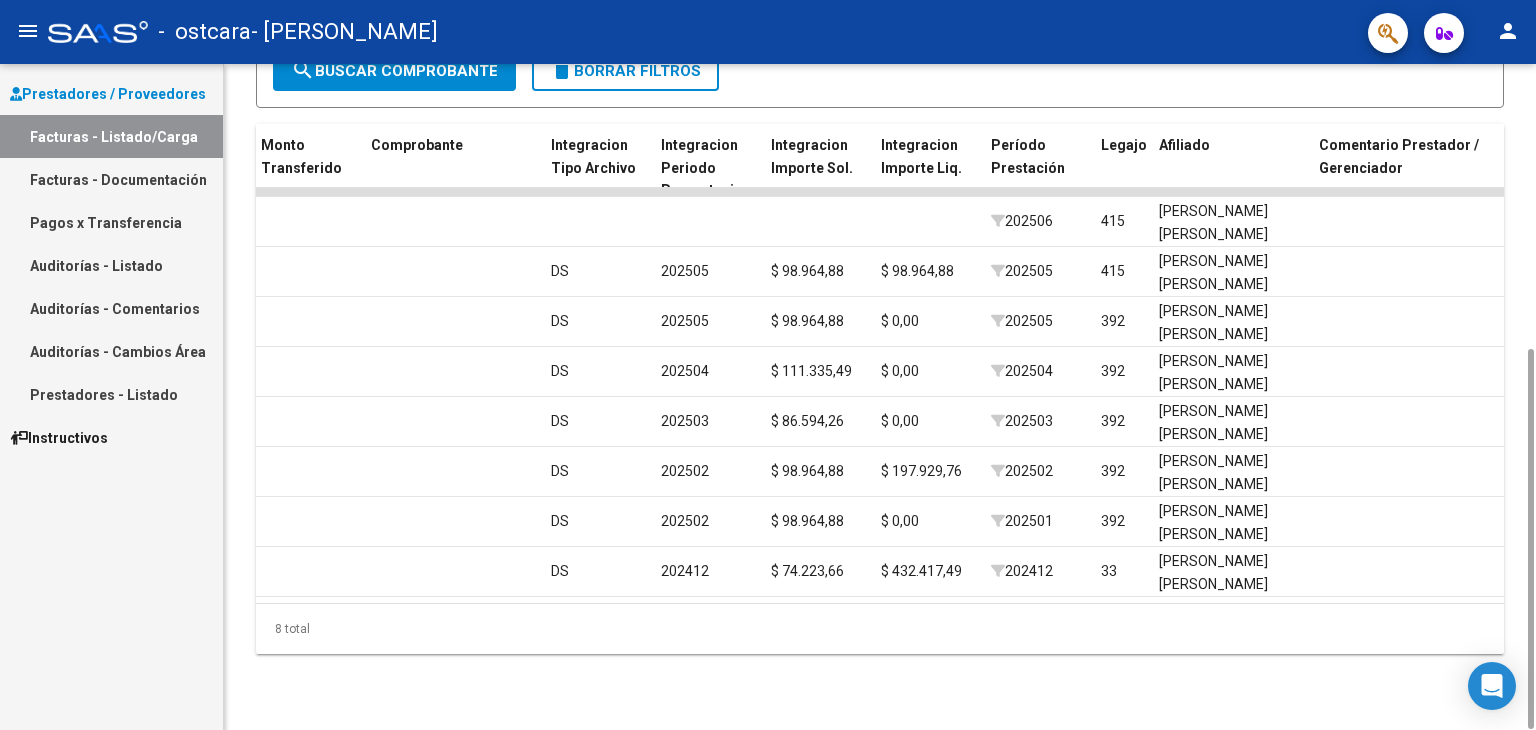 click on "22430  Integración [PERSON_NAME]    27398313483   Recibo C: 1 - 338  $ 98.964,88 [DATE] 0 [DATE]  -      202506  415 [PERSON_NAME] [PERSON_NAME] 20546756026 [DATE] [PERSON_NAME] [DOMAIN_NAME][EMAIL_ADDRESS][DOMAIN_NAME]
22158  Integración [PERSON_NAME]    27398313483   Recibo C: 1 - 333  $ 98.964,88 [DATE] 16 [DATE]  -     DS 202505 $ 98.964,88 $ 98.964,88  202505  415 [PERSON_NAME] [PERSON_NAME] 20546756026 [DATE] [DATE] [PERSON_NAME] [PERSON_NAME] Rio [DOMAIN_NAME][EMAIL_ADDRESS][DOMAIN_NAME]
21929  Integración [PERSON_NAME]    27398313483   Recibo C: 1 - 332  $ 98.964,88 [DATE] 32 [DATE]  -     DS 202505 $ 98.964,88 $ 0,00  202505  392 [PERSON_NAME] [PERSON_NAME] 20550435803  Se advierte que no se aceptara documentación copia de copia.
[DATE] [DATE] [PERSON_NAME] [PERSON_NAME] Rio [DOMAIN_NAME][EMAIL_ADDRESS][DOMAIN_NAME]
21651  Integración [PERSON_NAME]    27398313483   Recibo C: 1 - 325  $ 111.335,49 [DATE] 55" 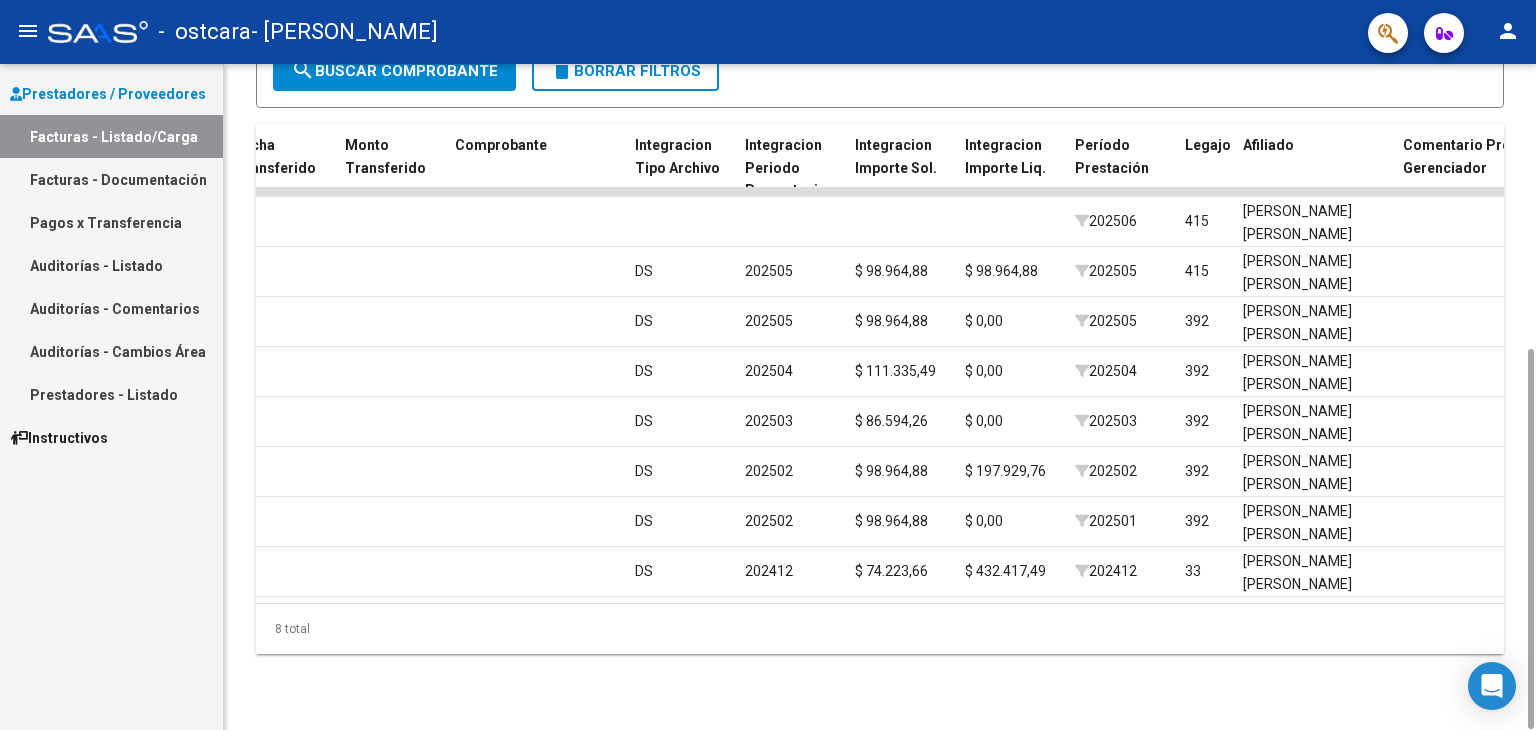 scroll, scrollTop: 0, scrollLeft: 1790, axis: horizontal 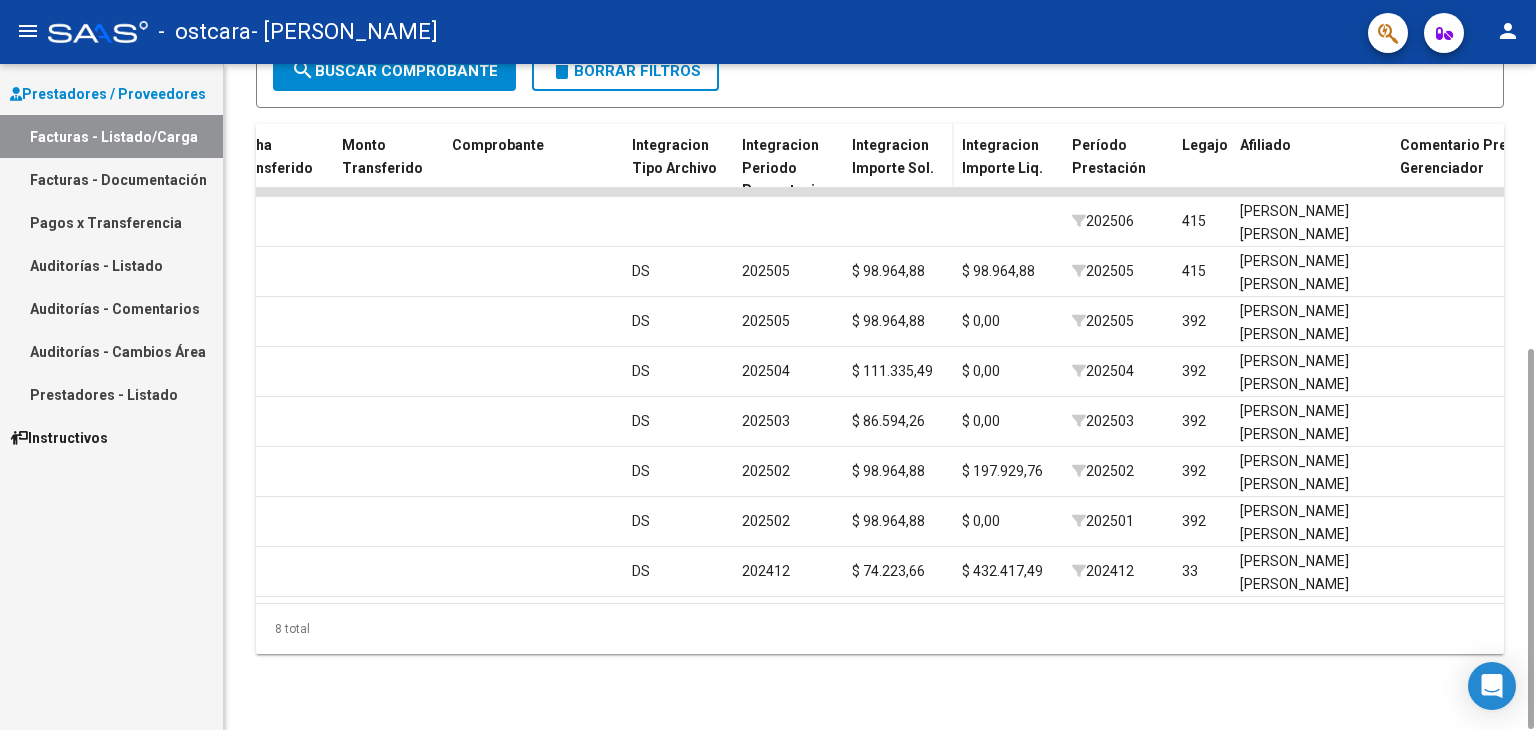 click on "Integracion Importe Sol." 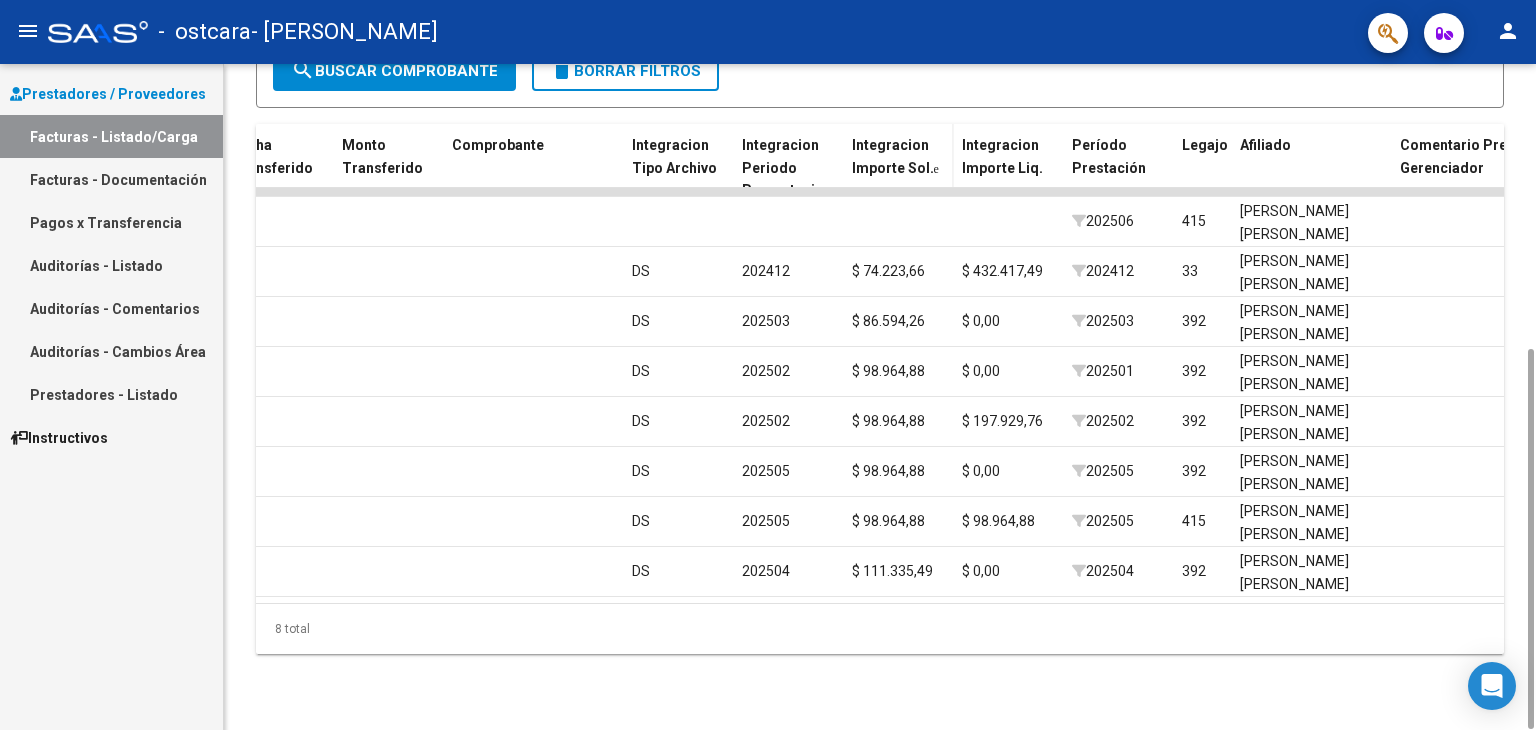click 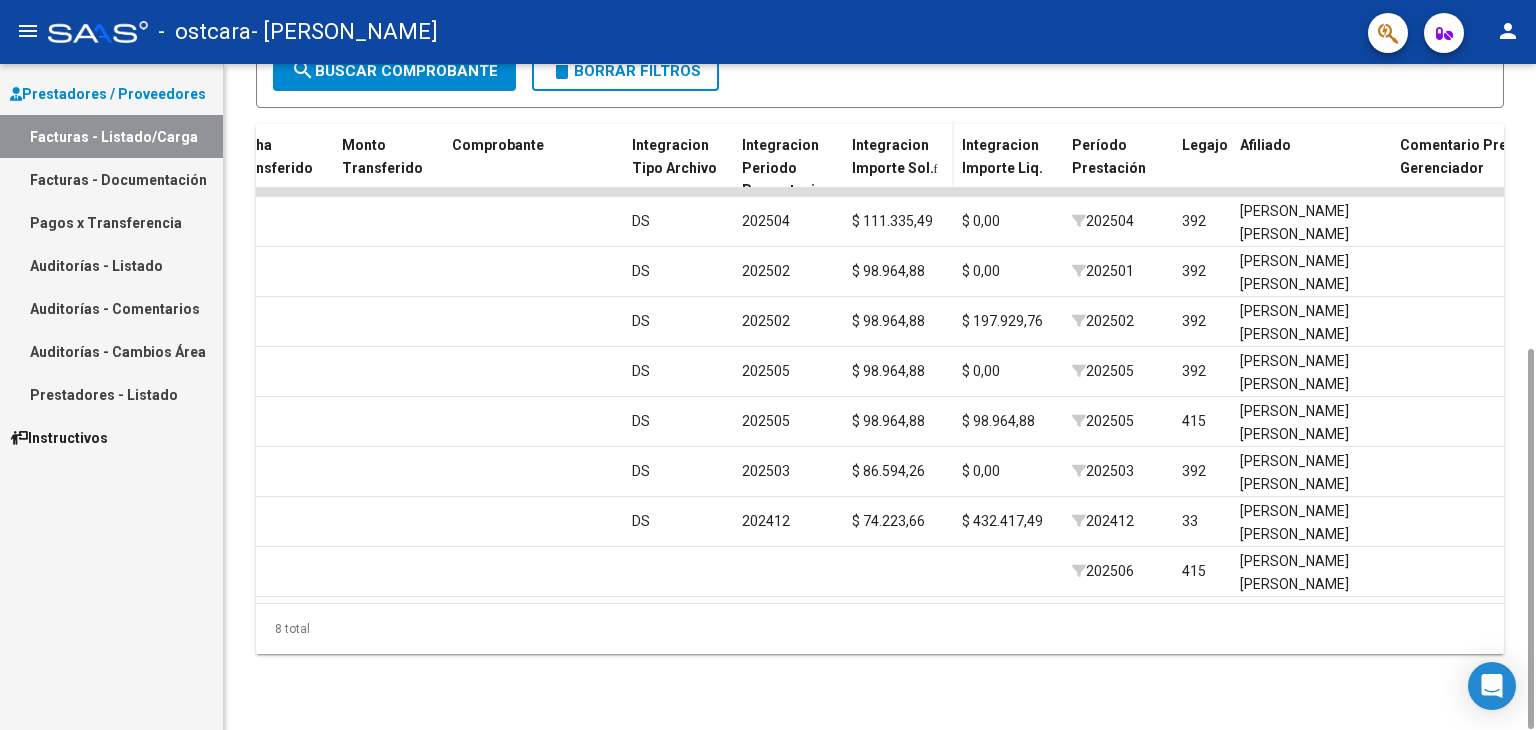 click 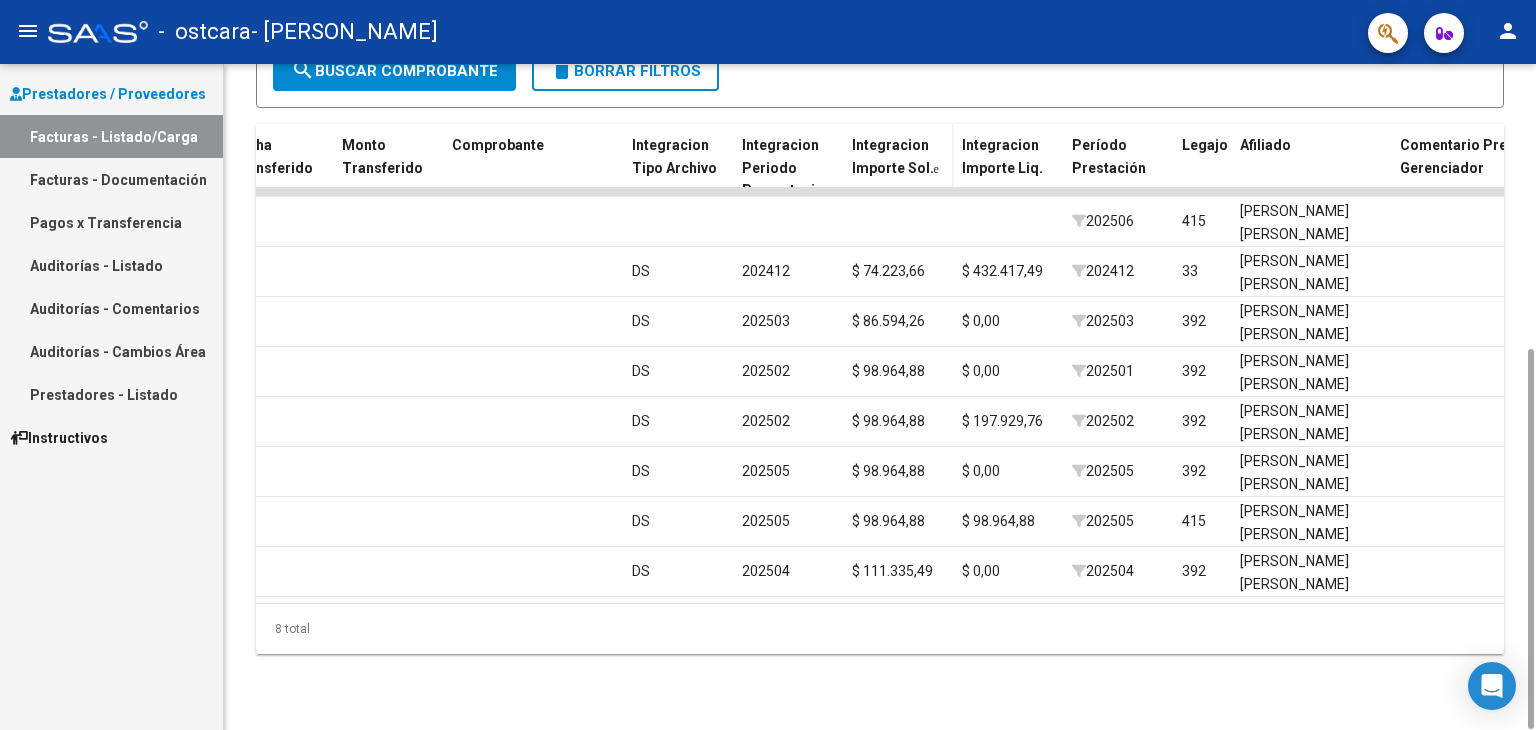 click 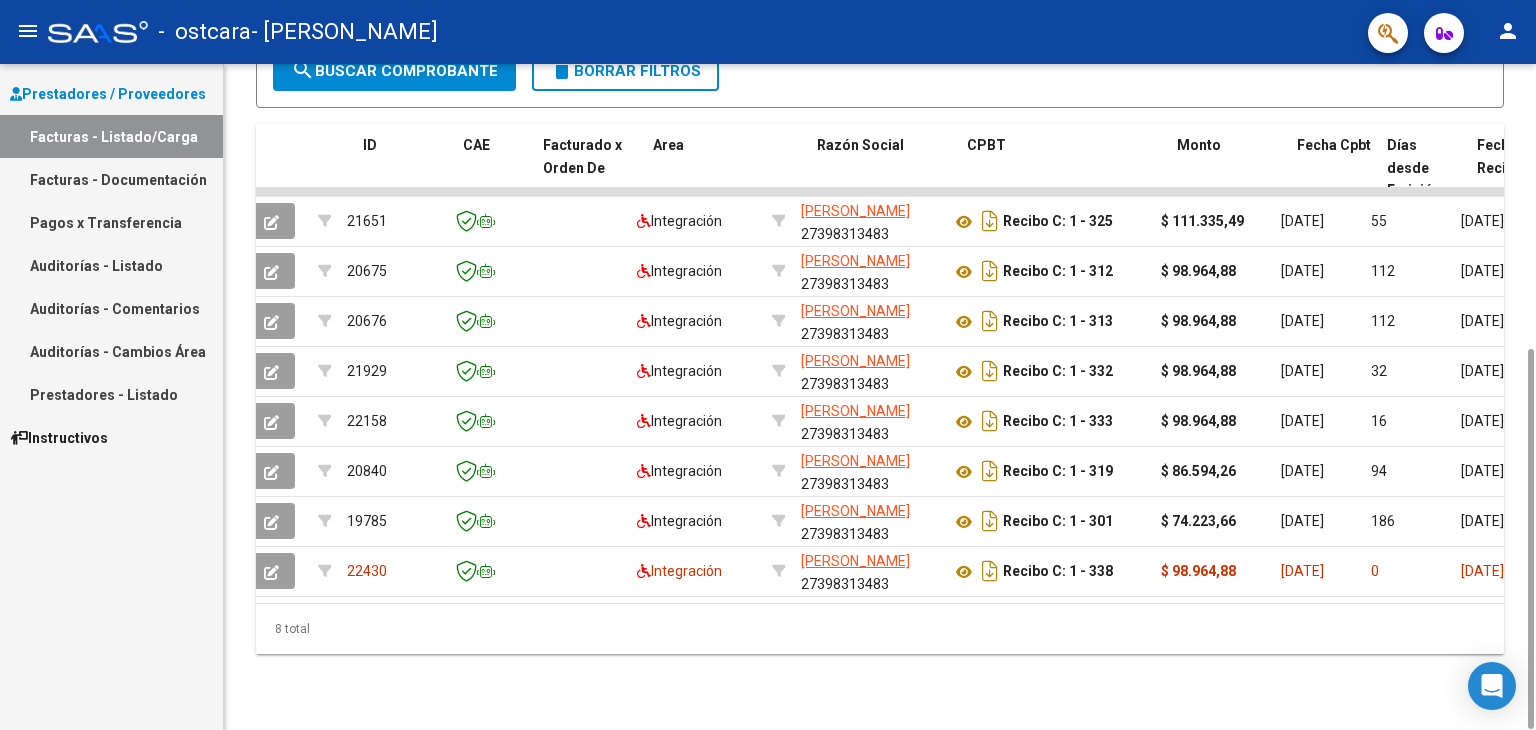 scroll, scrollTop: 0, scrollLeft: 0, axis: both 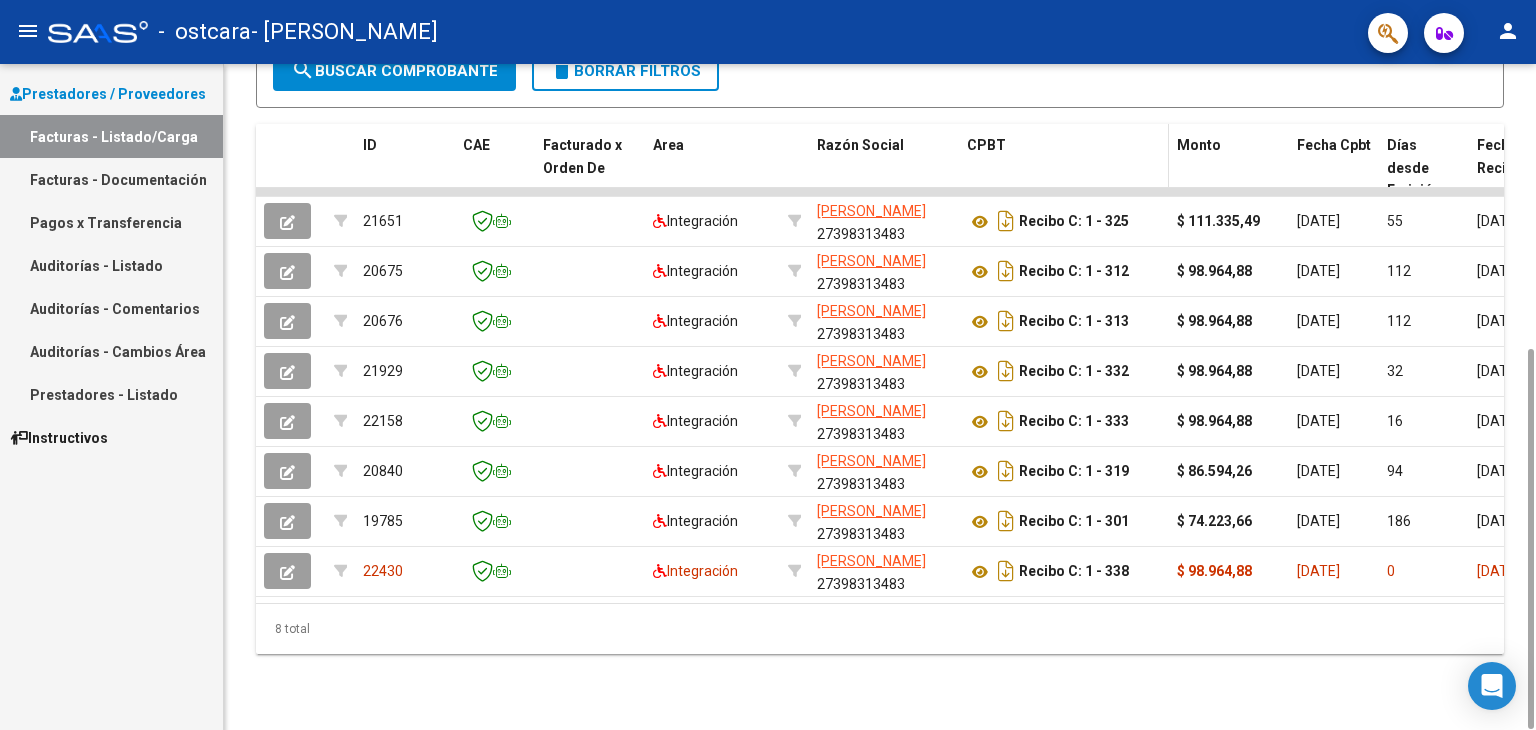 click on "CPBT" 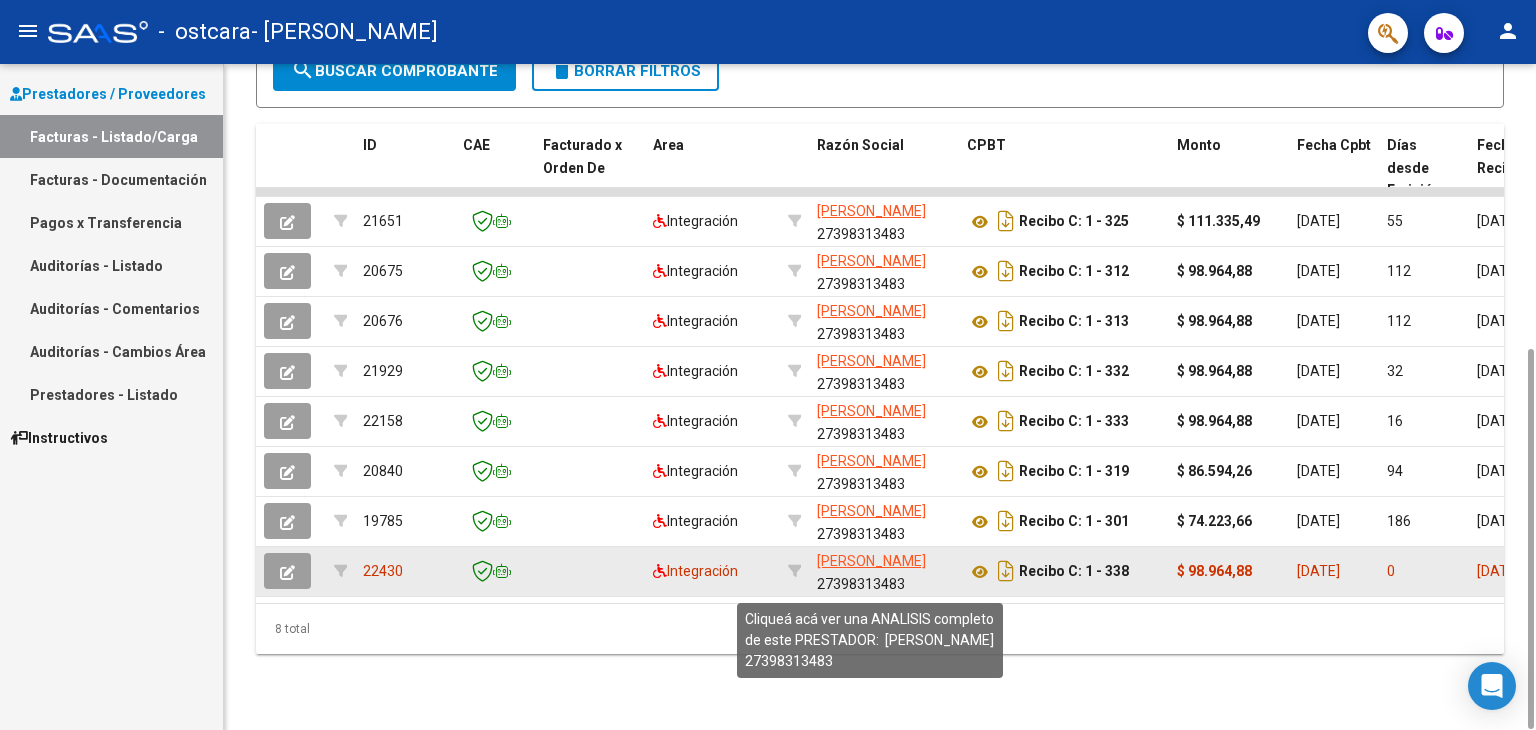 click on "[PERSON_NAME]" 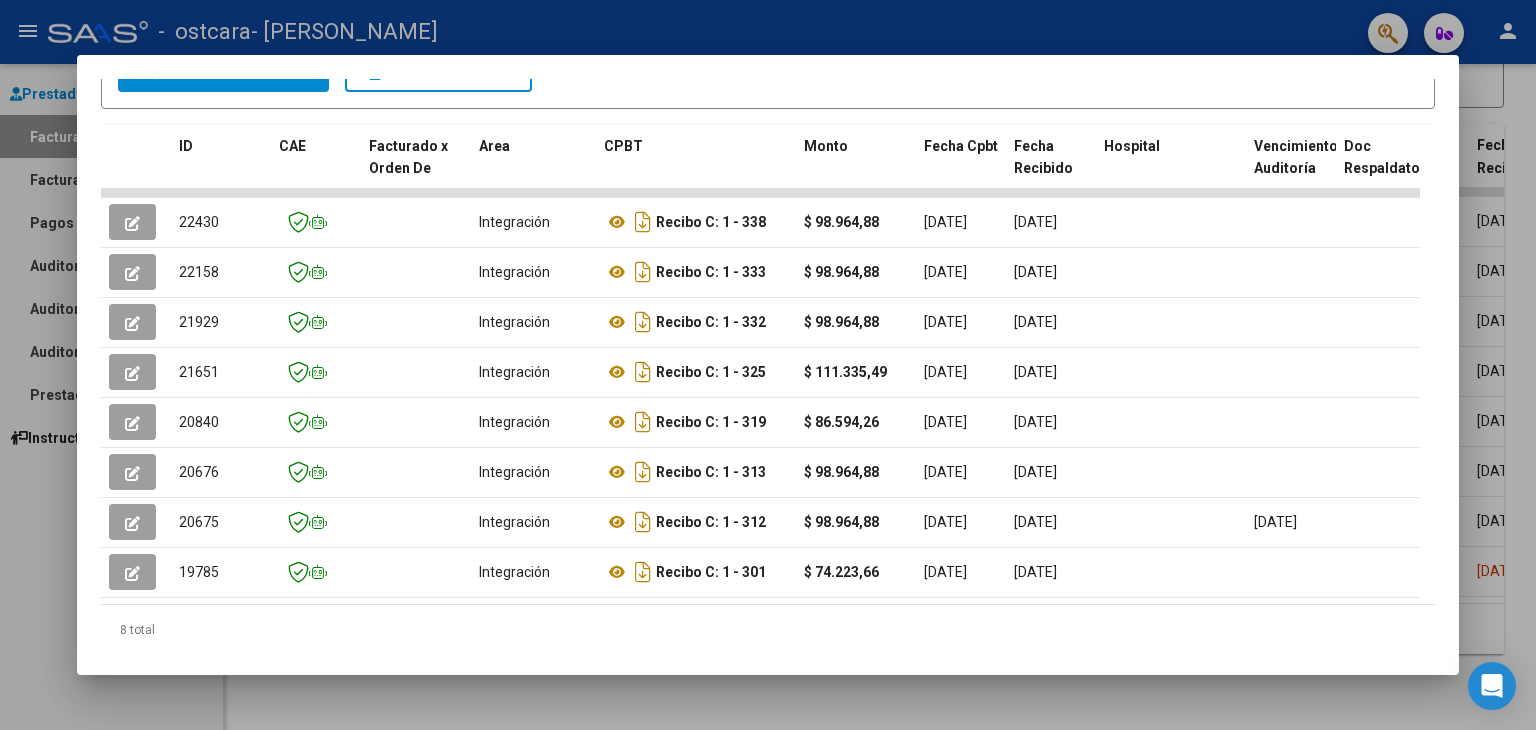 scroll, scrollTop: 452, scrollLeft: 0, axis: vertical 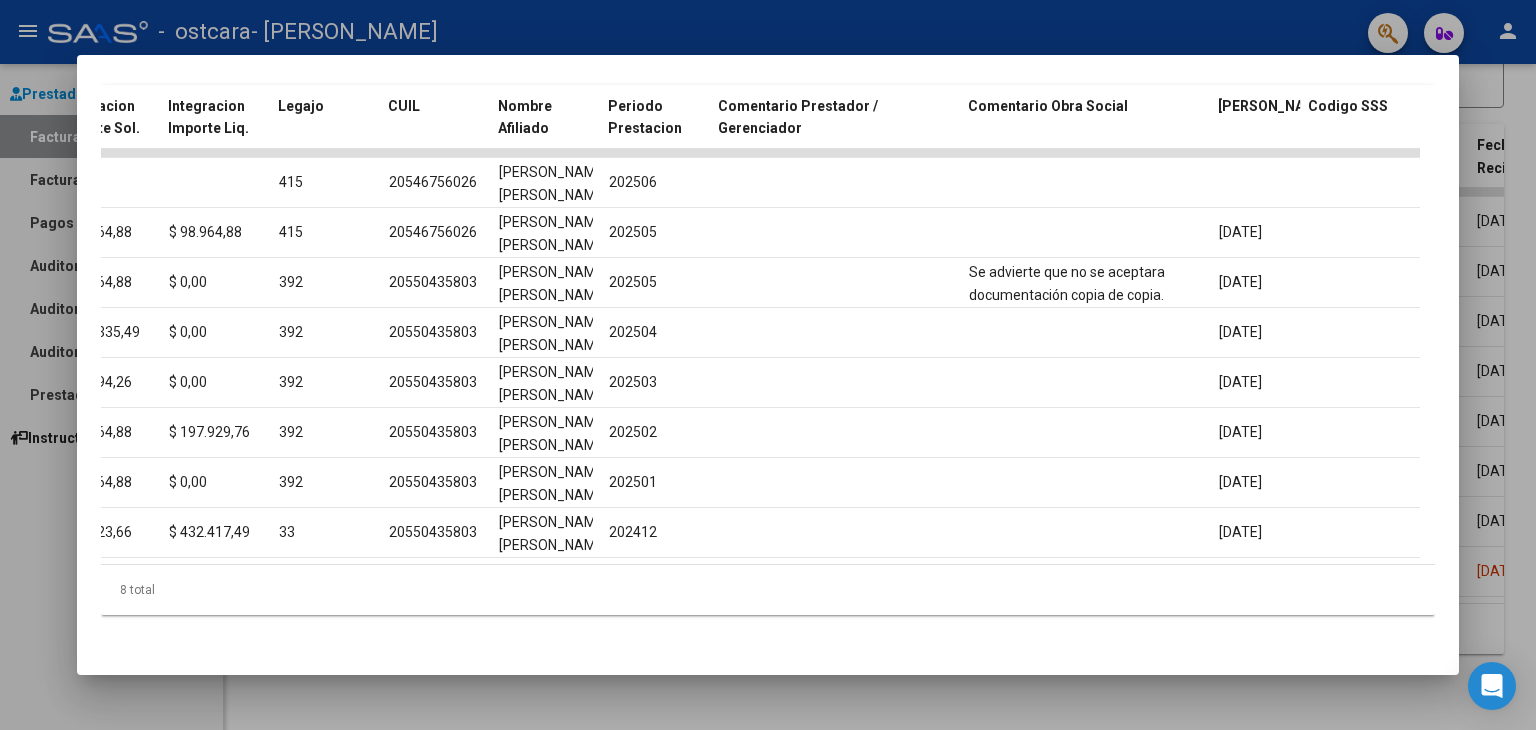 click at bounding box center (768, 365) 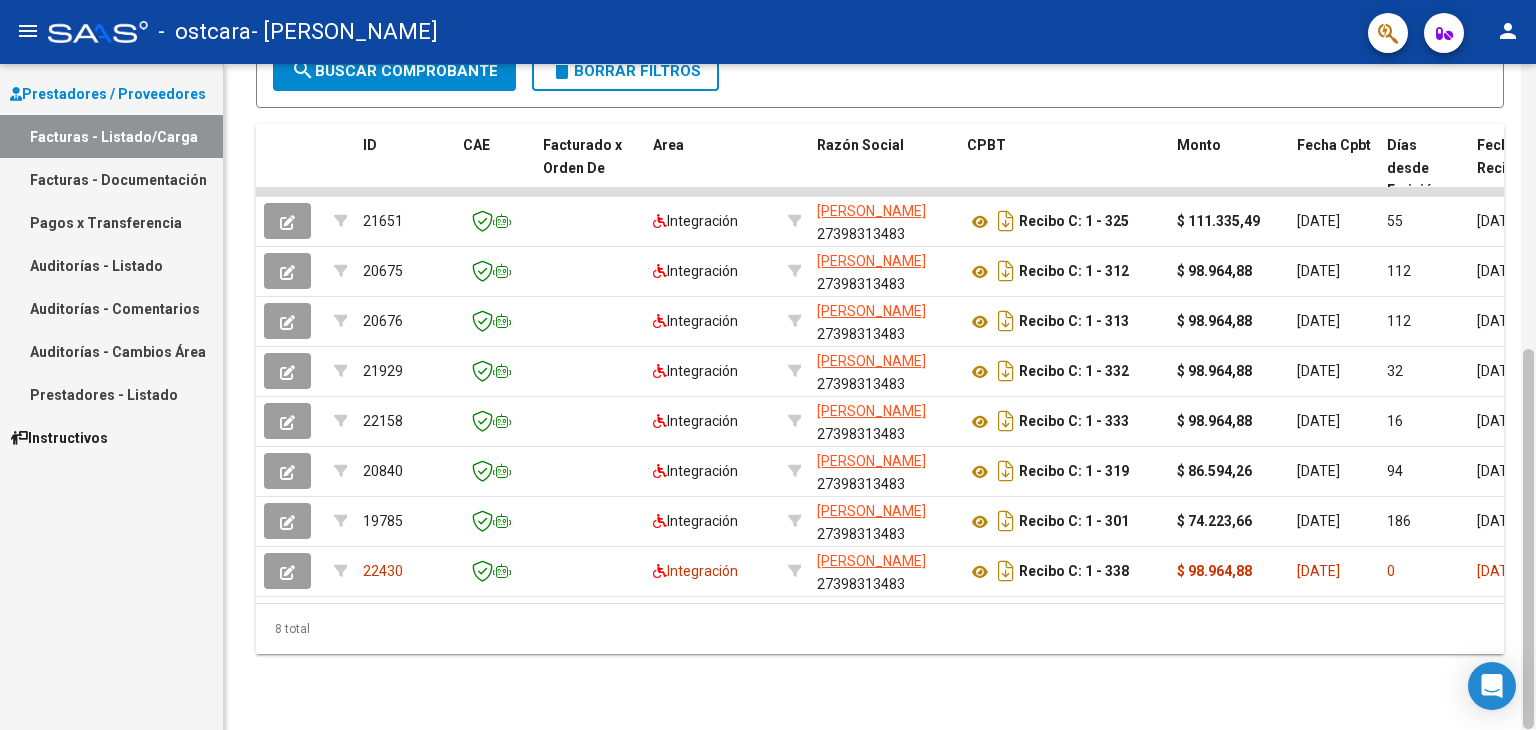 drag, startPoint x: 1535, startPoint y: 425, endPoint x: 1535, endPoint y: 69, distance: 356 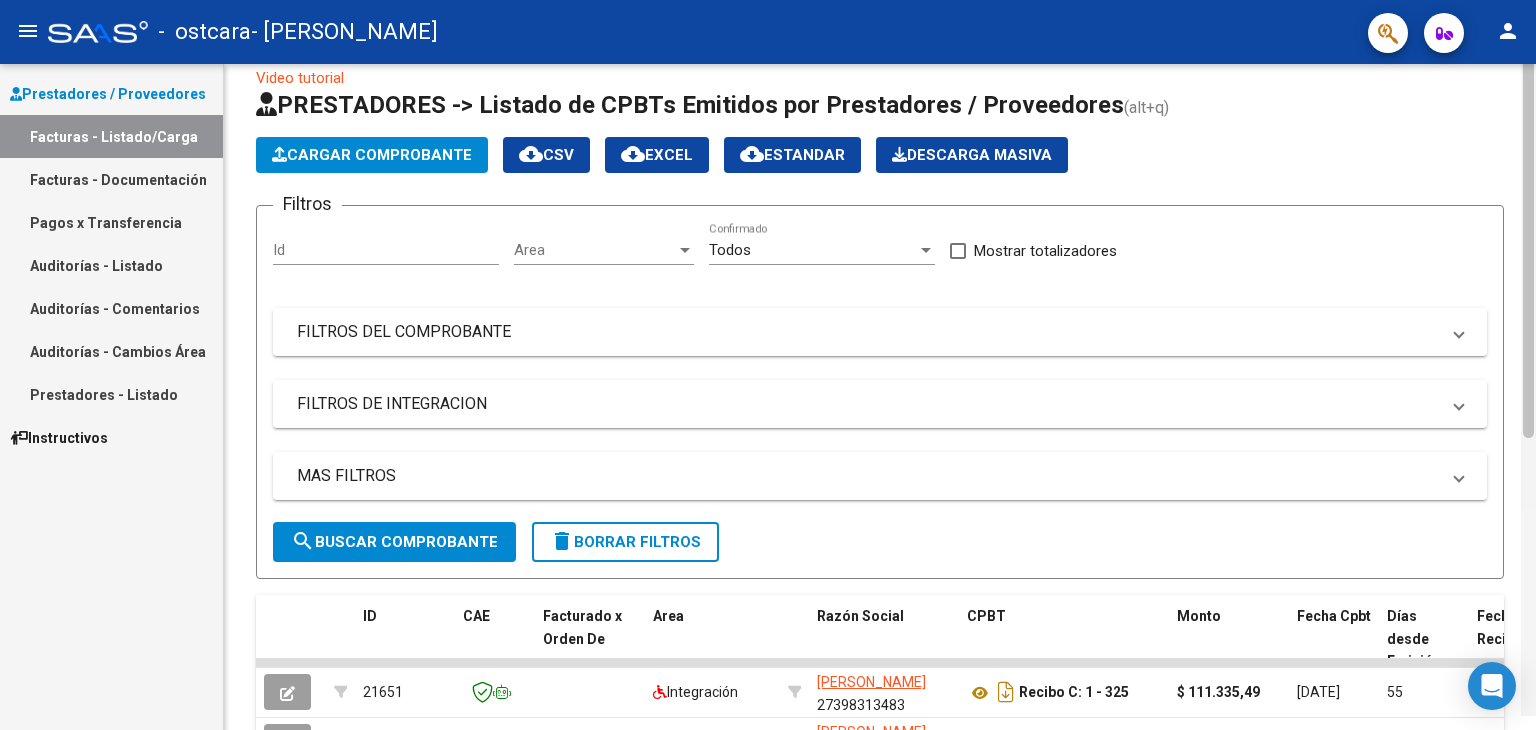scroll, scrollTop: 0, scrollLeft: 0, axis: both 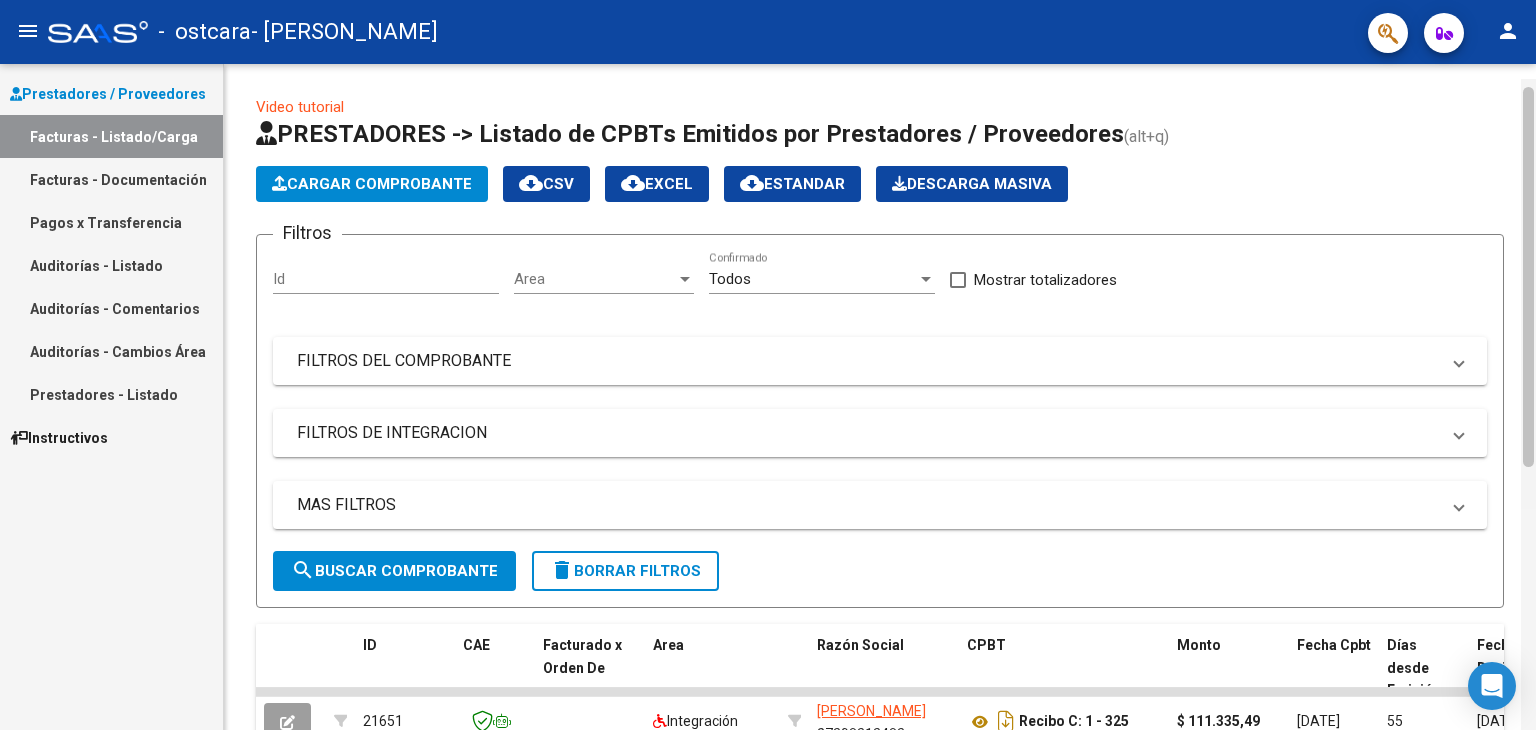 drag, startPoint x: 1530, startPoint y: 443, endPoint x: 1524, endPoint y: 155, distance: 288.0625 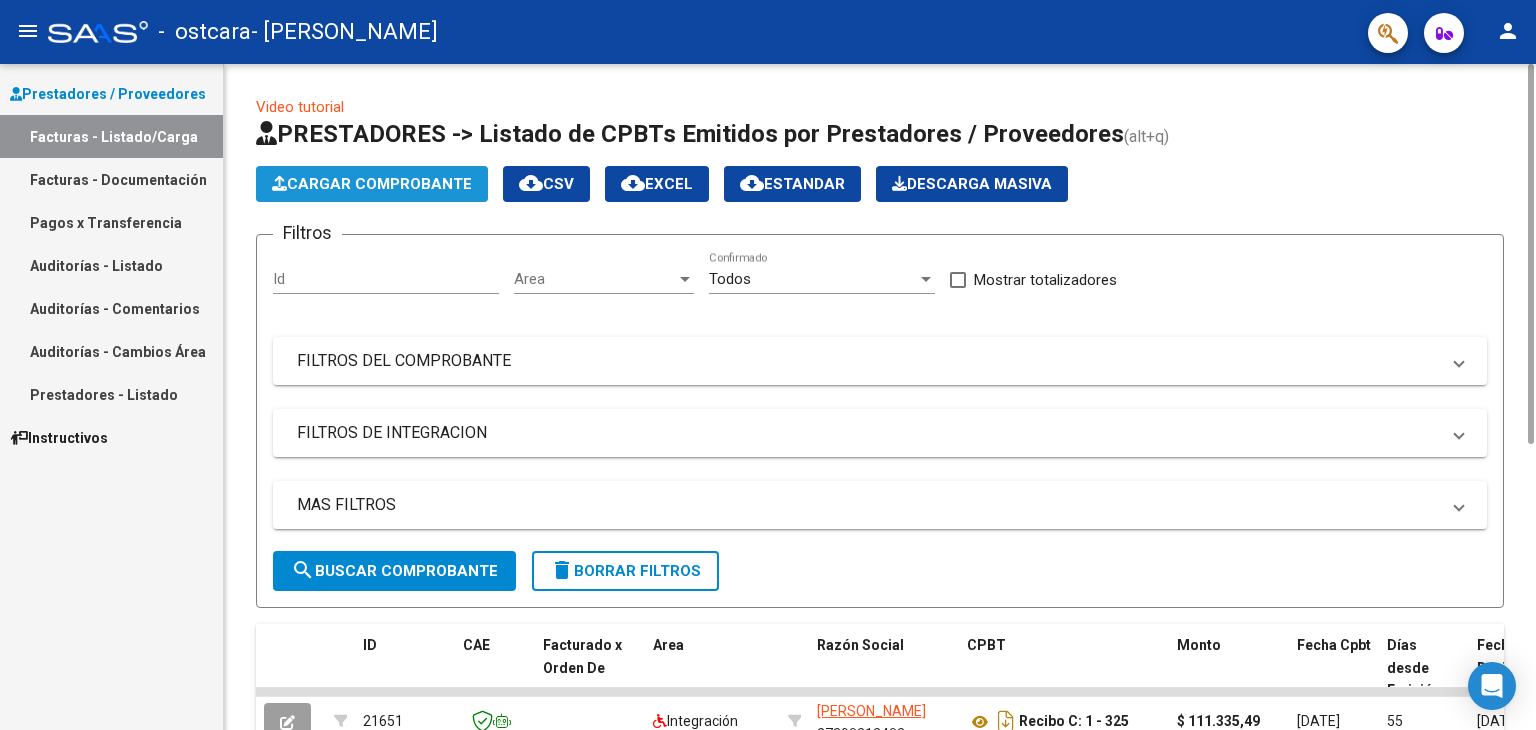 click on "Cargar Comprobante" 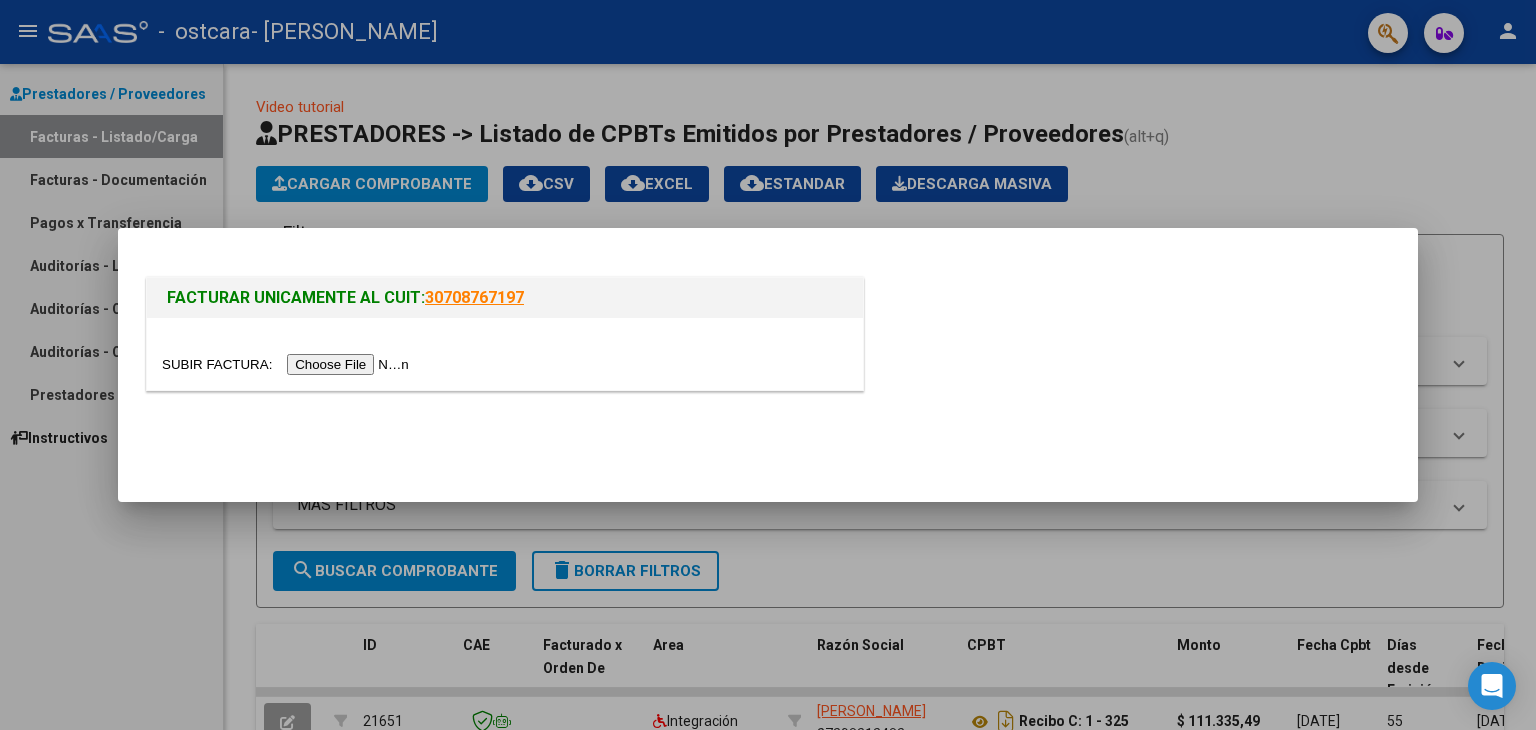 click at bounding box center (288, 364) 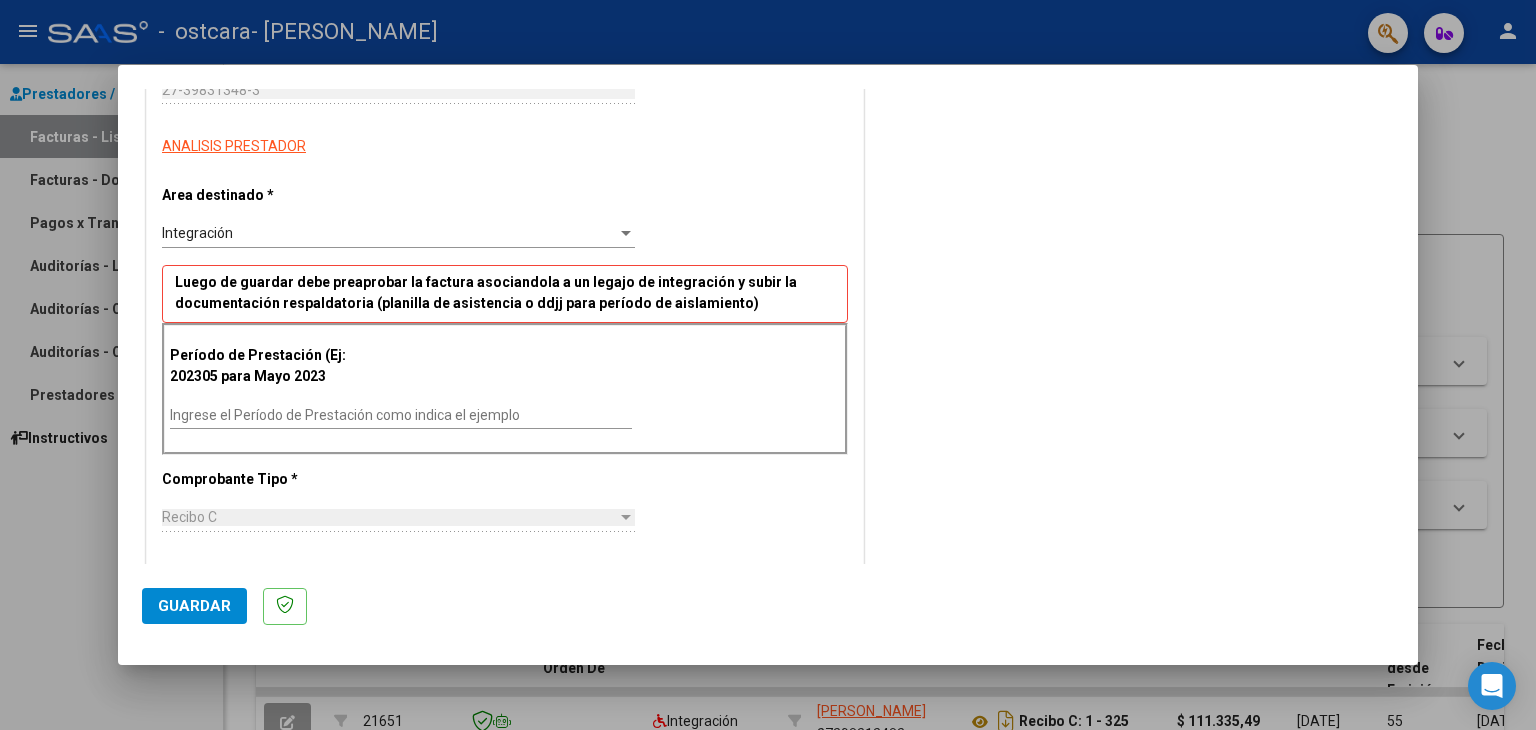scroll, scrollTop: 336, scrollLeft: 0, axis: vertical 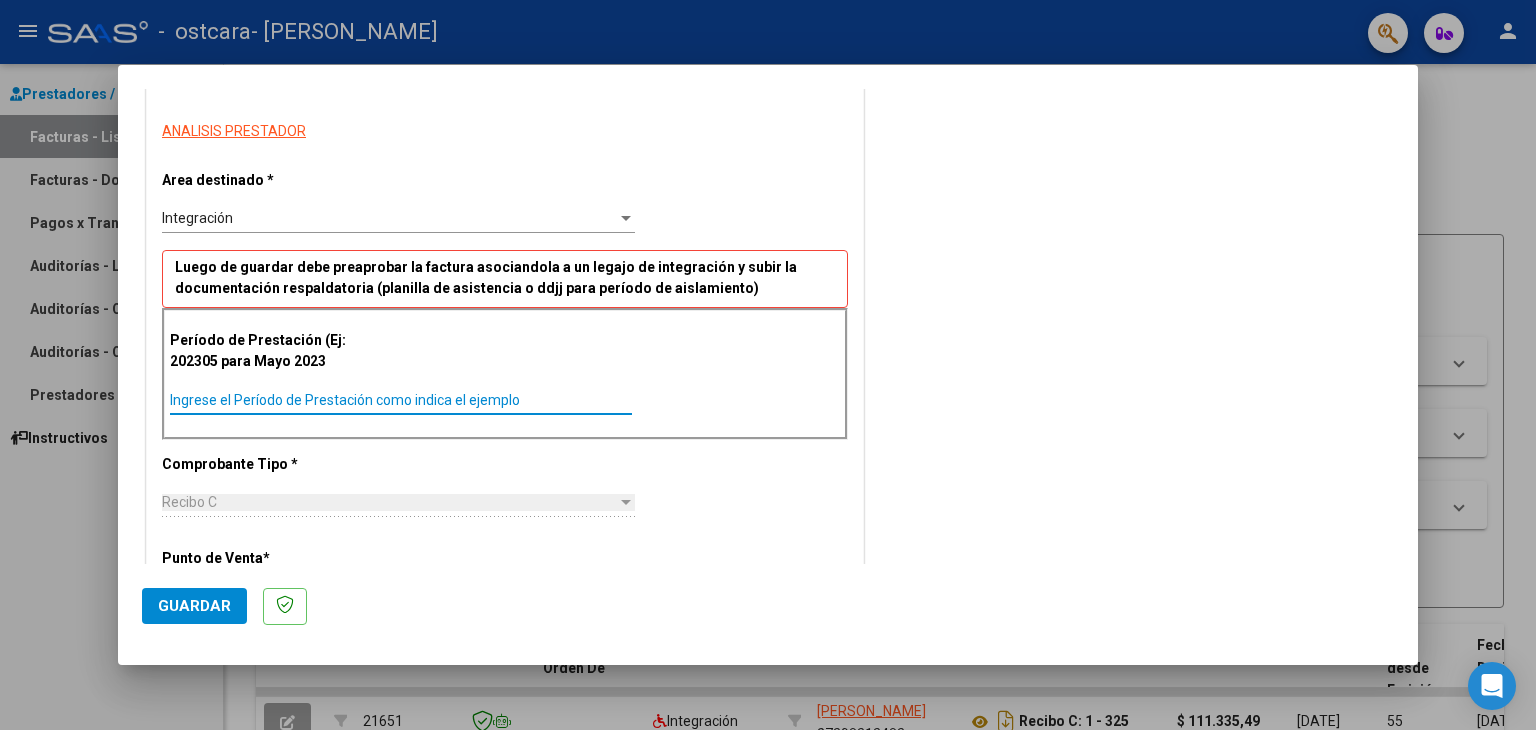 click on "Ingrese el Período de Prestación como indica el ejemplo" at bounding box center (401, 400) 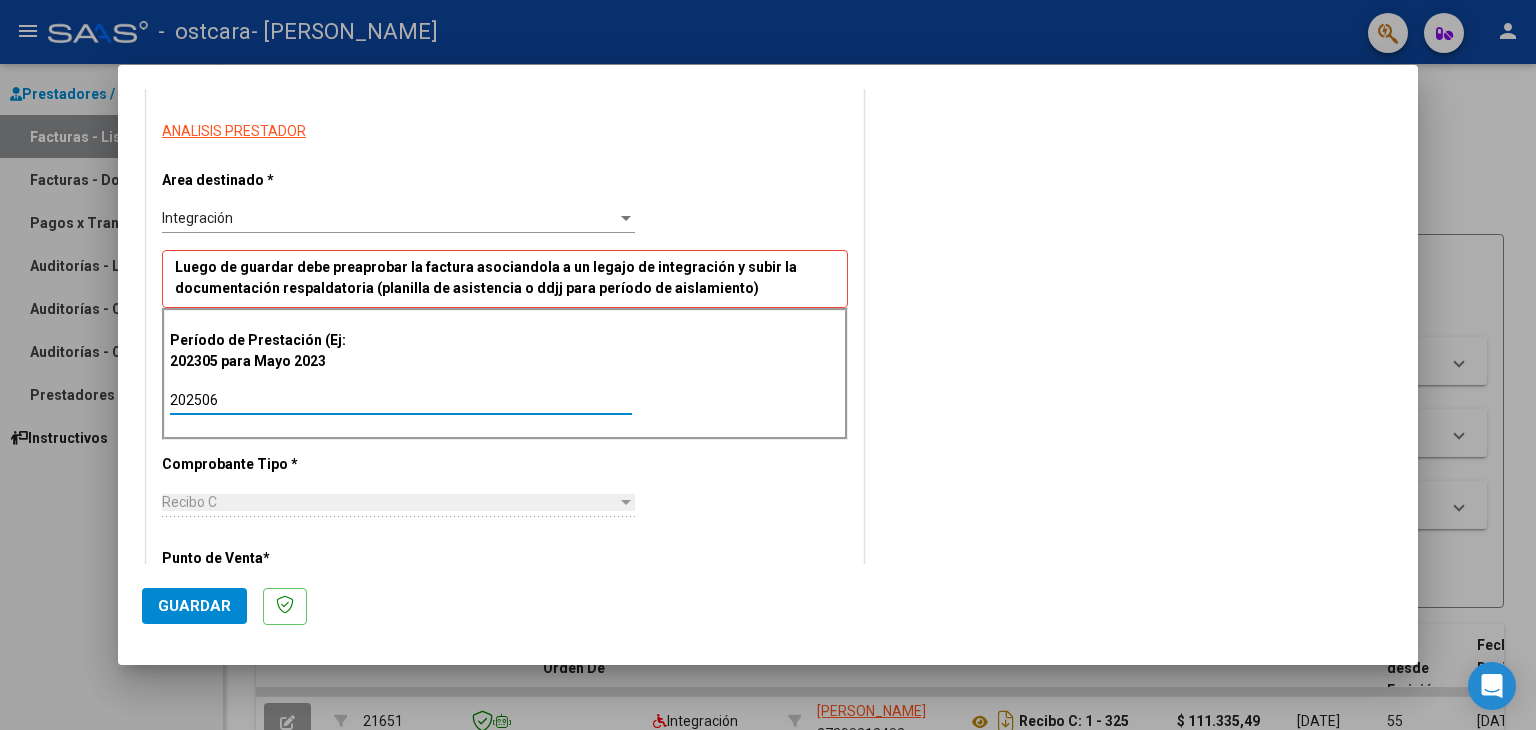 type on "202506" 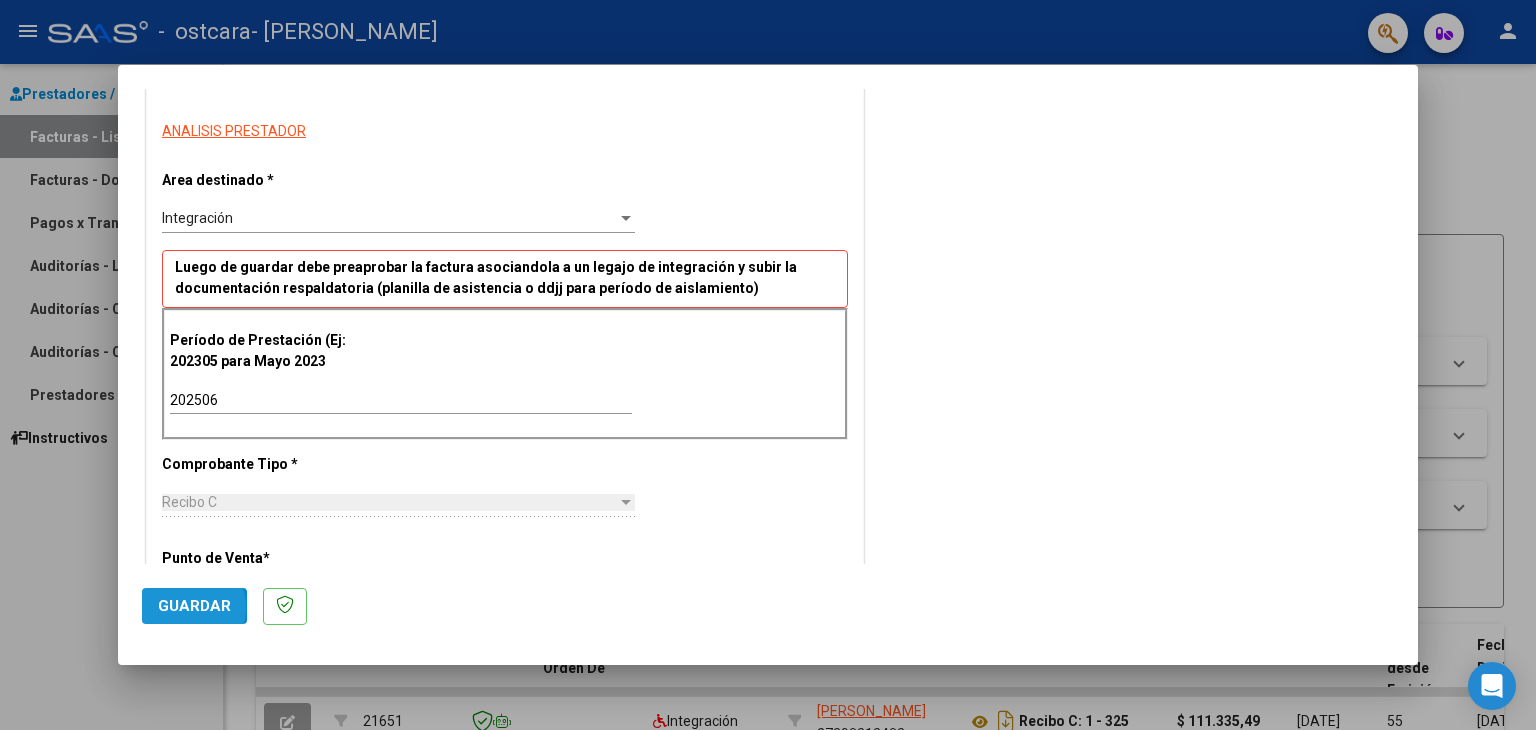 click on "Guardar" 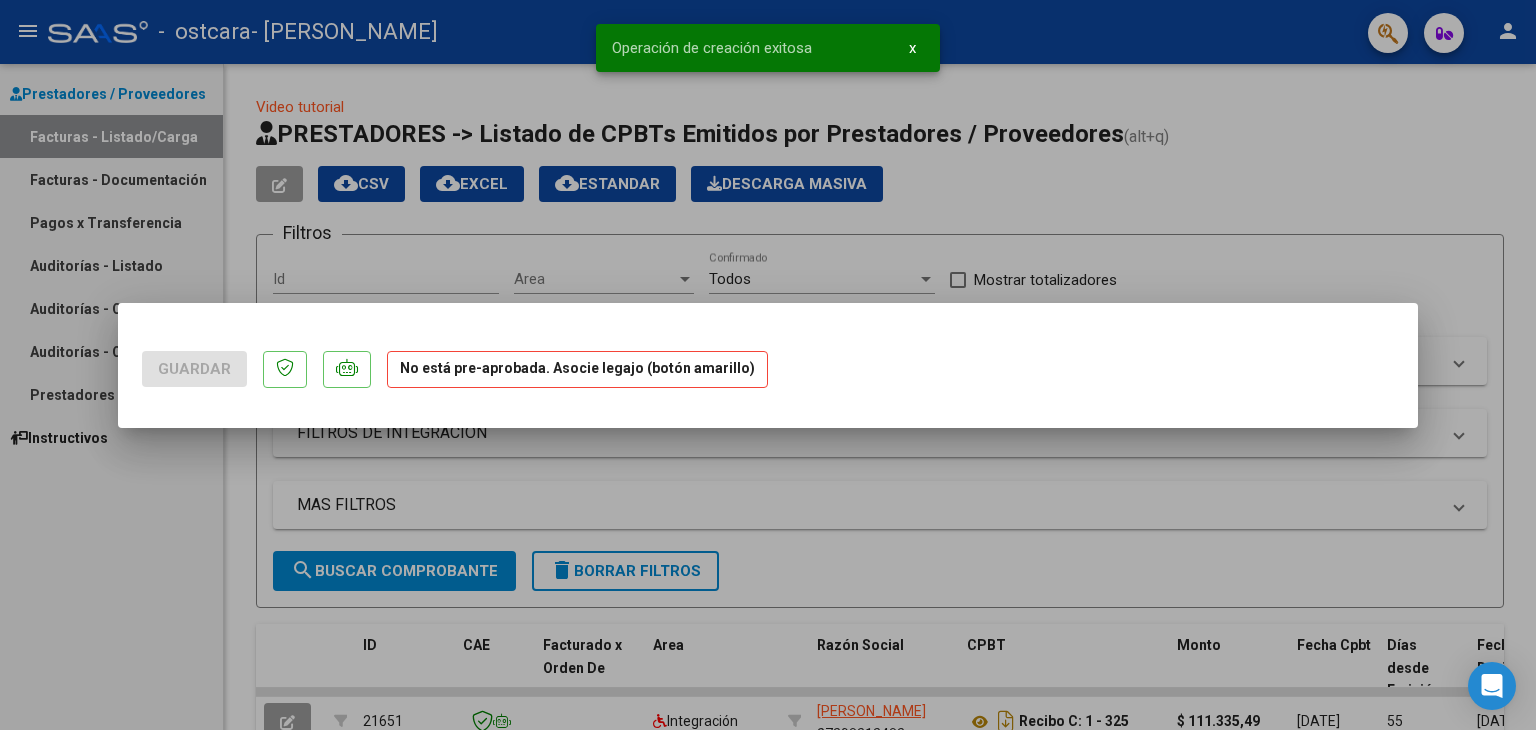 scroll, scrollTop: 0, scrollLeft: 0, axis: both 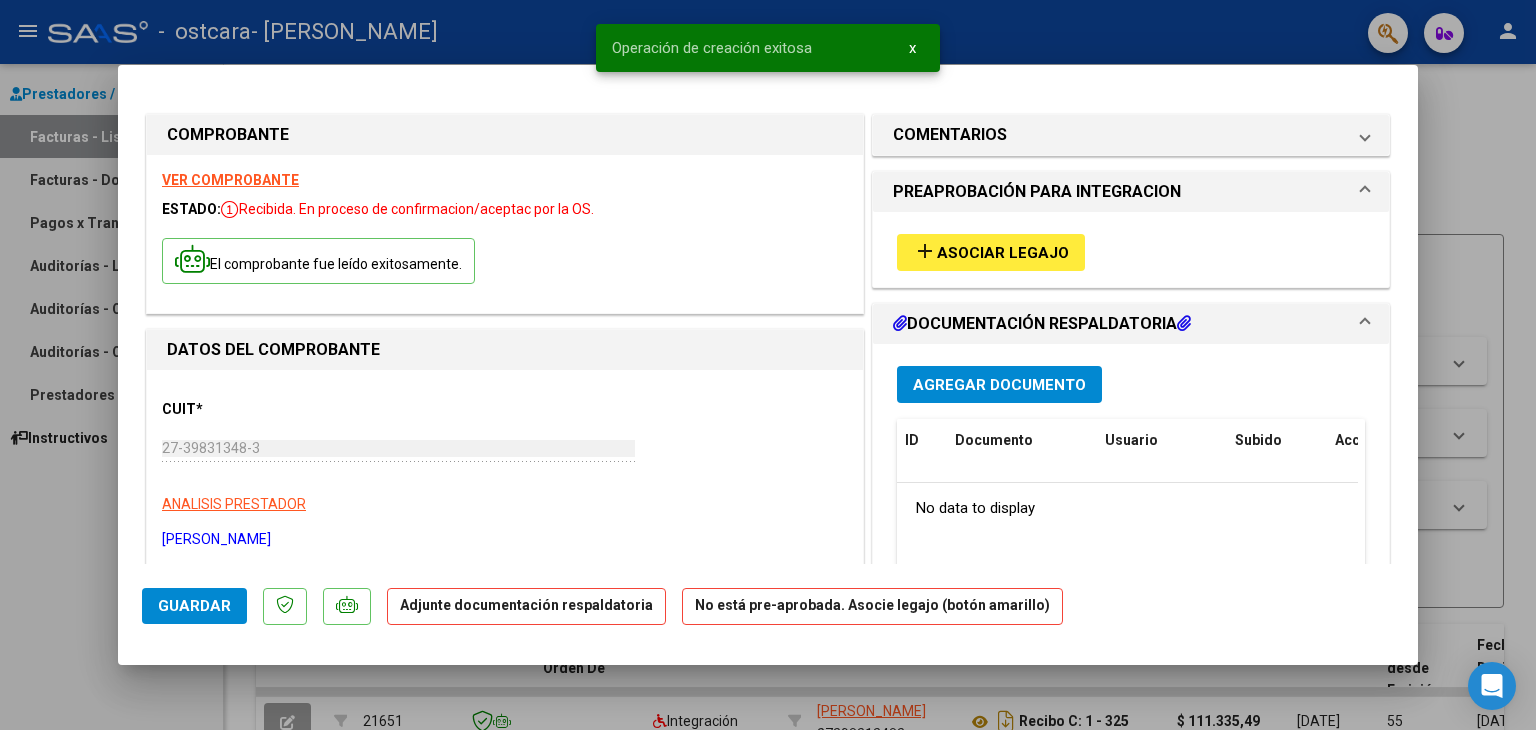 click on "add Asociar Legajo" at bounding box center (991, 252) 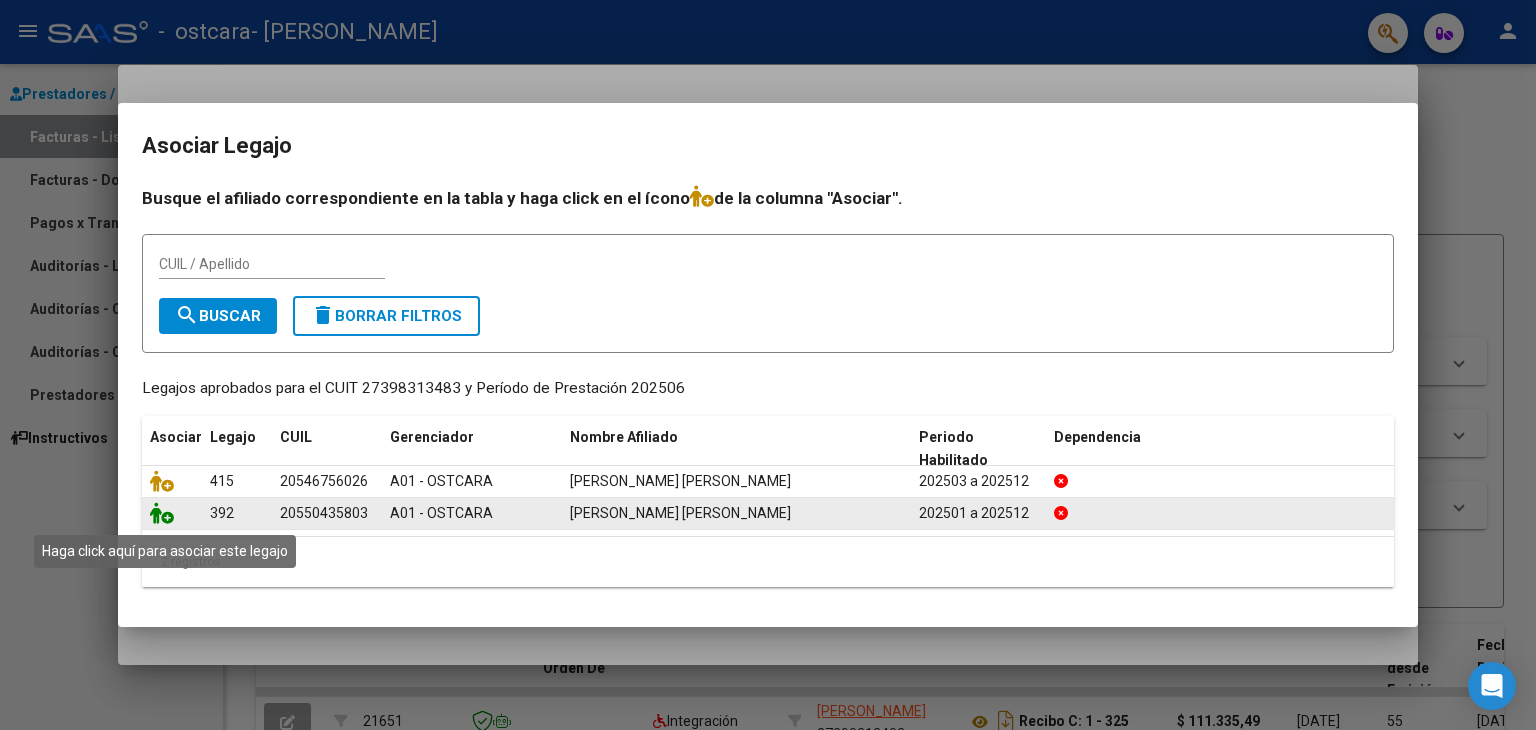 click 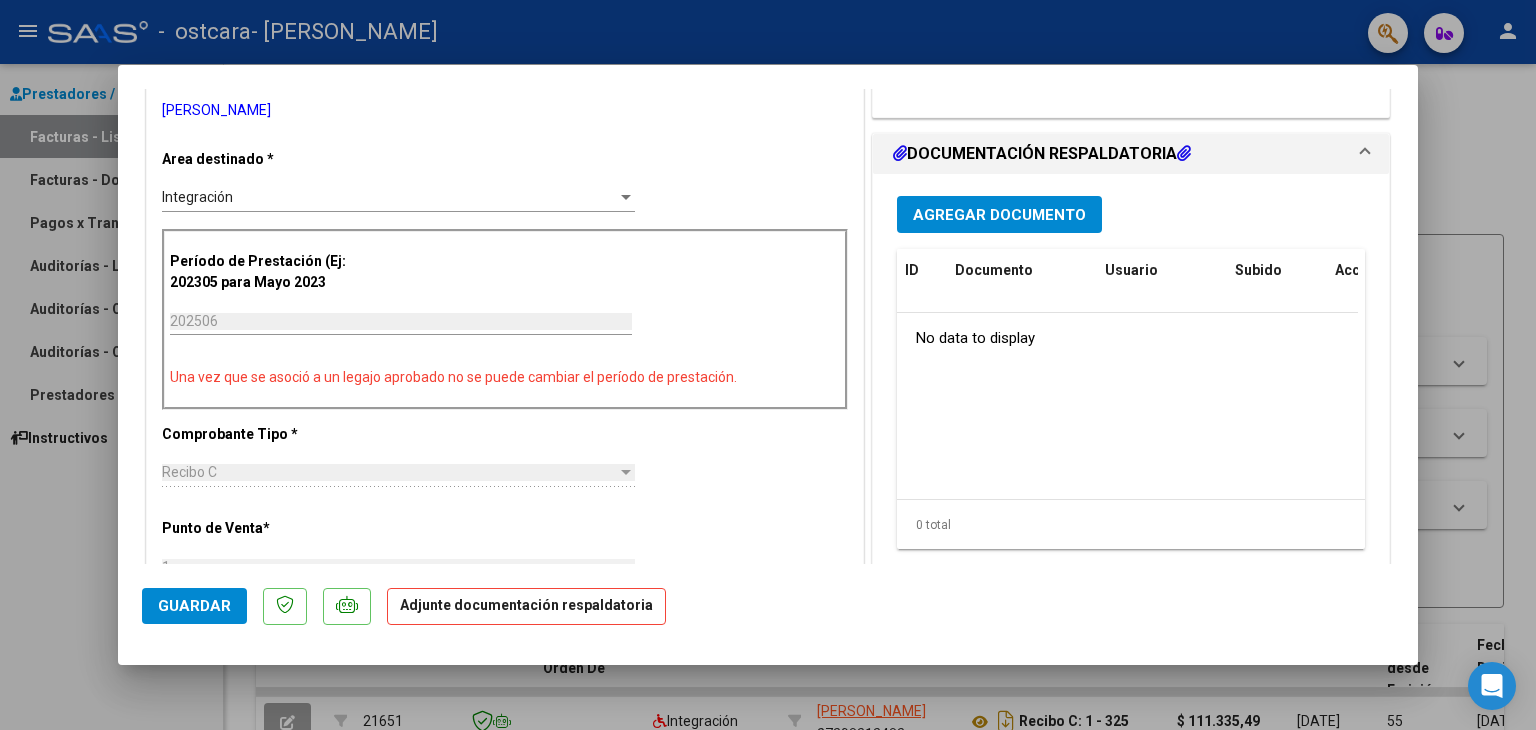 scroll, scrollTop: 432, scrollLeft: 0, axis: vertical 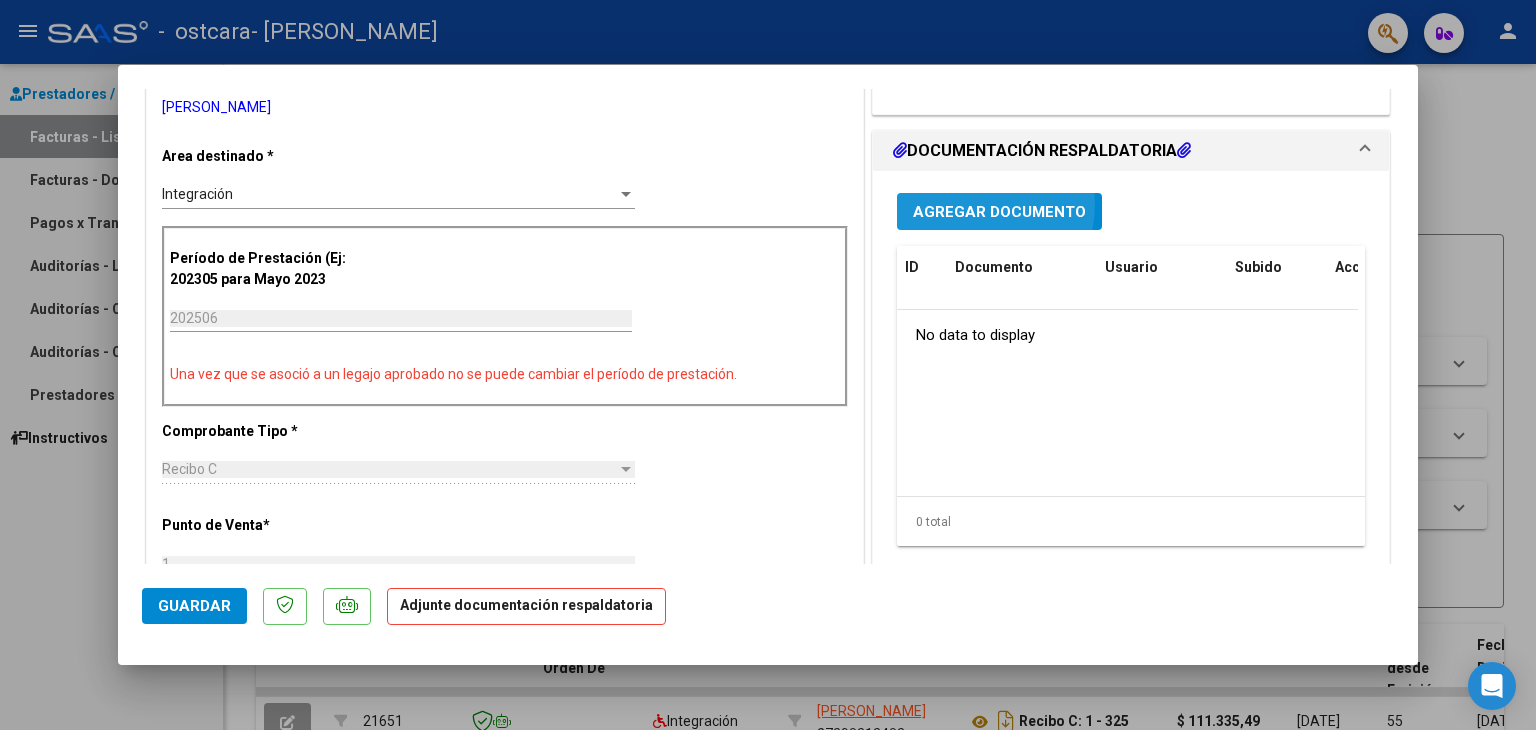 click on "Agregar Documento" at bounding box center [999, 212] 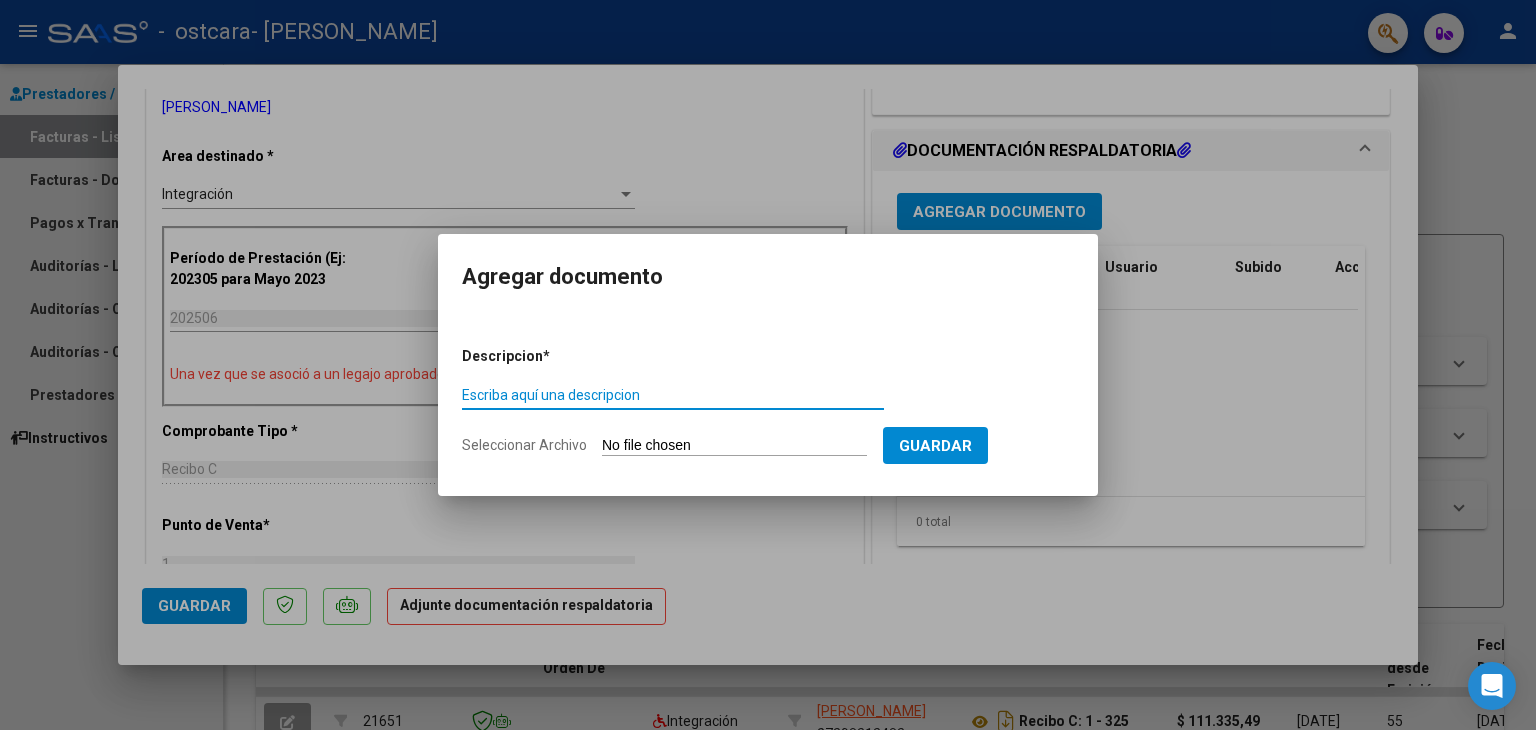 click on "Seleccionar Archivo" 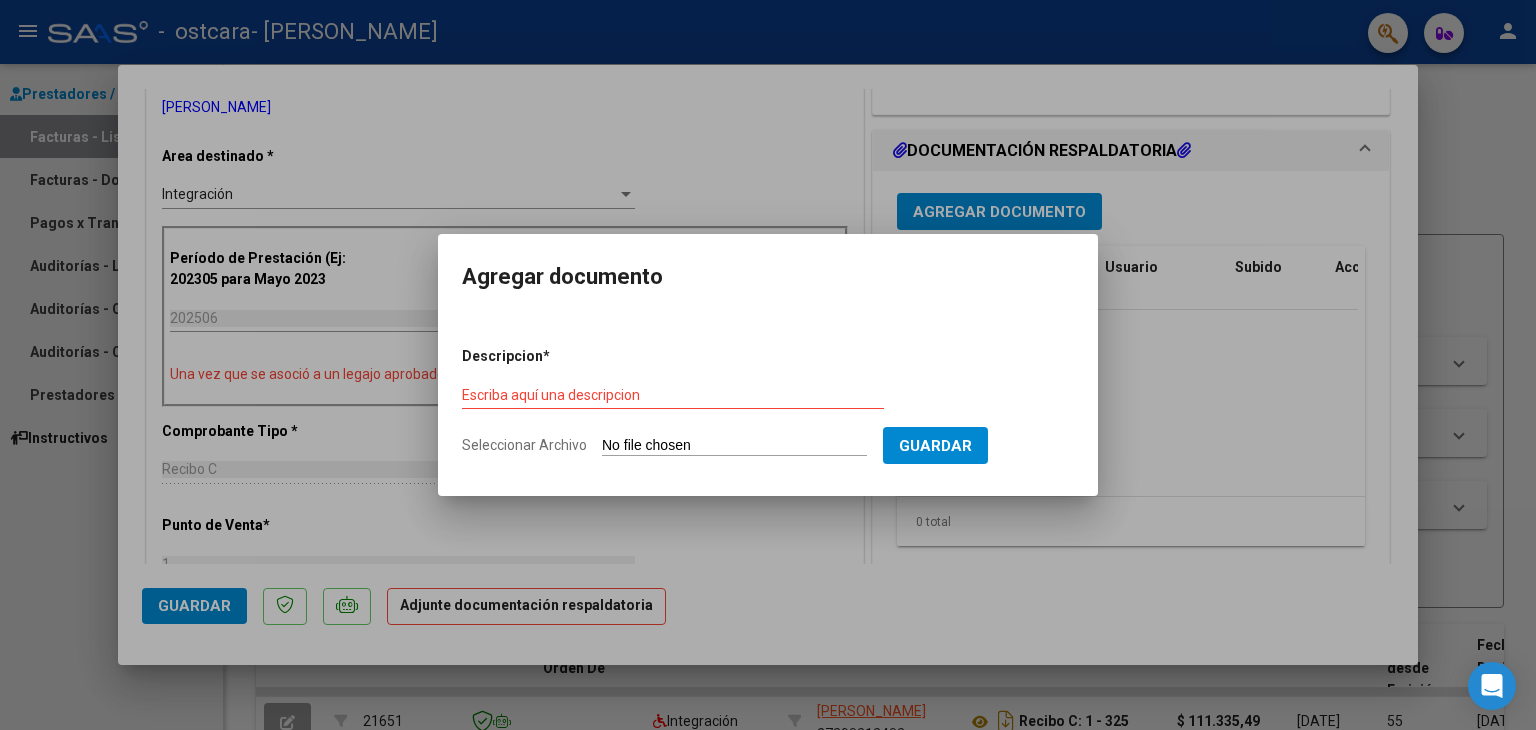 drag, startPoint x: 523, startPoint y: 454, endPoint x: 523, endPoint y: 443, distance: 11 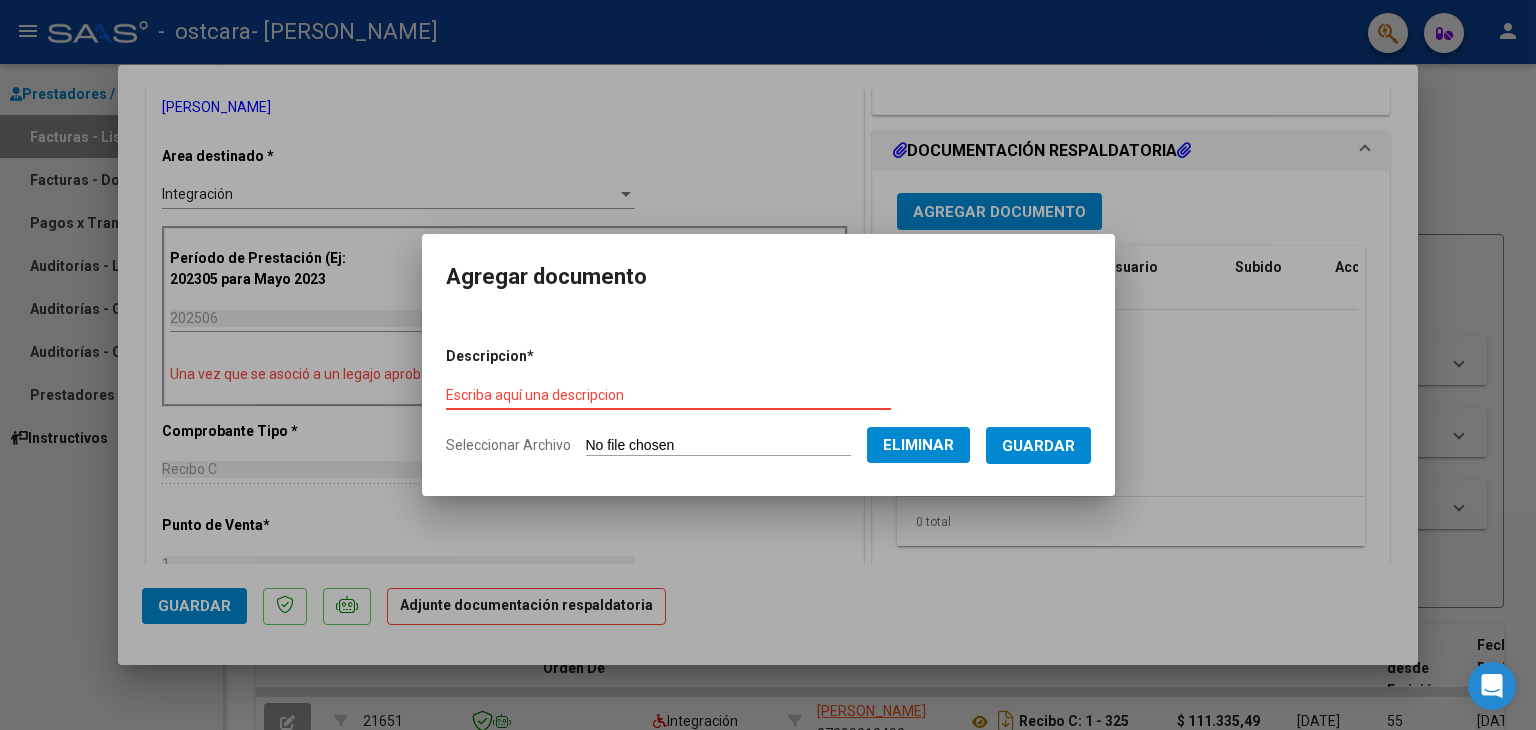 click on "Escriba aquí una descripcion" at bounding box center (668, 395) 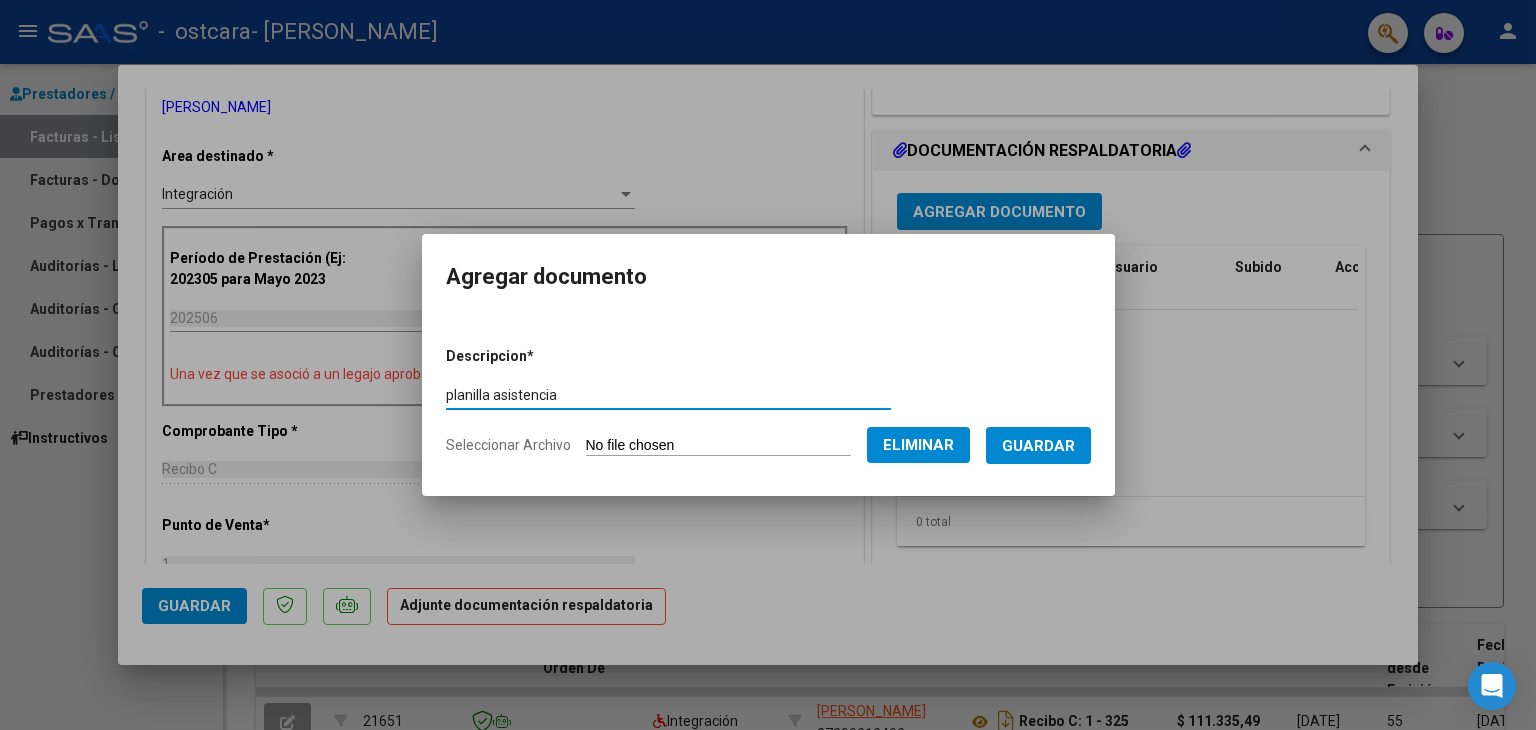 type on "planilla asistencia" 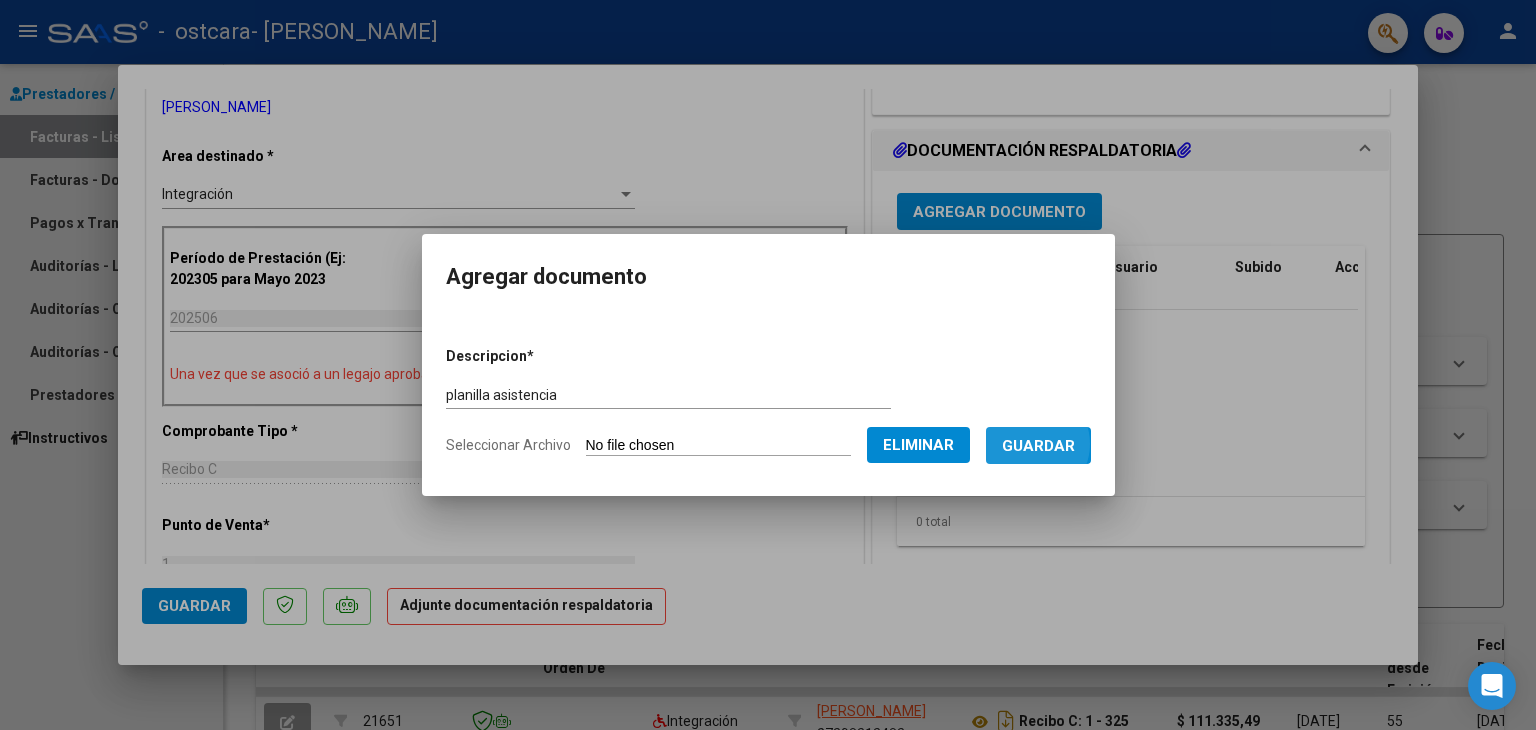 click on "Guardar" at bounding box center (1038, 446) 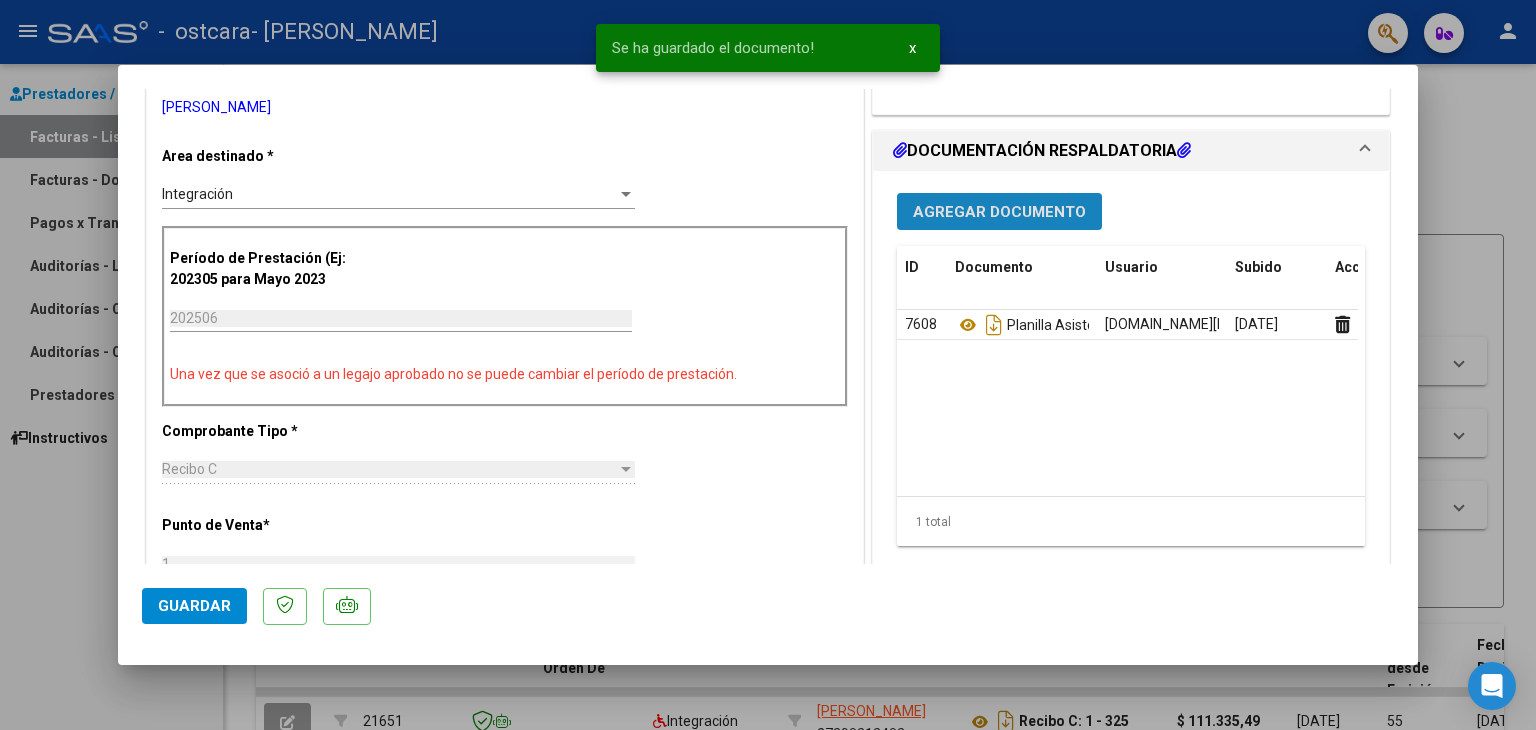 click on "Agregar Documento" at bounding box center [999, 212] 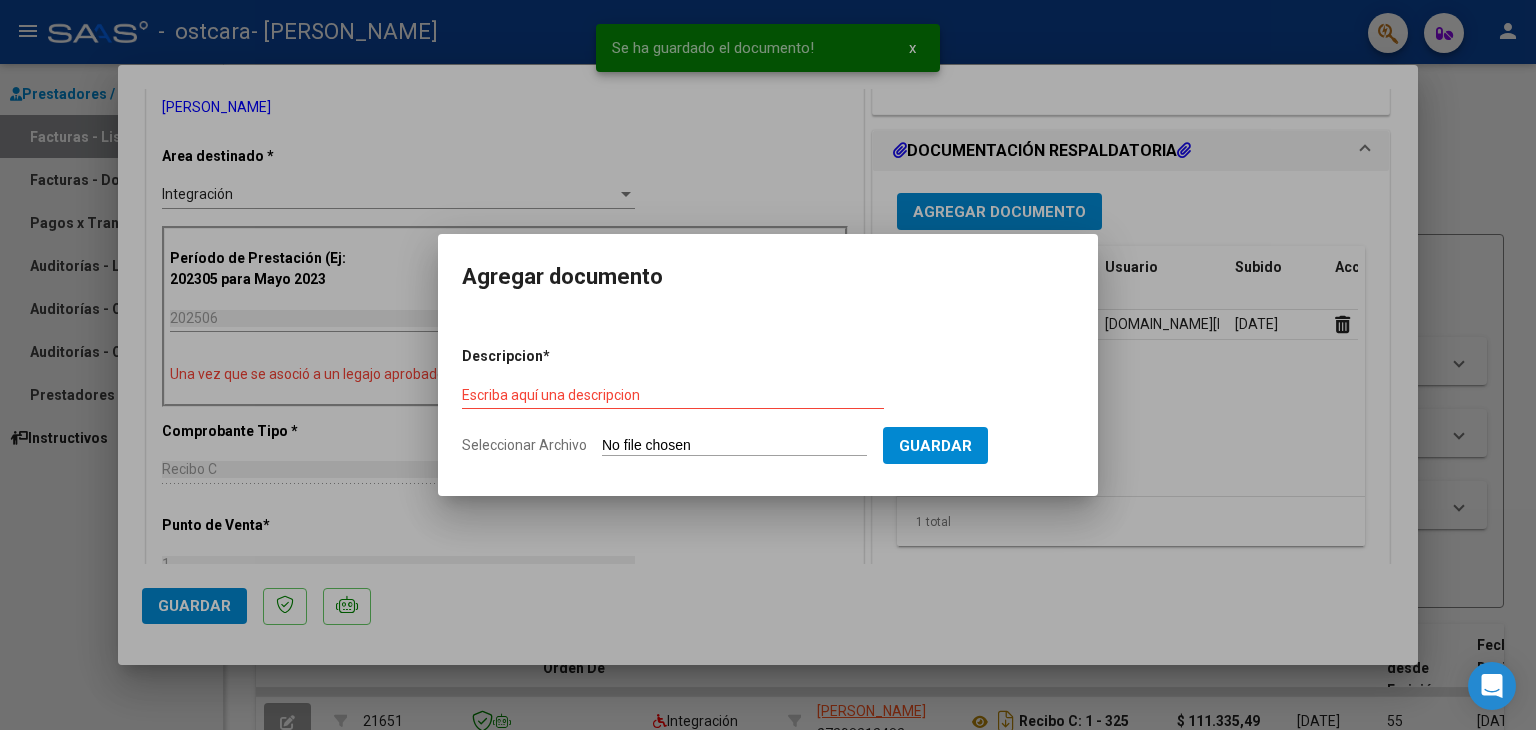 click on "Seleccionar Archivo" 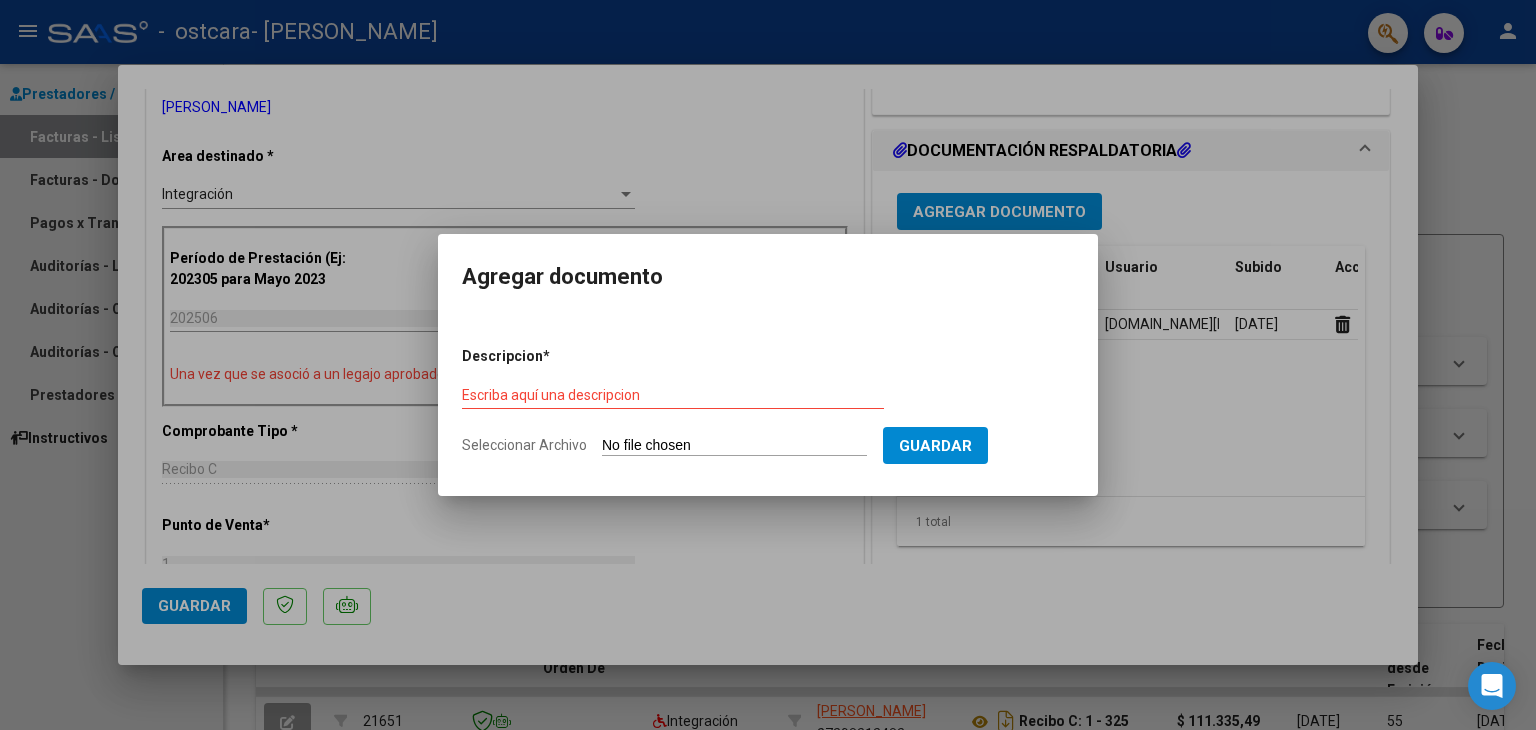 type on "C:\fakepath\listaDebitosAutomaticos.pdf" 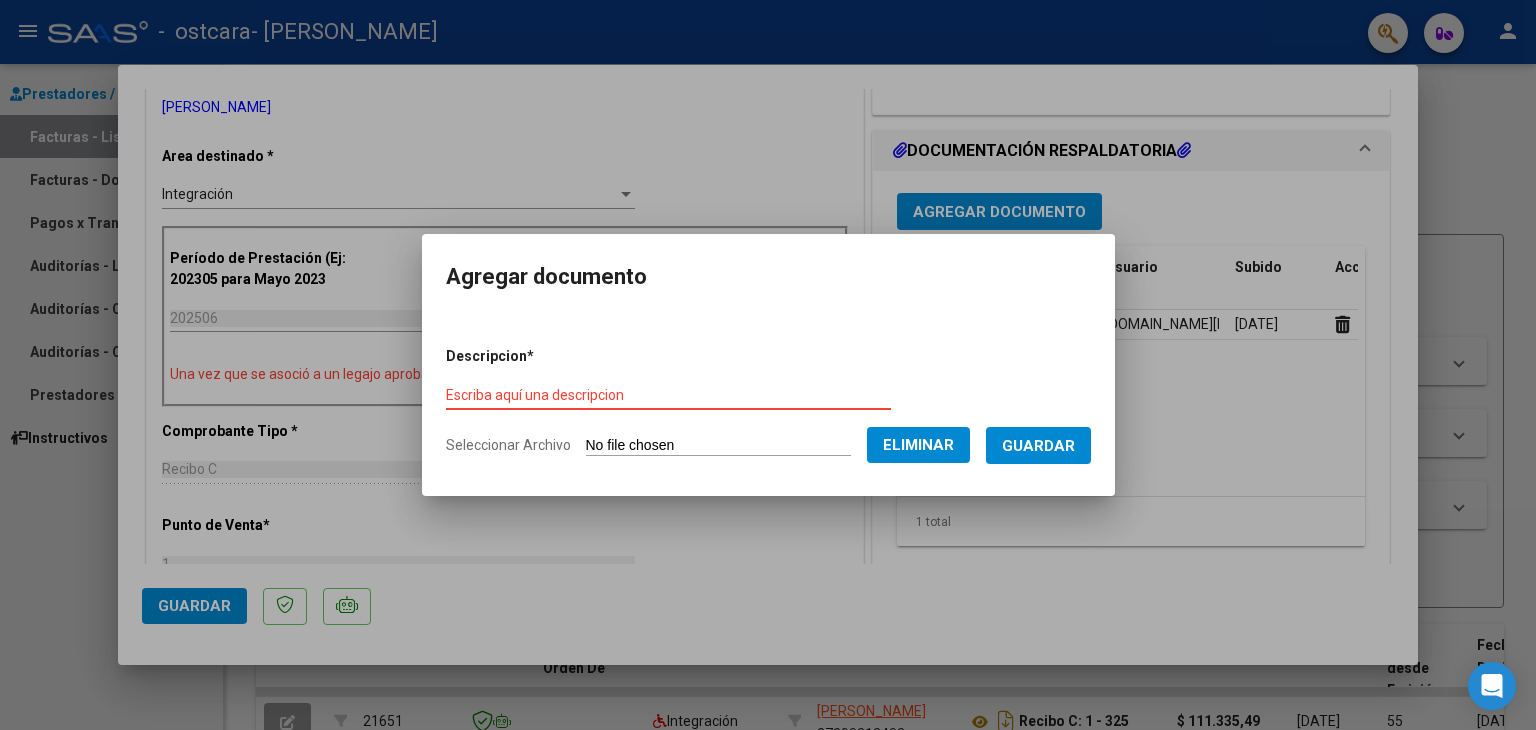 click on "Escriba aquí una descripcion" at bounding box center (668, 395) 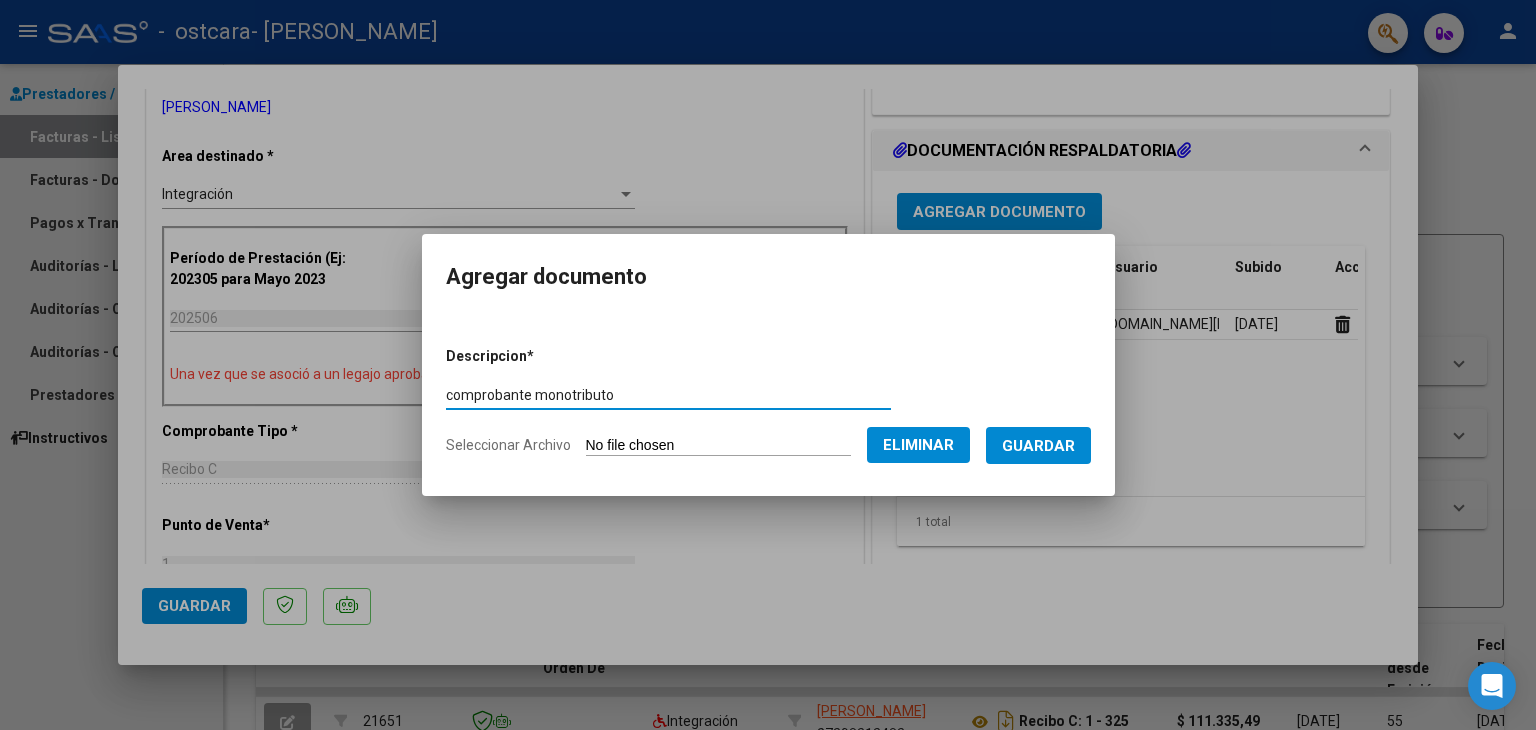 type on "comprobante monotributo" 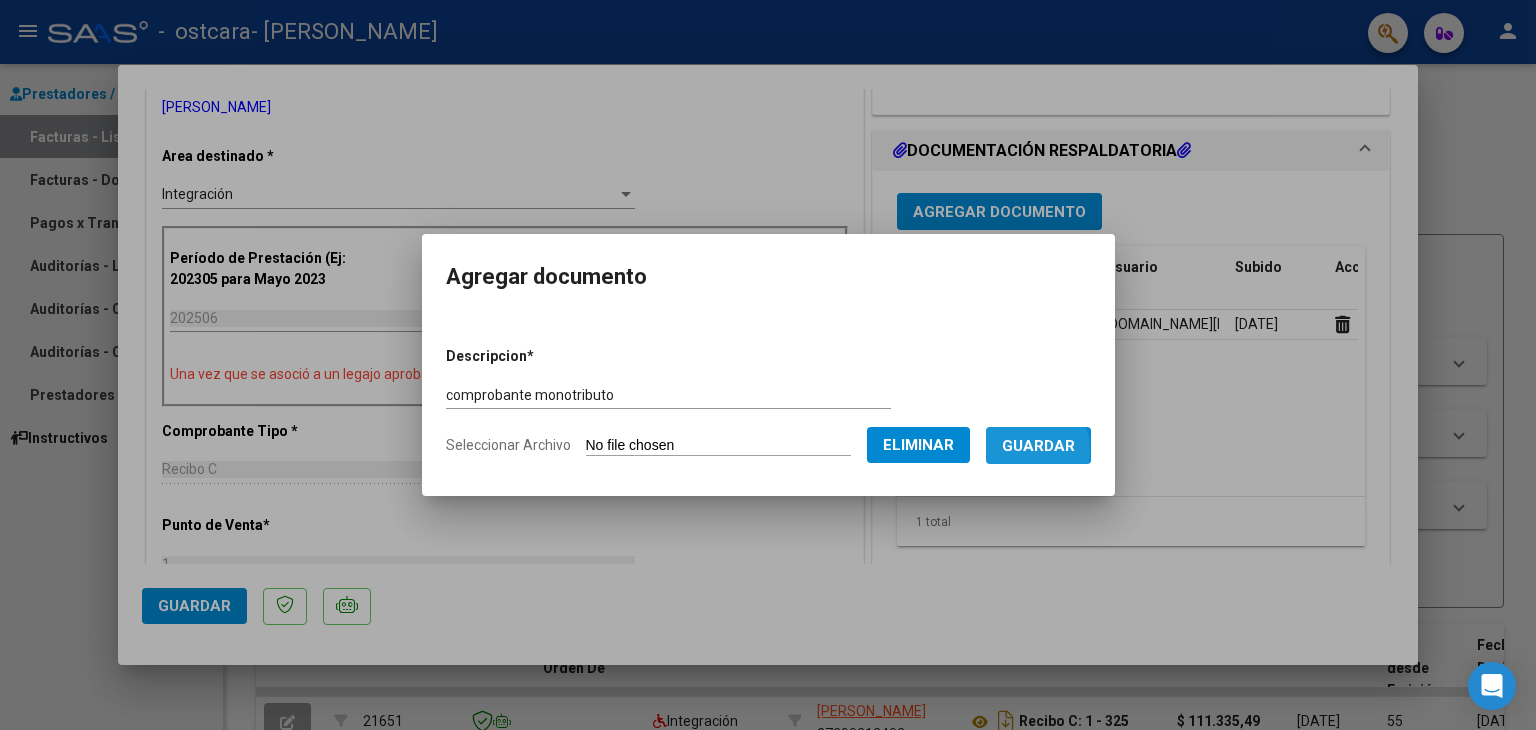 click on "Guardar" at bounding box center (1038, 446) 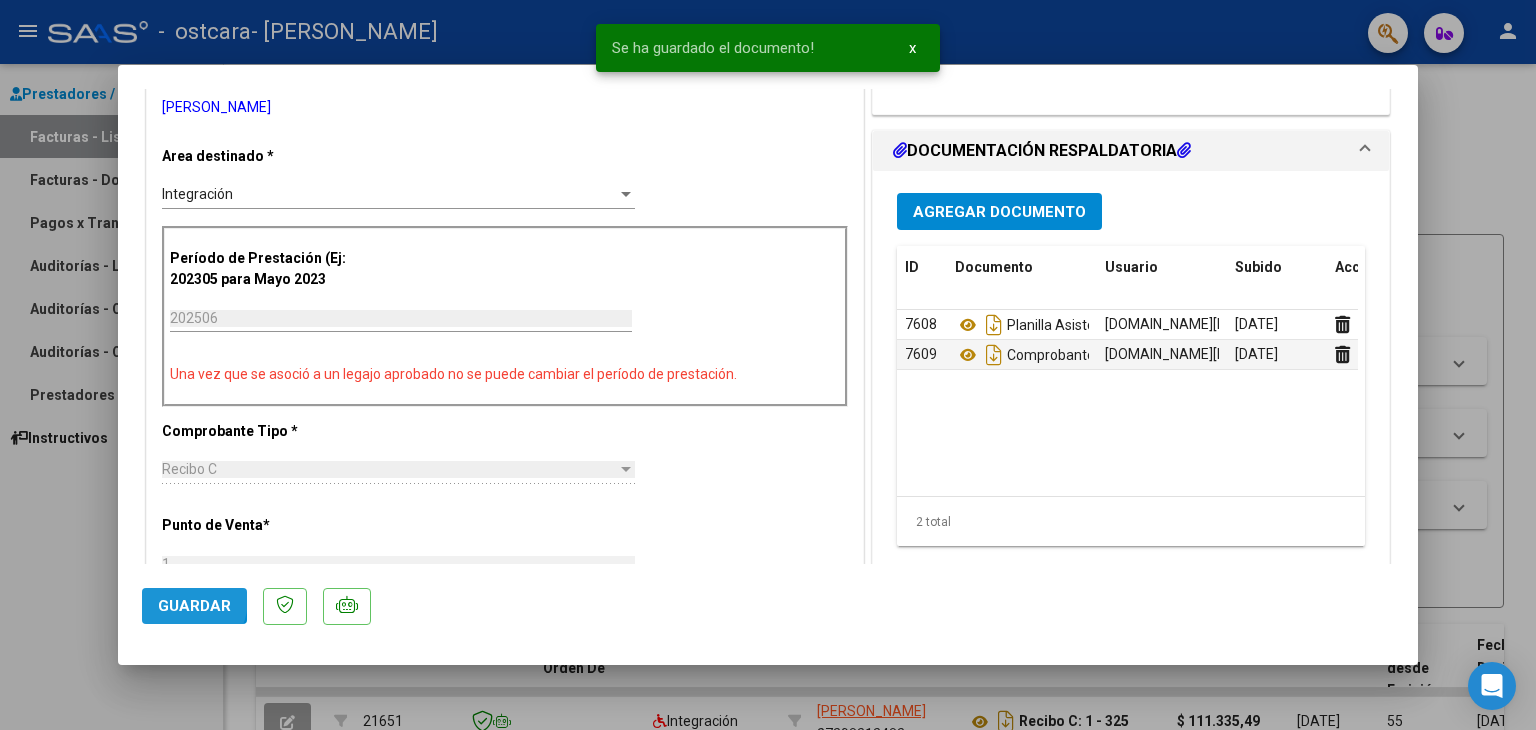 click on "Guardar" 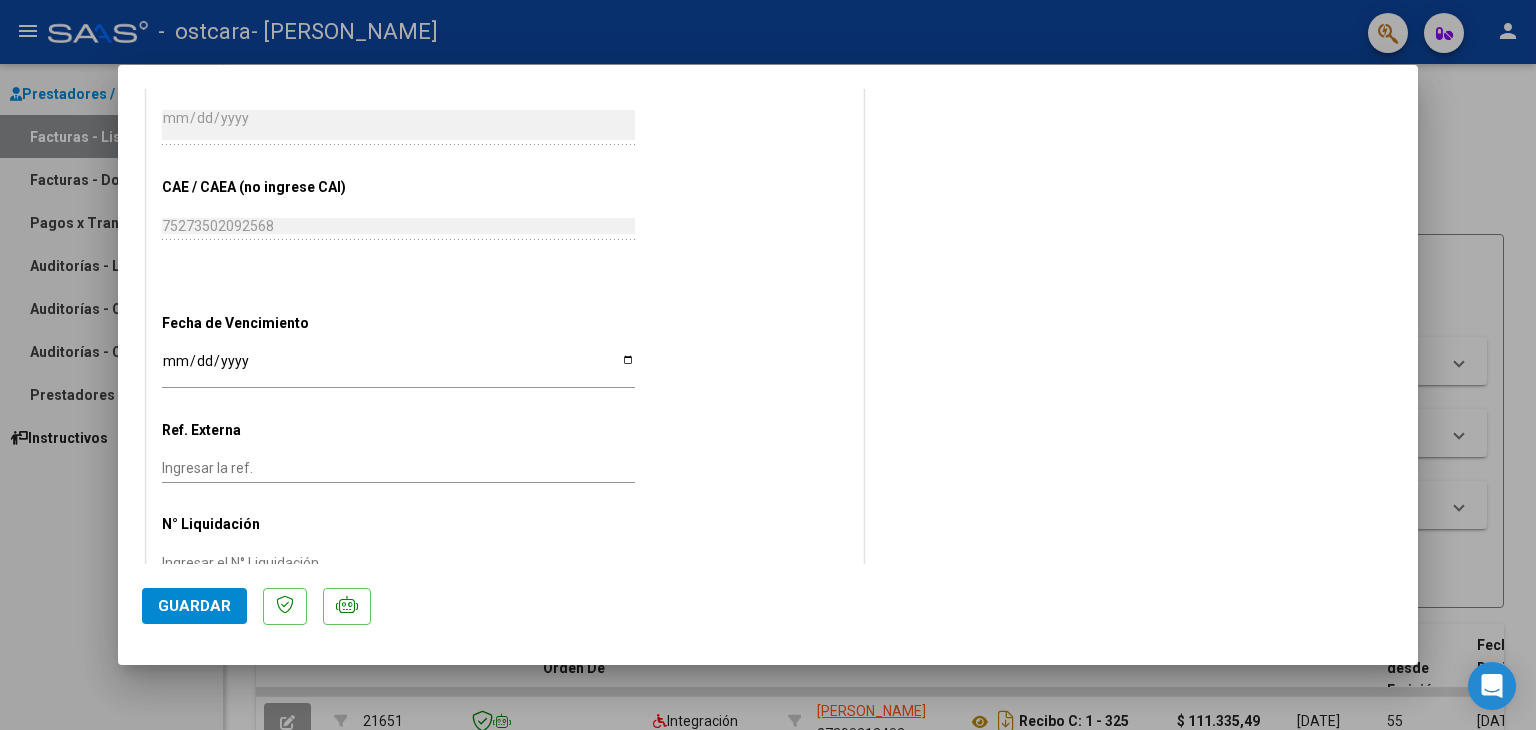 scroll, scrollTop: 1208, scrollLeft: 0, axis: vertical 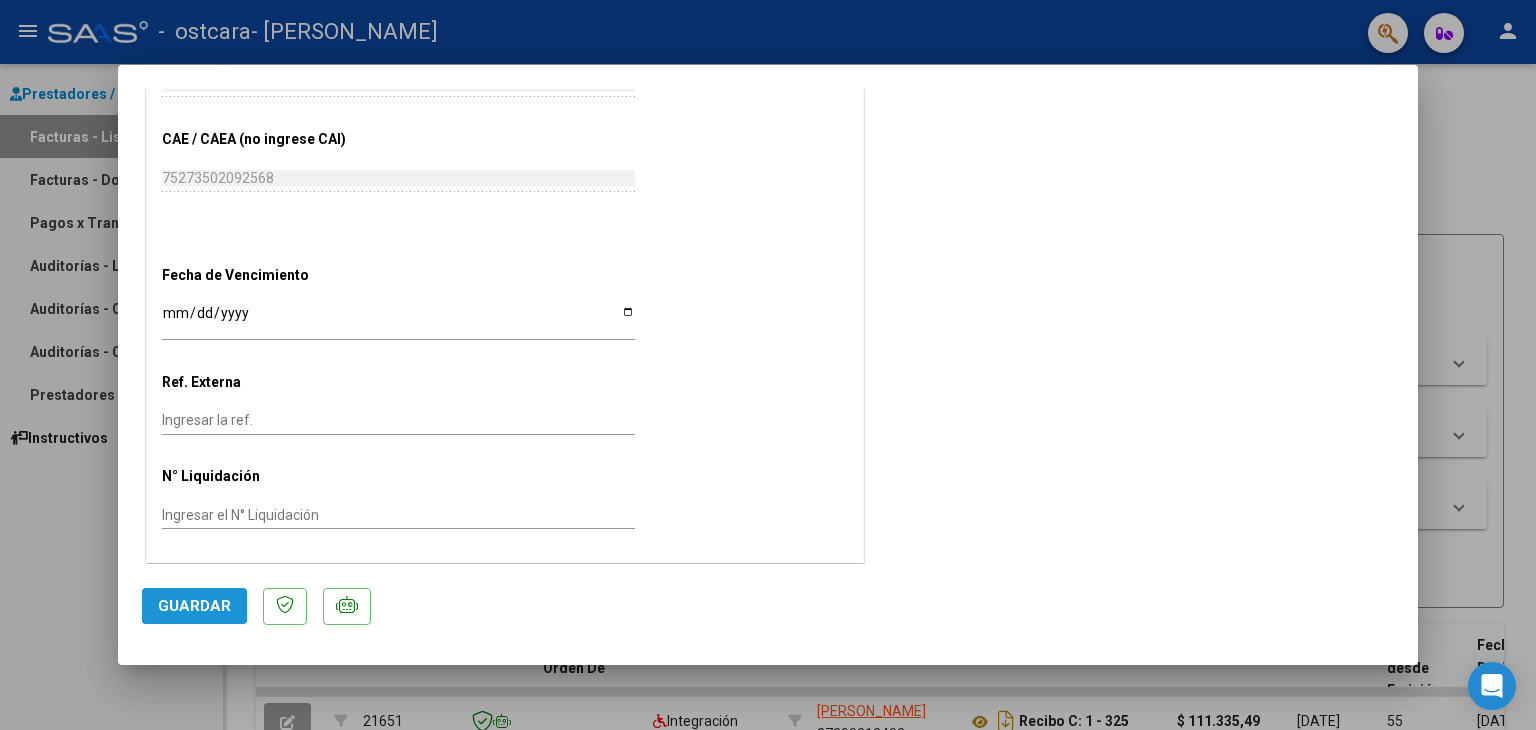 click on "Guardar" 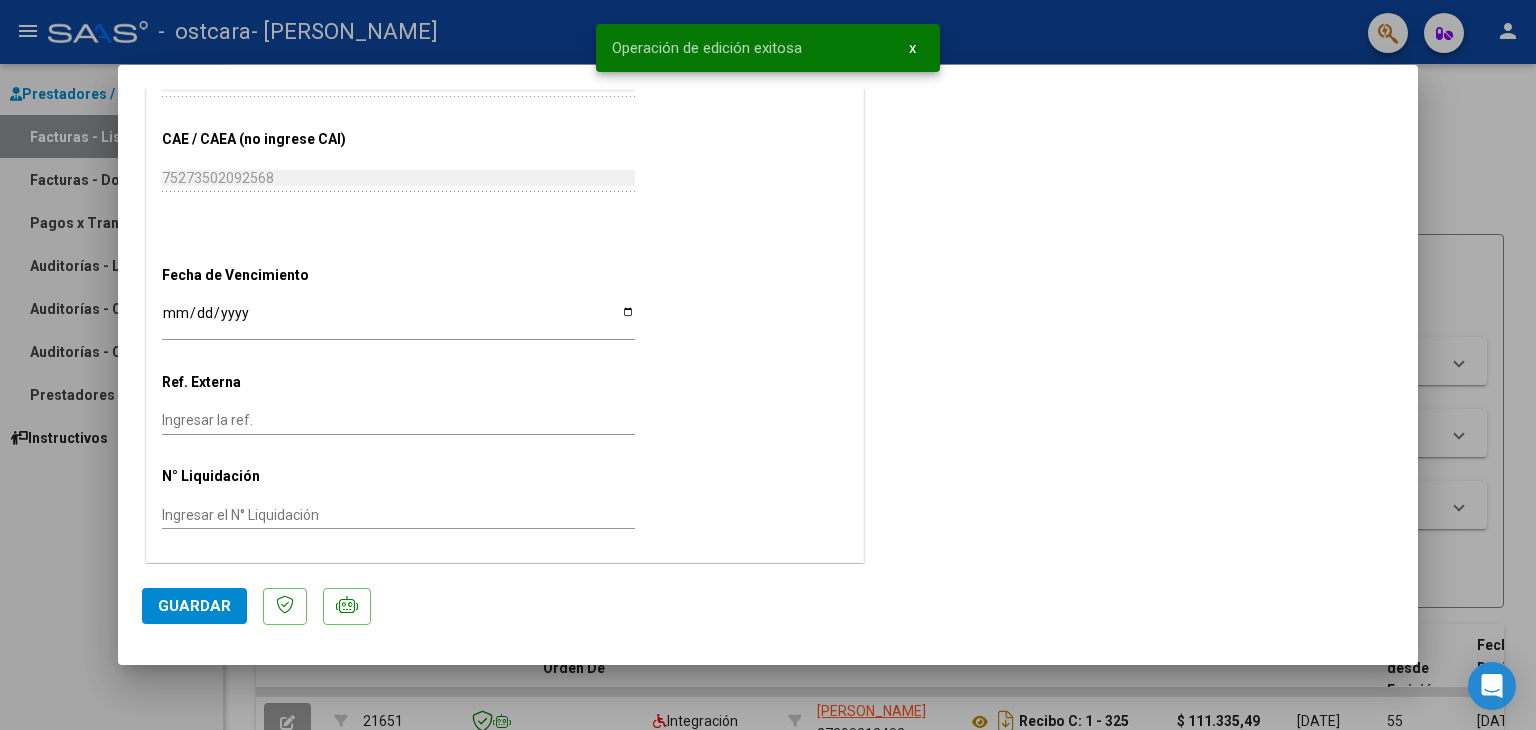 click at bounding box center (768, 365) 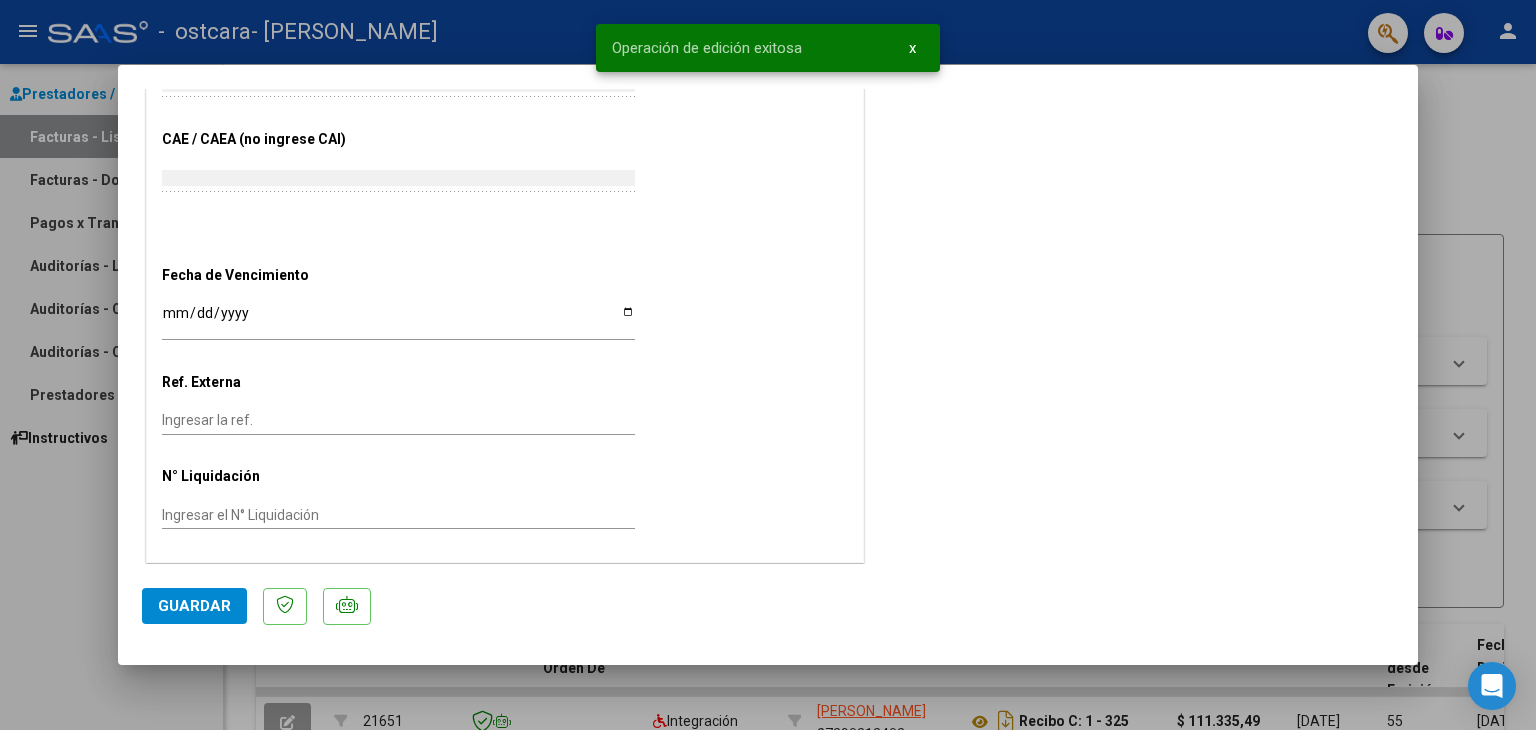 scroll, scrollTop: 0, scrollLeft: 0, axis: both 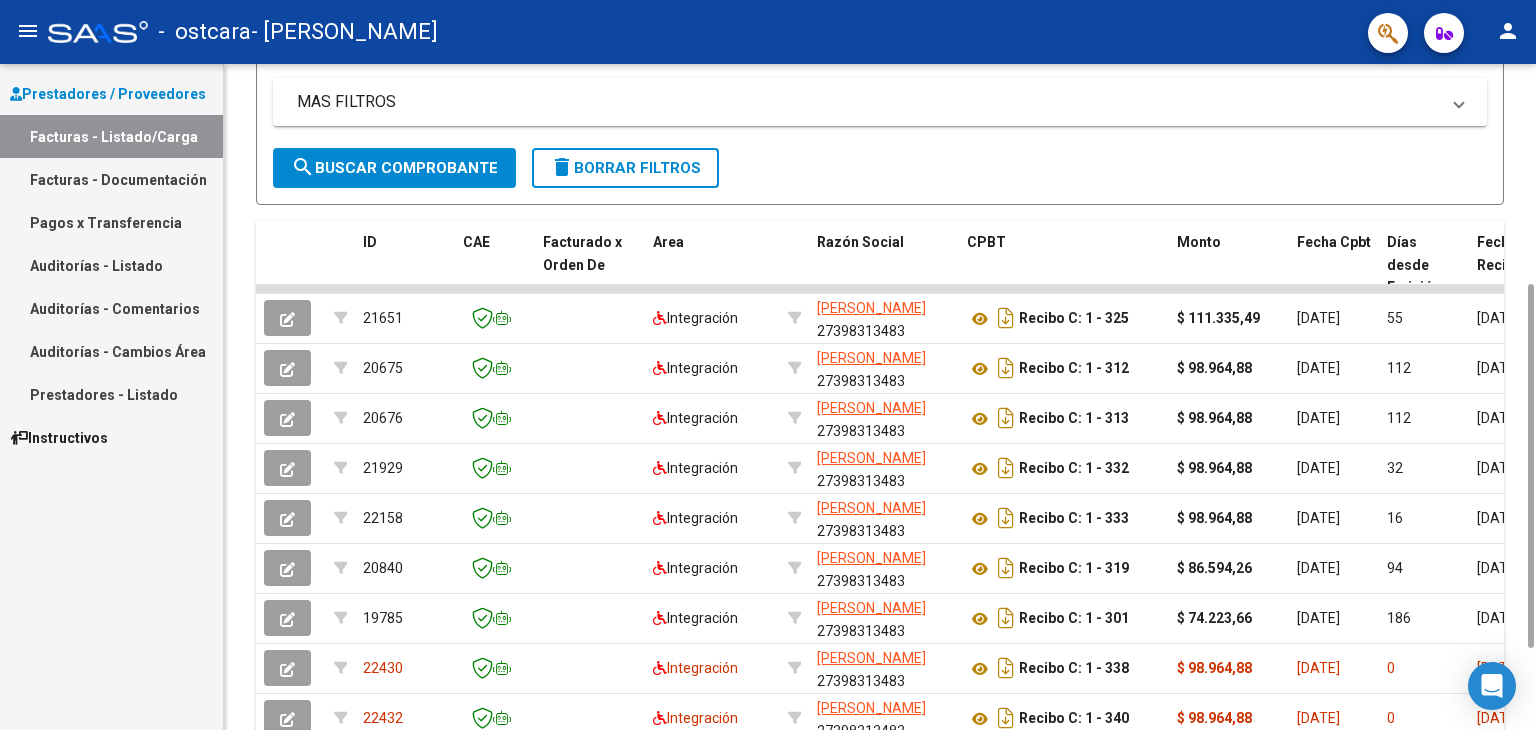 drag, startPoint x: 1531, startPoint y: 137, endPoint x: 1516, endPoint y: 367, distance: 230.48862 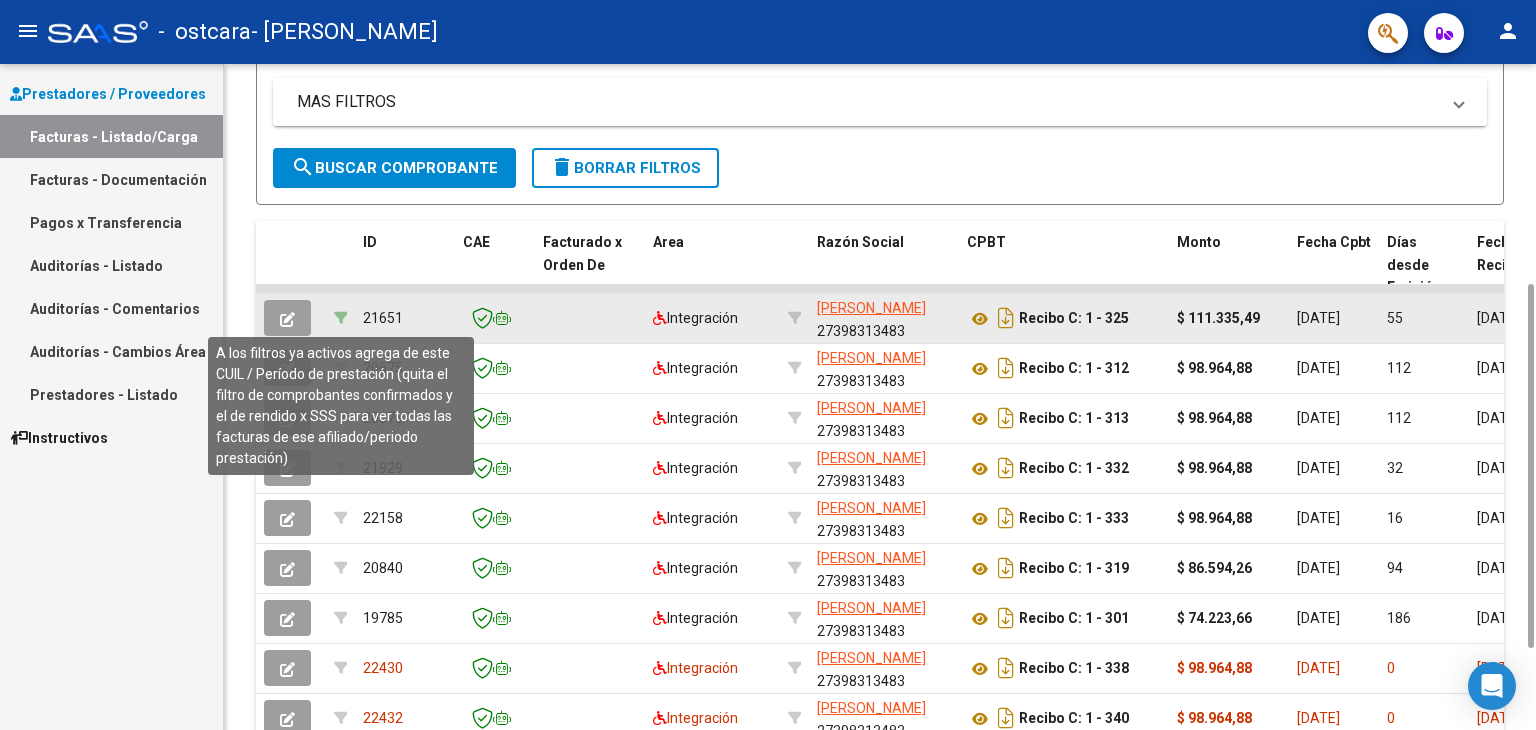 click 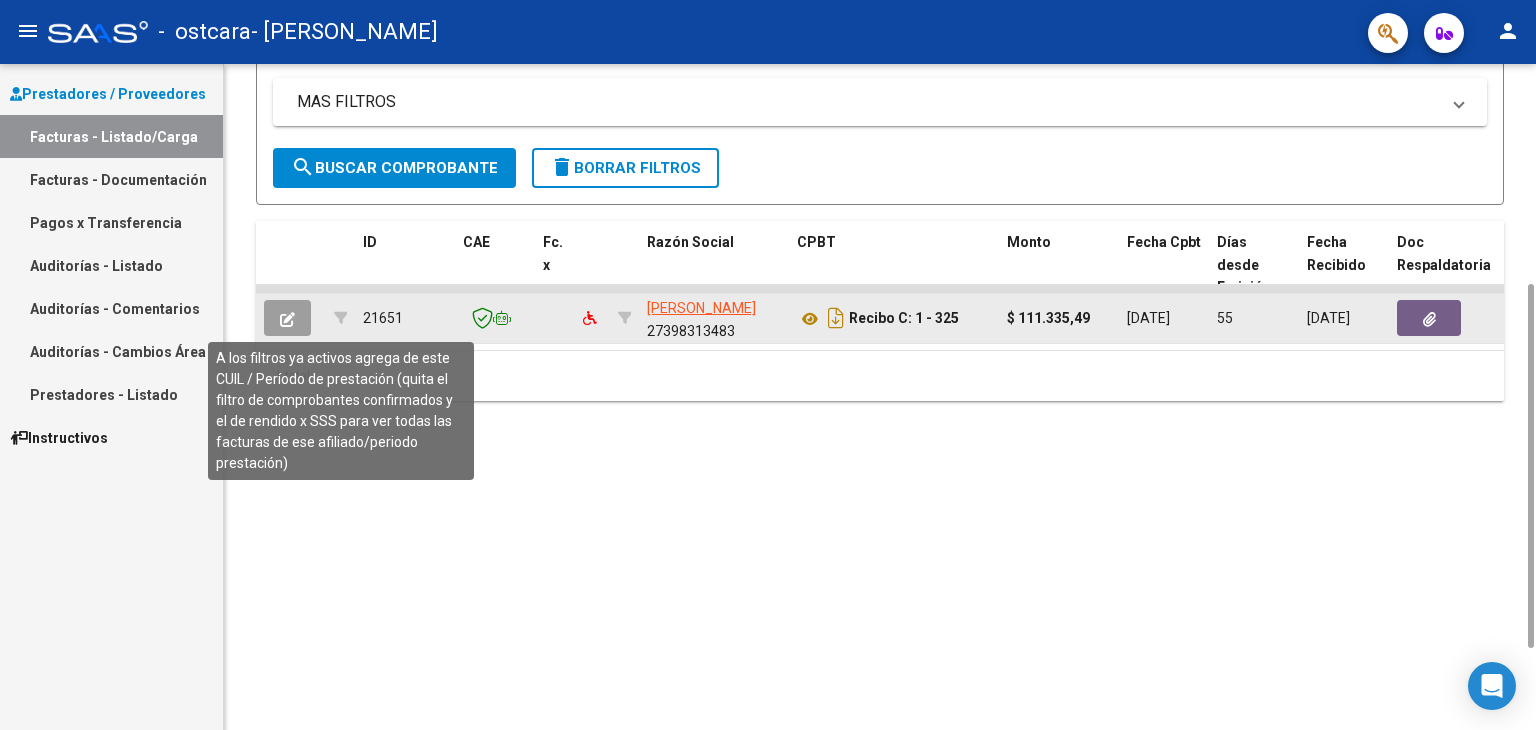 click 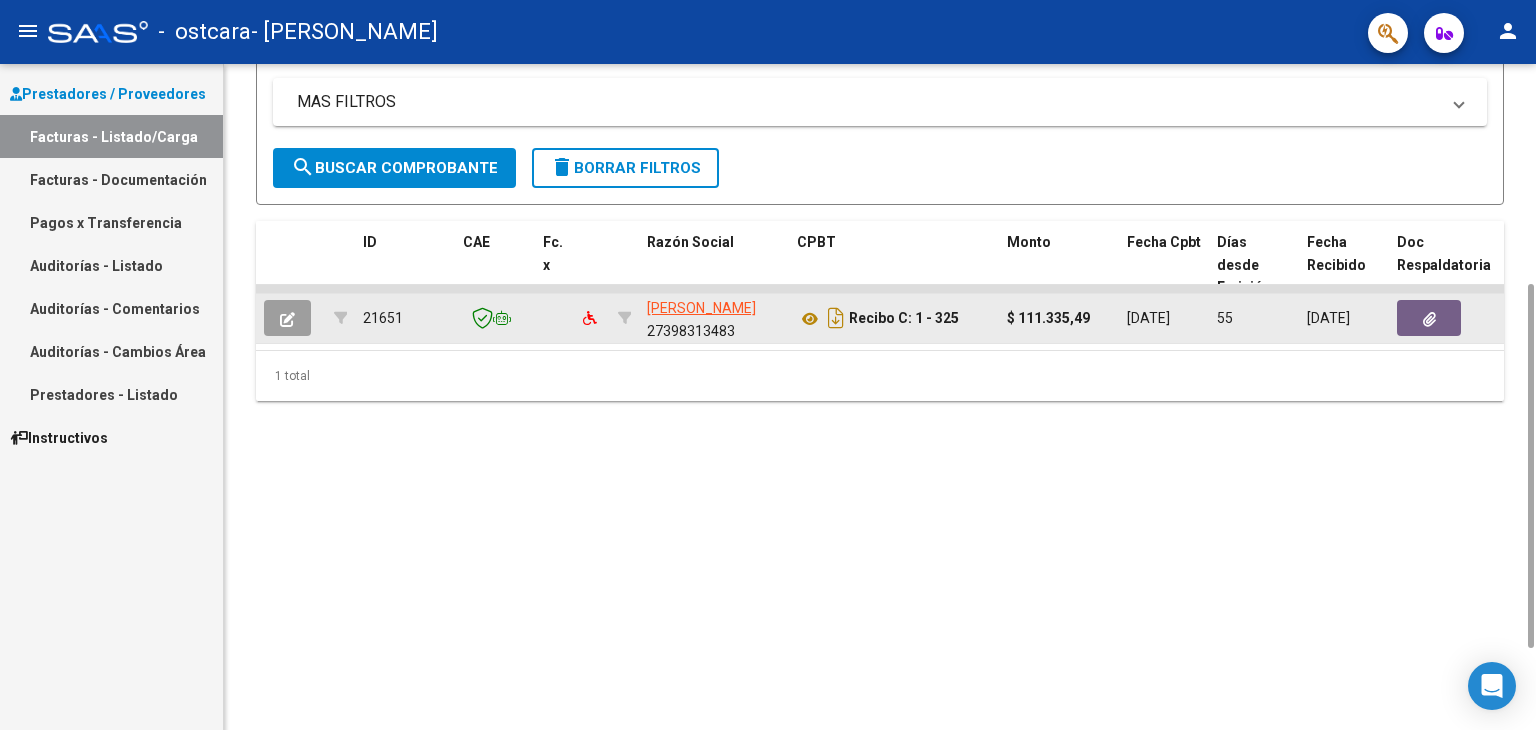click 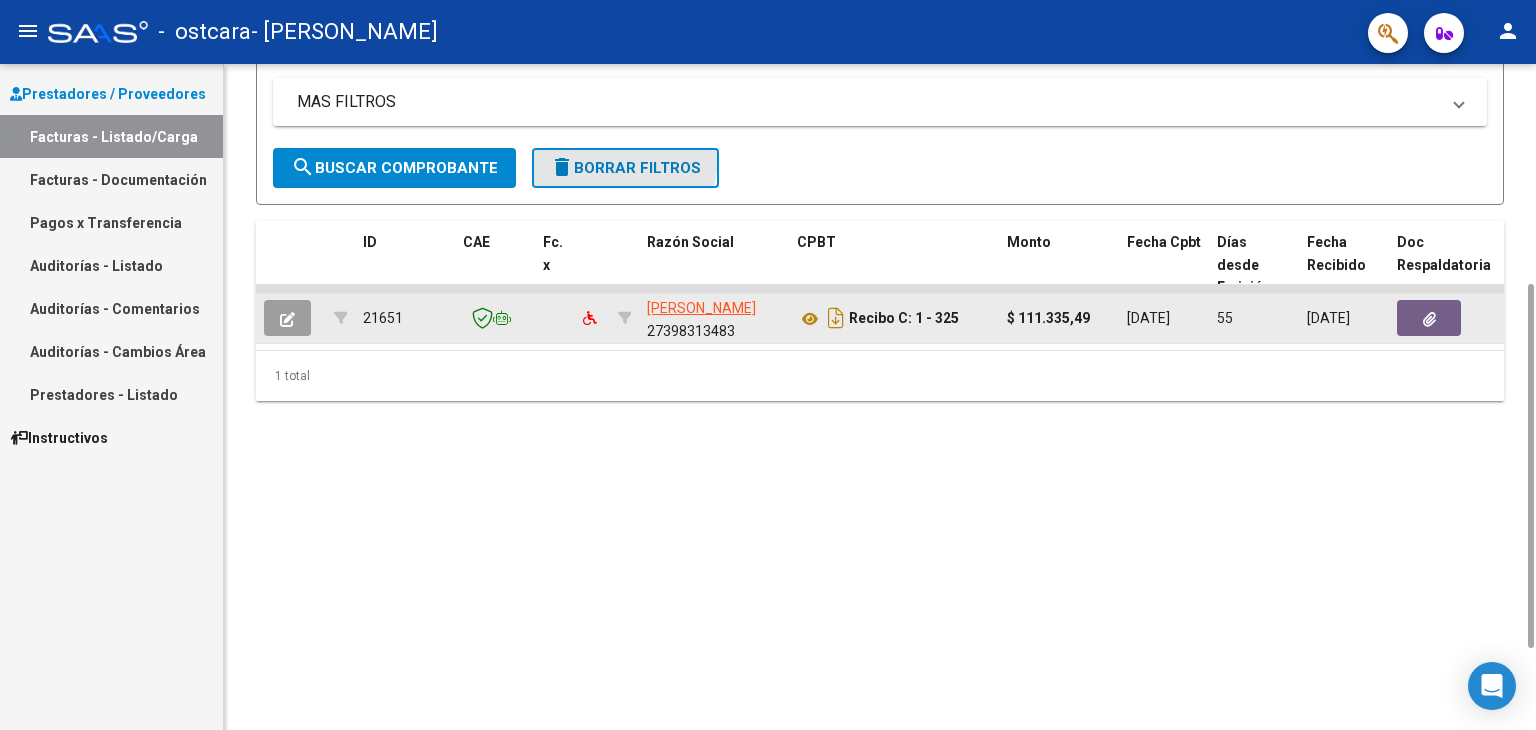 click on "delete  Borrar Filtros" 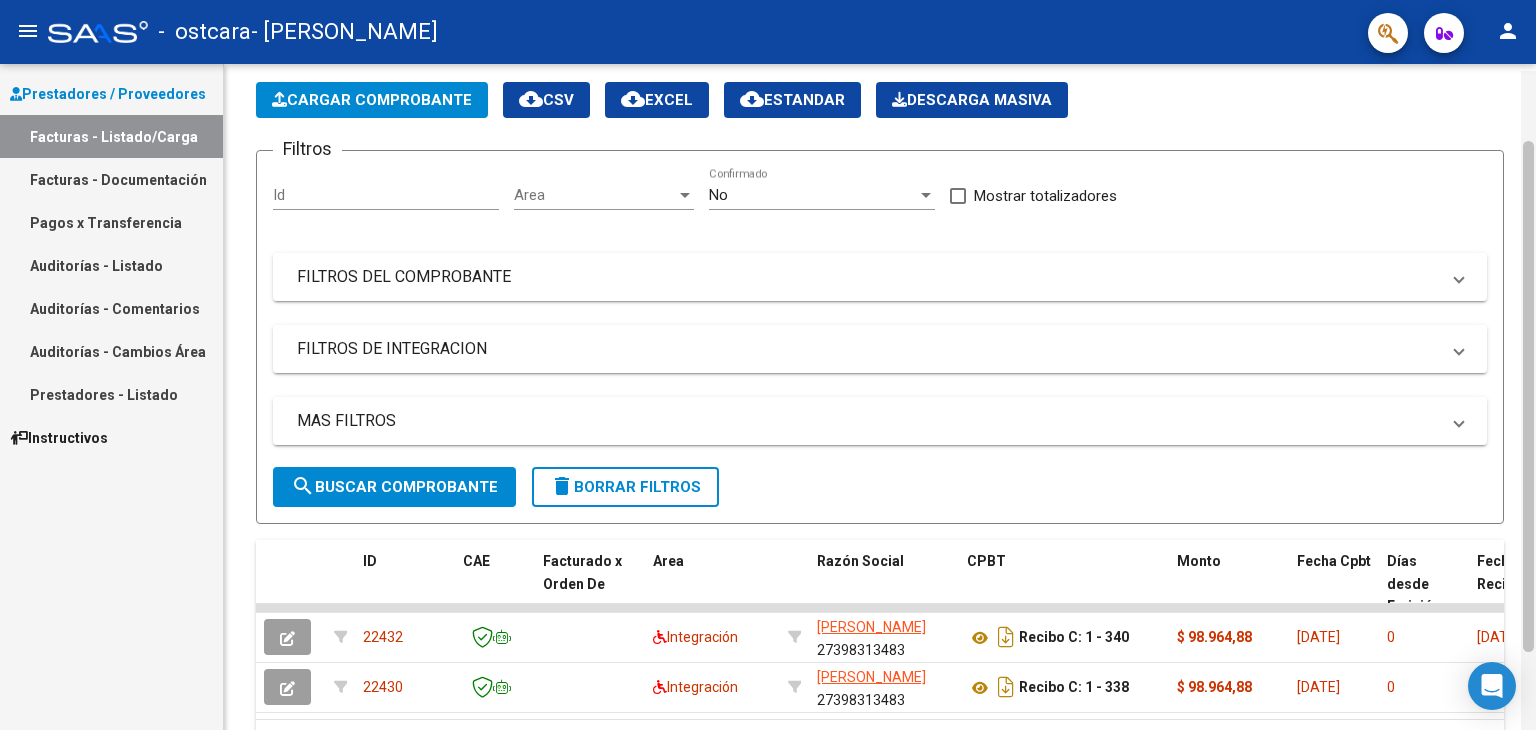 scroll, scrollTop: 78, scrollLeft: 0, axis: vertical 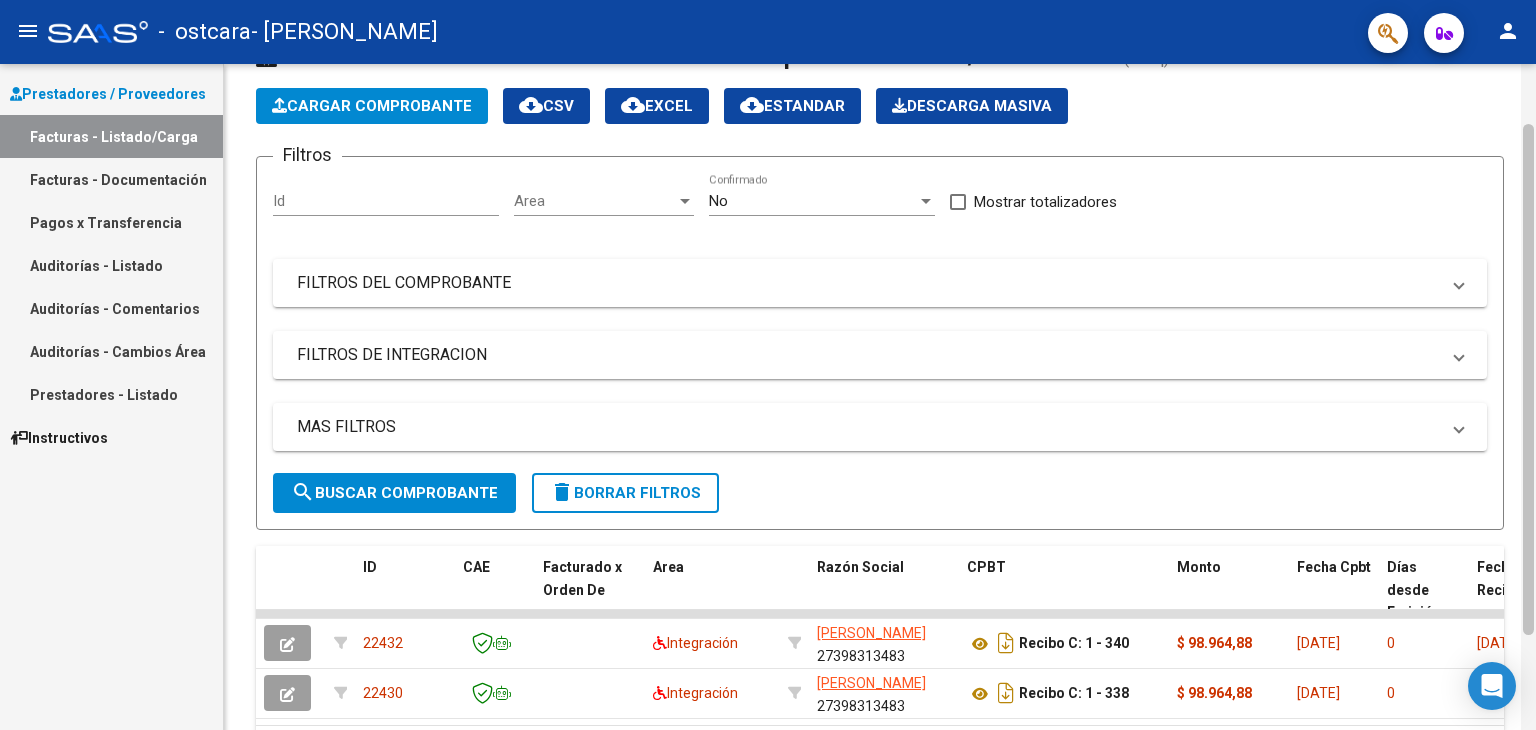 drag, startPoint x: 1525, startPoint y: 383, endPoint x: 1531, endPoint y: 205, distance: 178.10109 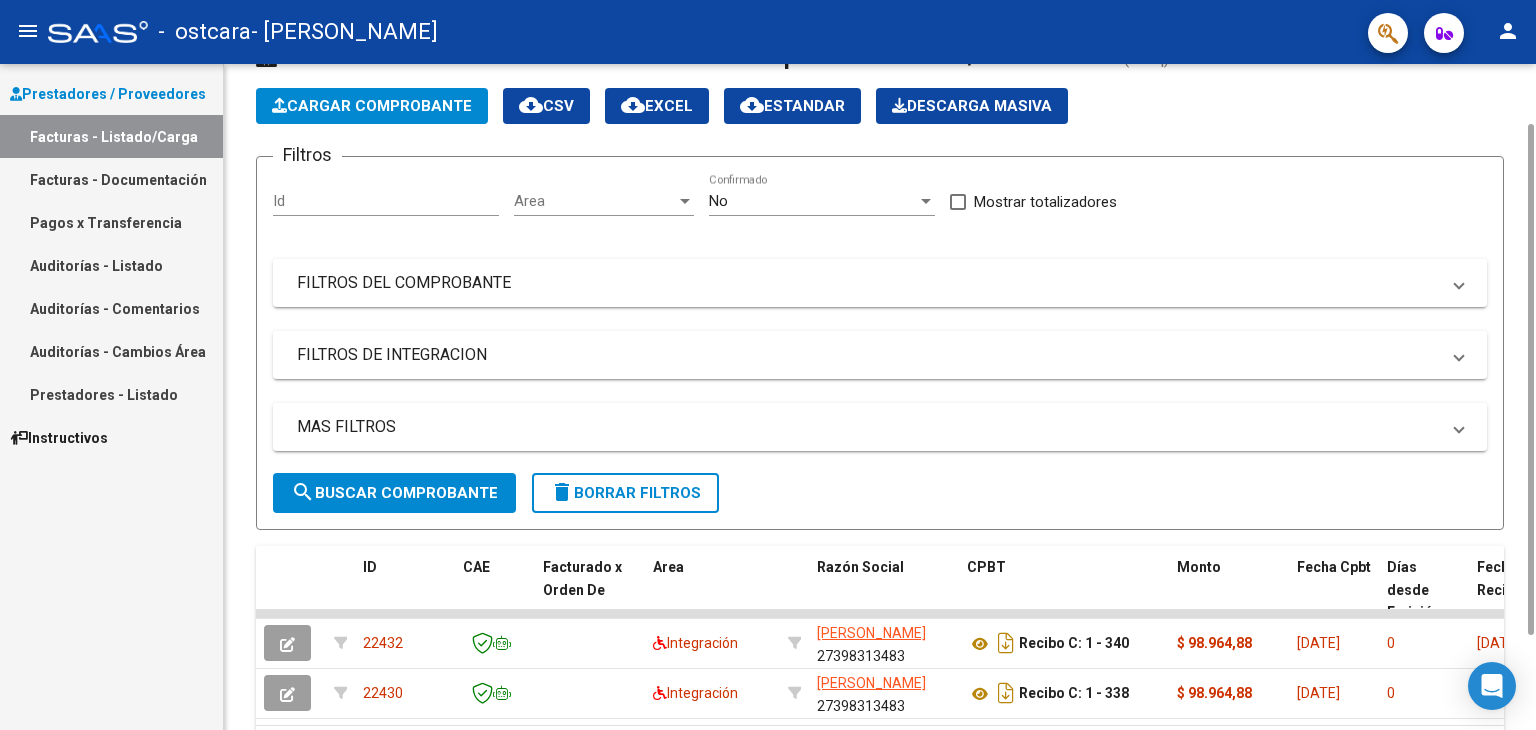 scroll, scrollTop: 200, scrollLeft: 0, axis: vertical 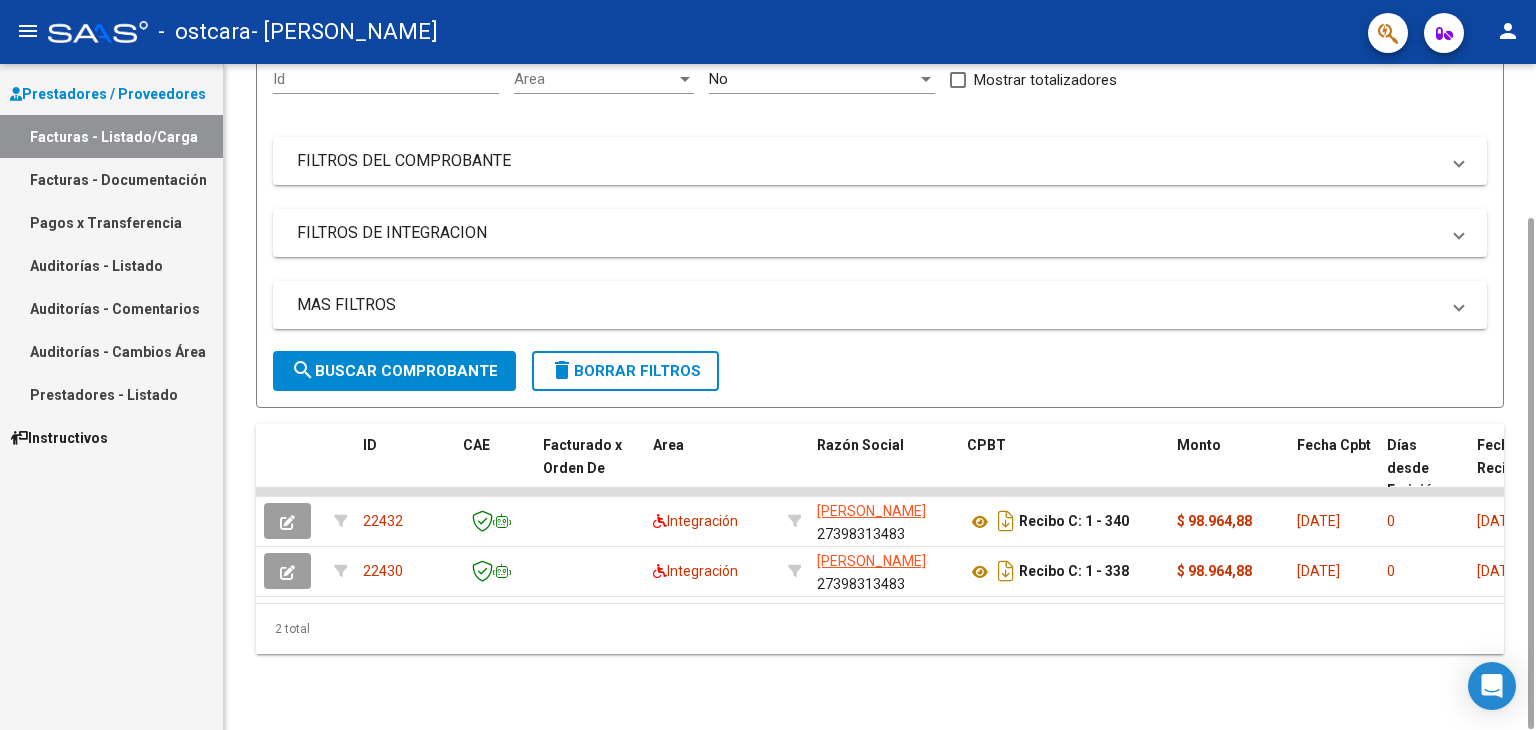 drag, startPoint x: 1533, startPoint y: 257, endPoint x: 1519, endPoint y: 400, distance: 143.68369 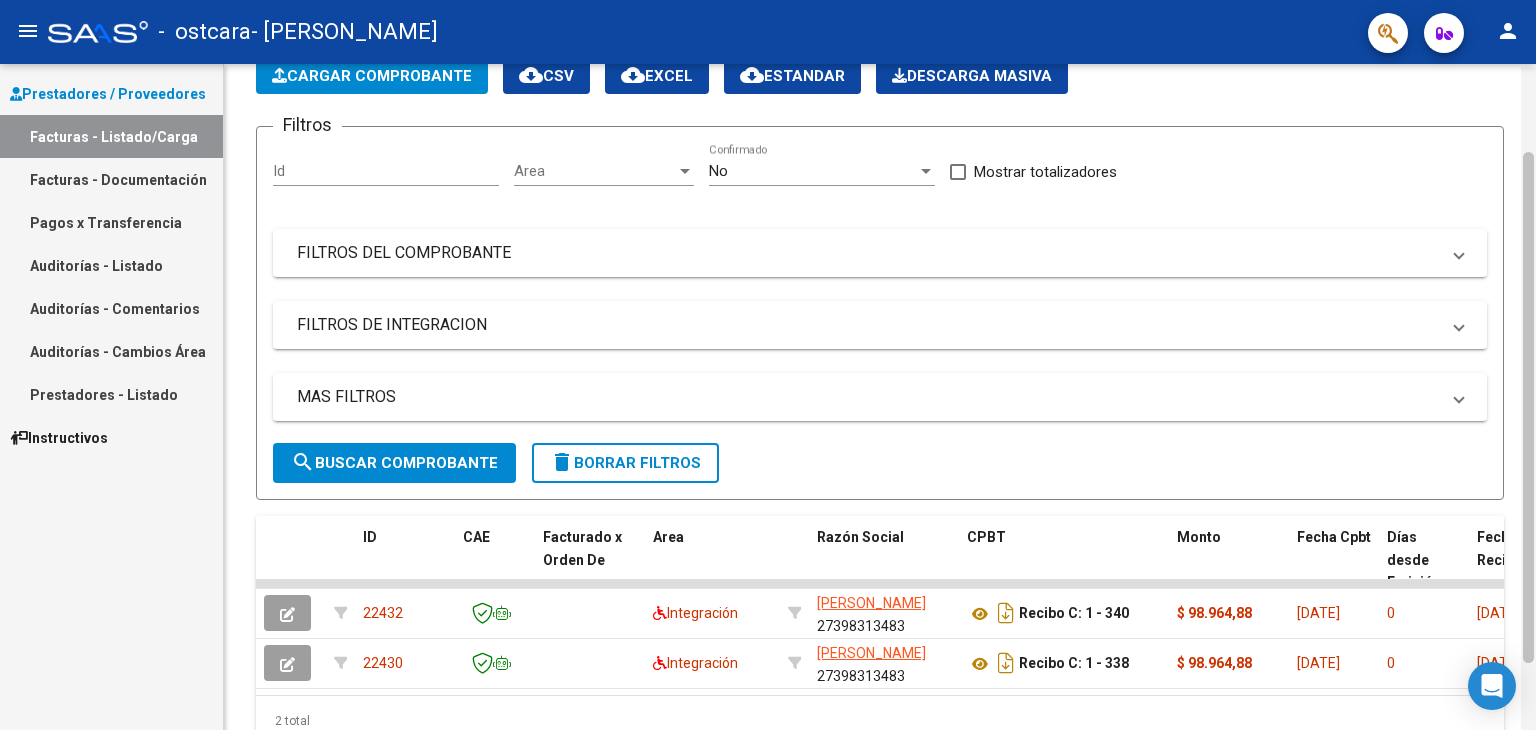 scroll, scrollTop: 104, scrollLeft: 0, axis: vertical 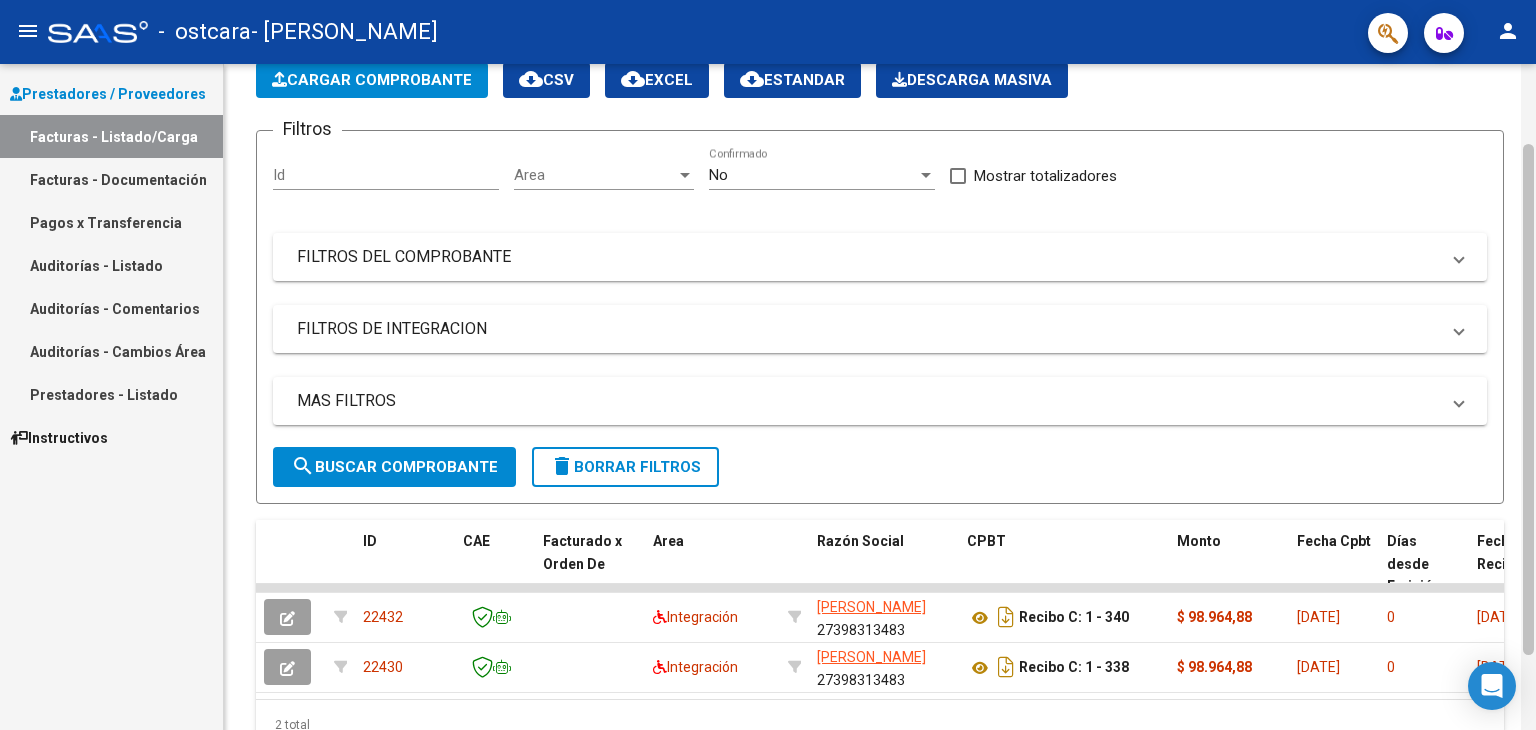 drag, startPoint x: 1533, startPoint y: 335, endPoint x: 1526, endPoint y: 261, distance: 74.330345 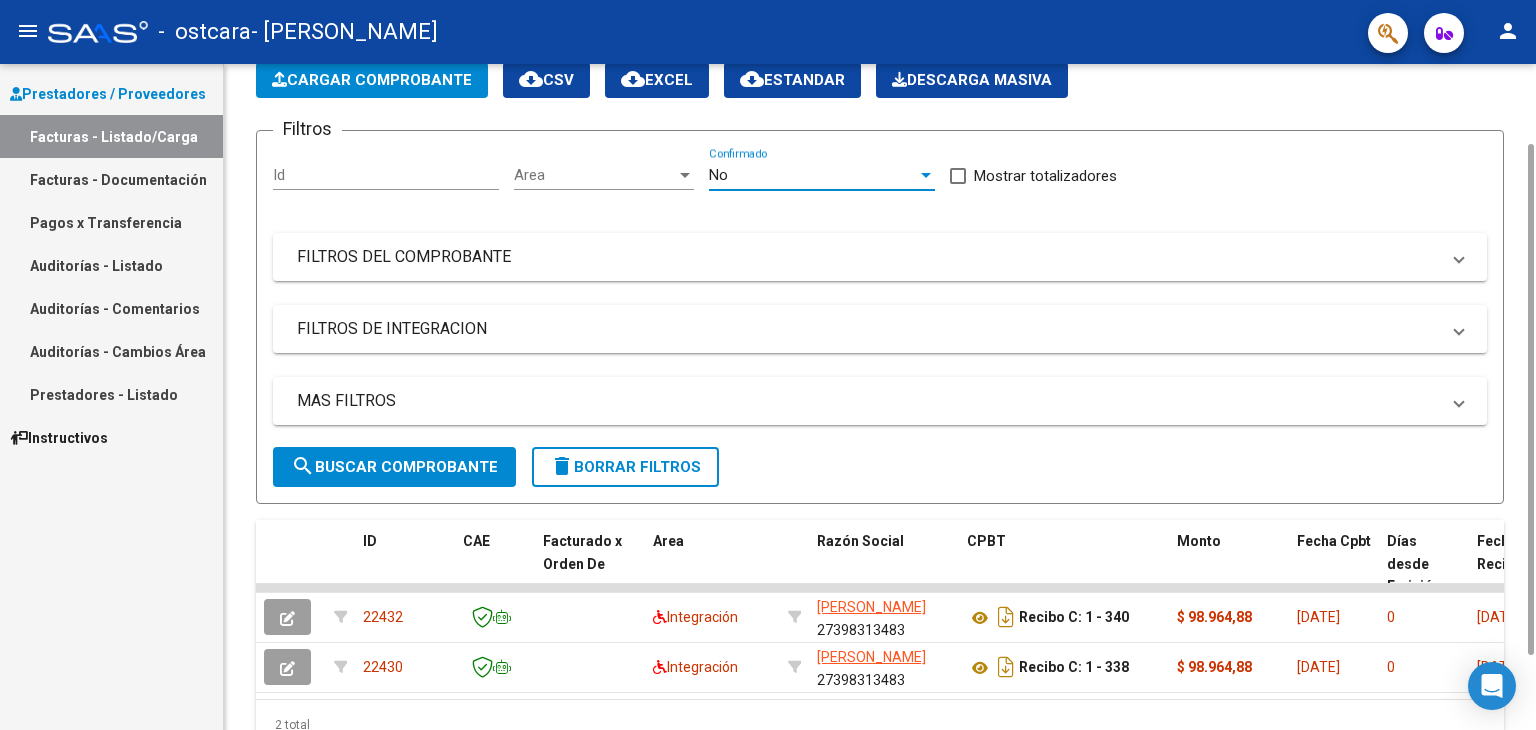 click on "No" at bounding box center (813, 175) 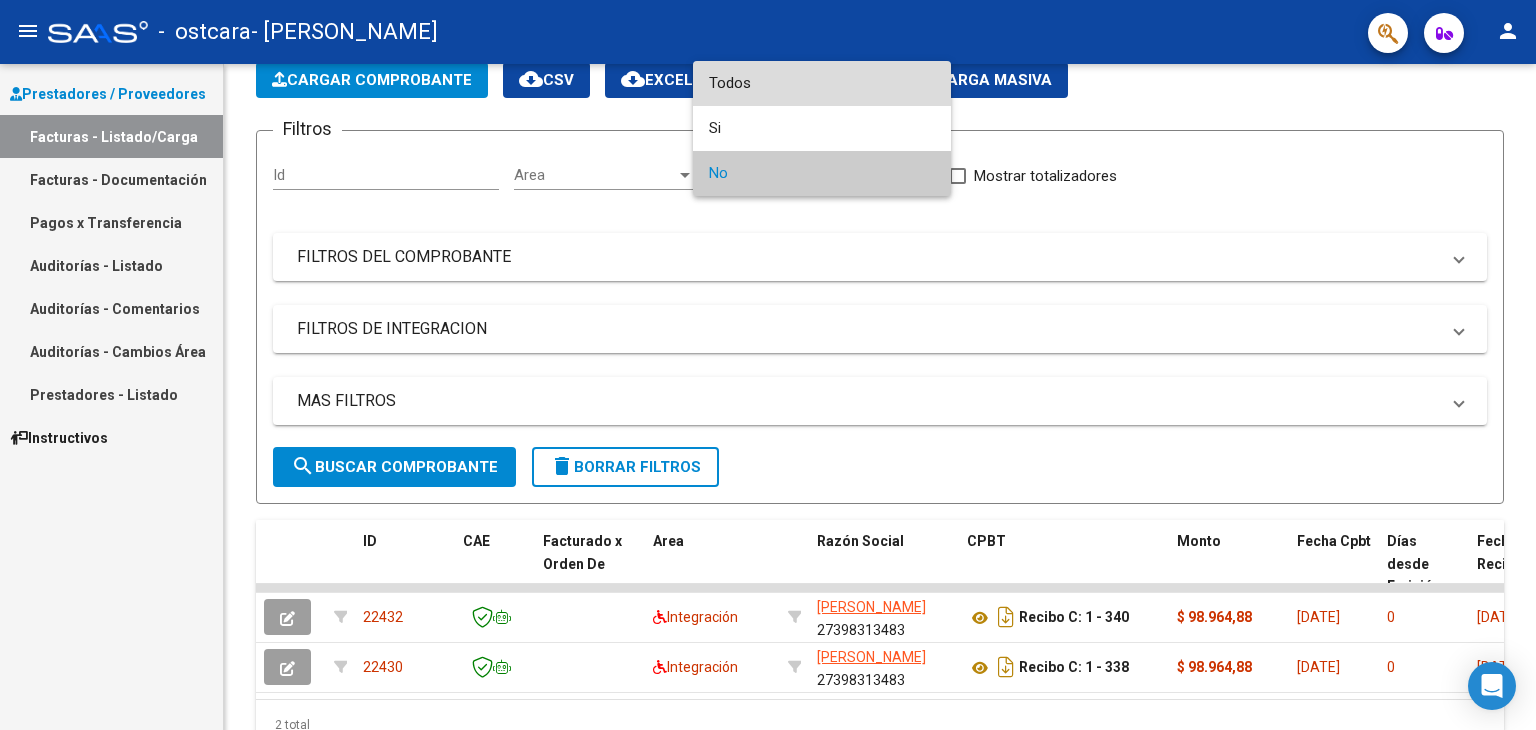 click on "Todos" at bounding box center (822, 83) 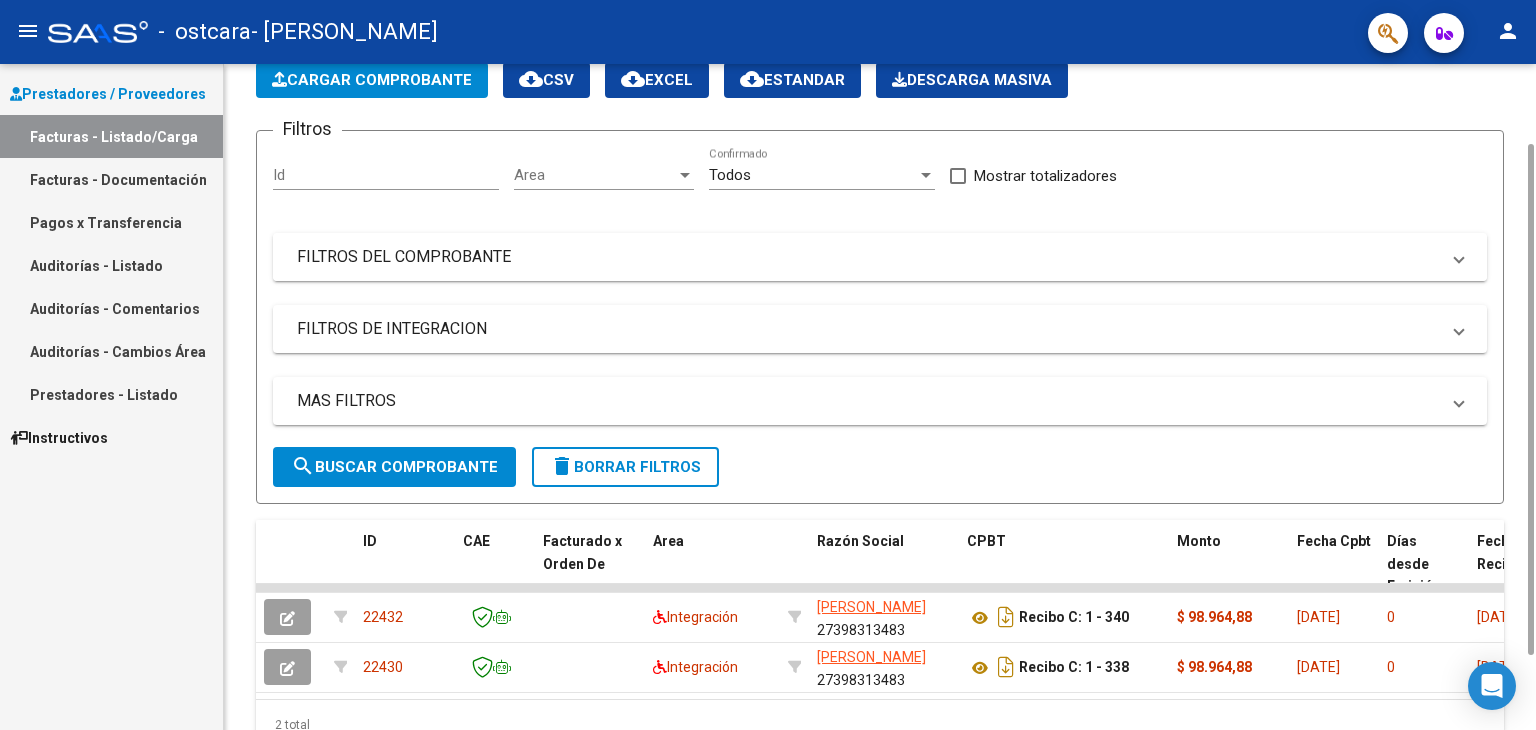 click on "FILTROS DEL COMPROBANTE" at bounding box center (880, 257) 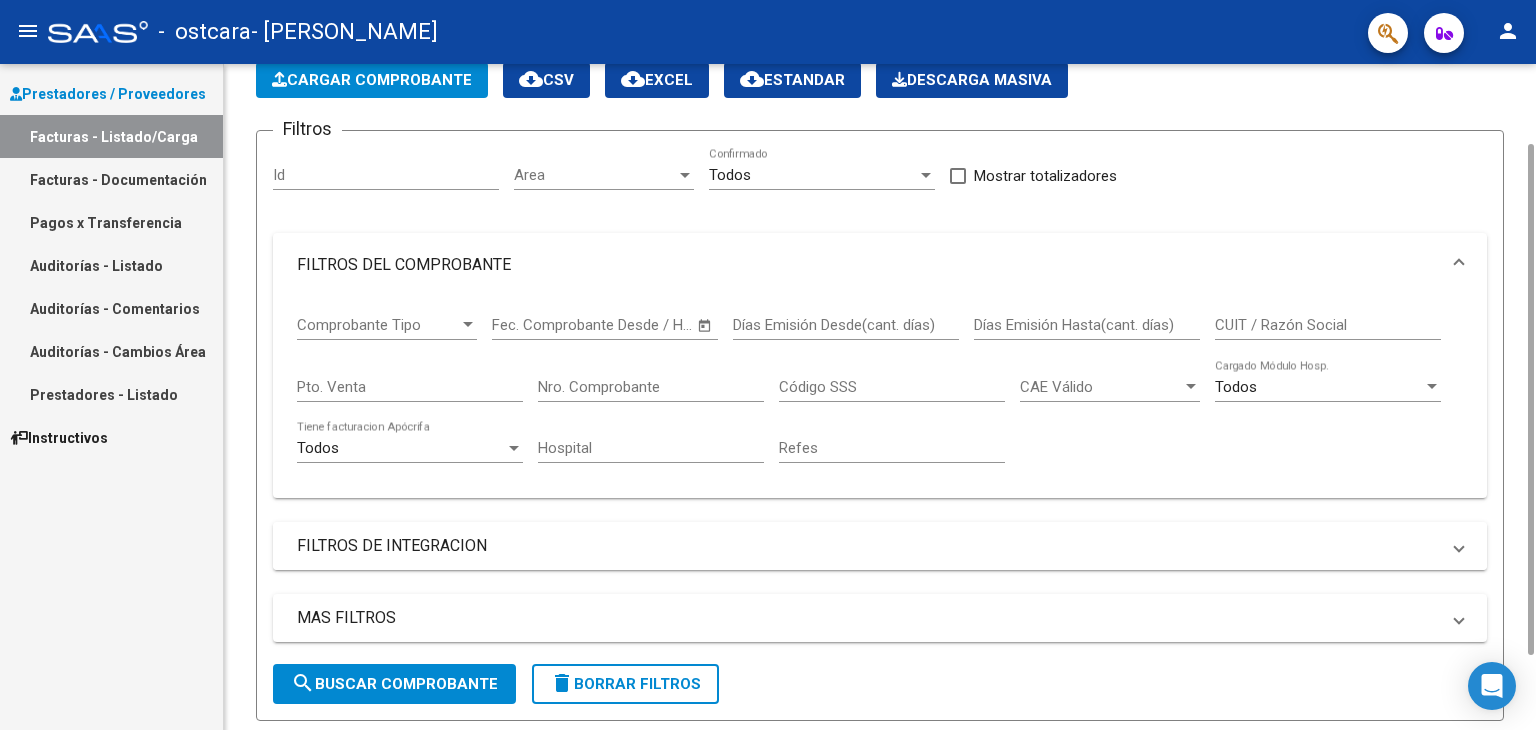 click on "FILTROS DE INTEGRACION" at bounding box center [880, 546] 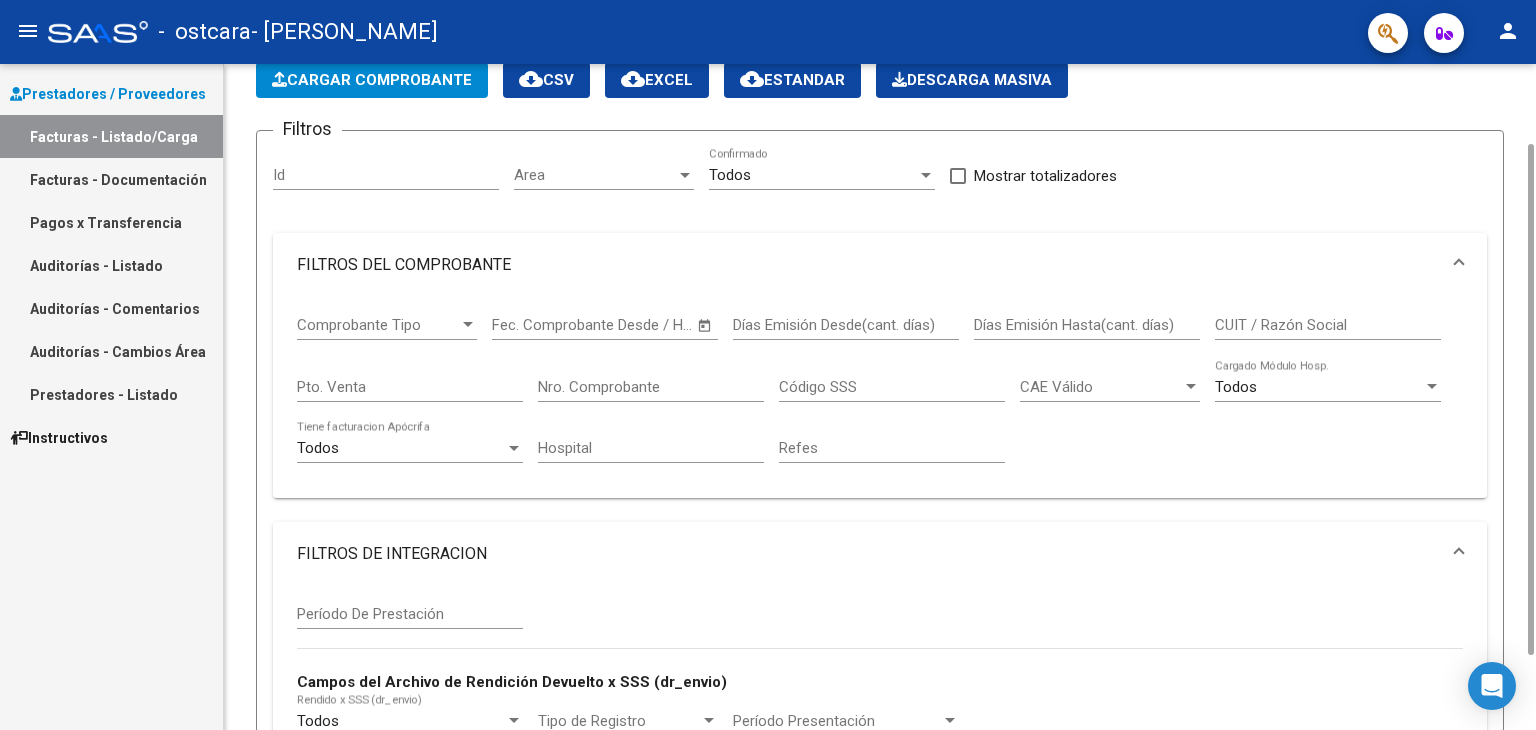 click at bounding box center (1459, 265) 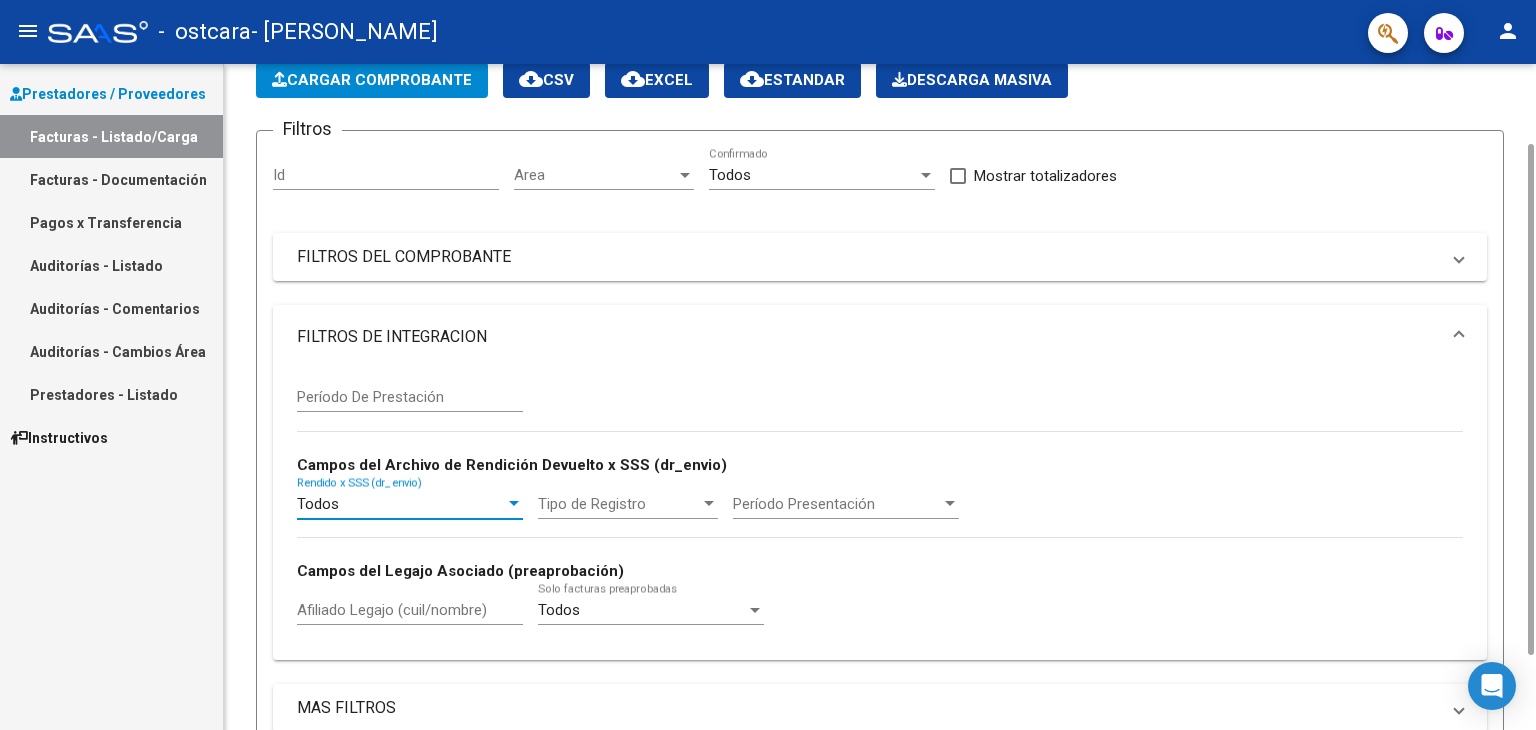 click at bounding box center [514, 504] 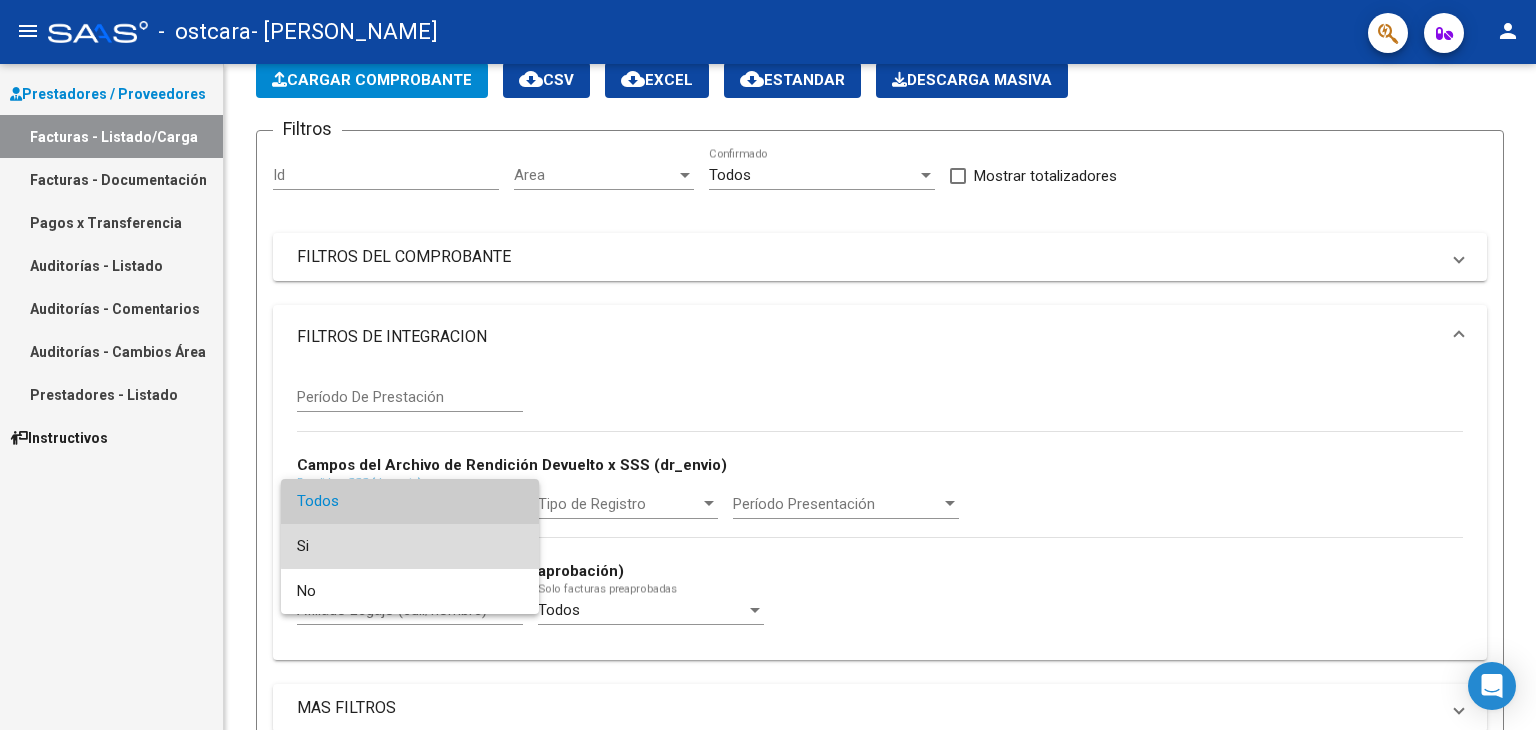 click on "Si" at bounding box center (410, 546) 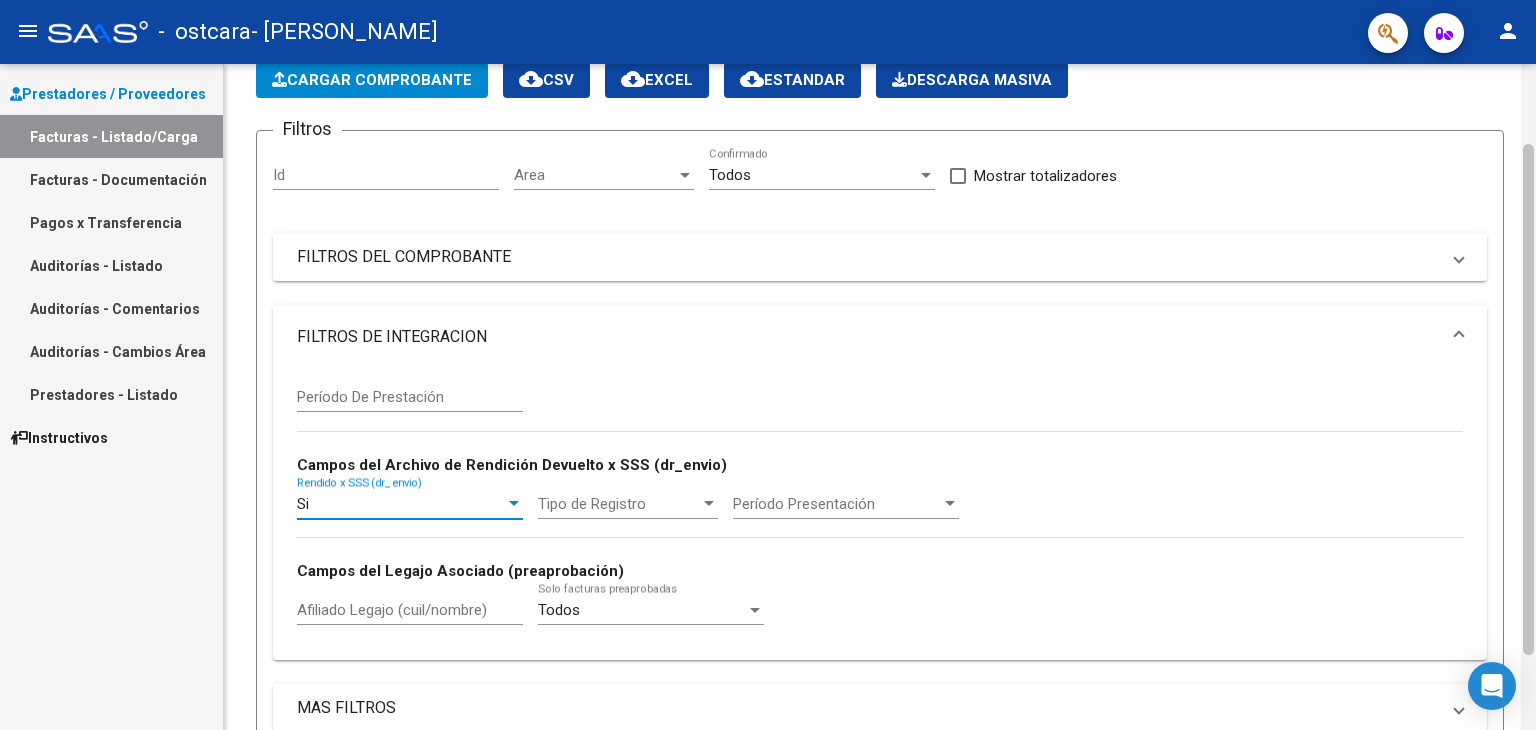 scroll, scrollTop: 507, scrollLeft: 0, axis: vertical 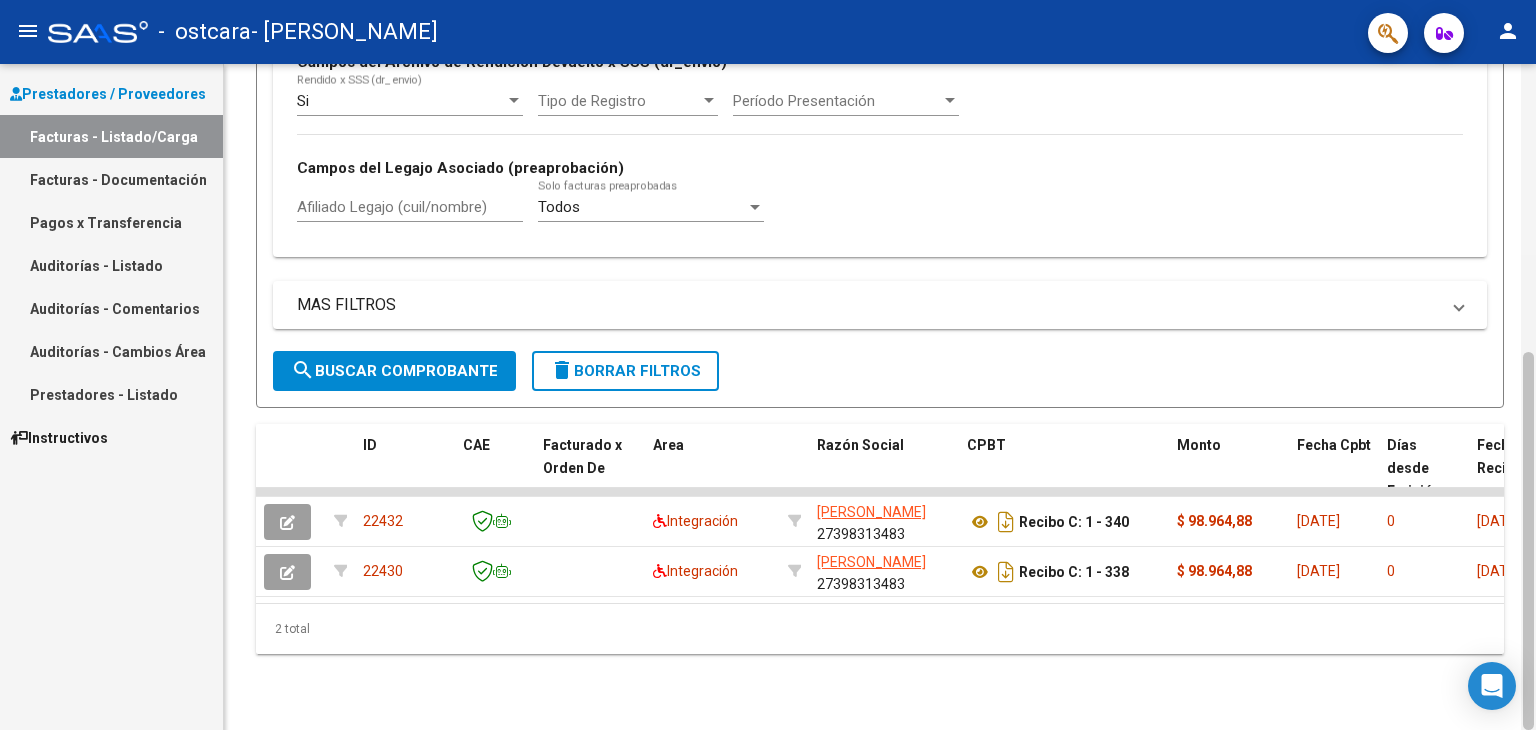 drag, startPoint x: 1535, startPoint y: 223, endPoint x: 1523, endPoint y: 400, distance: 177.40631 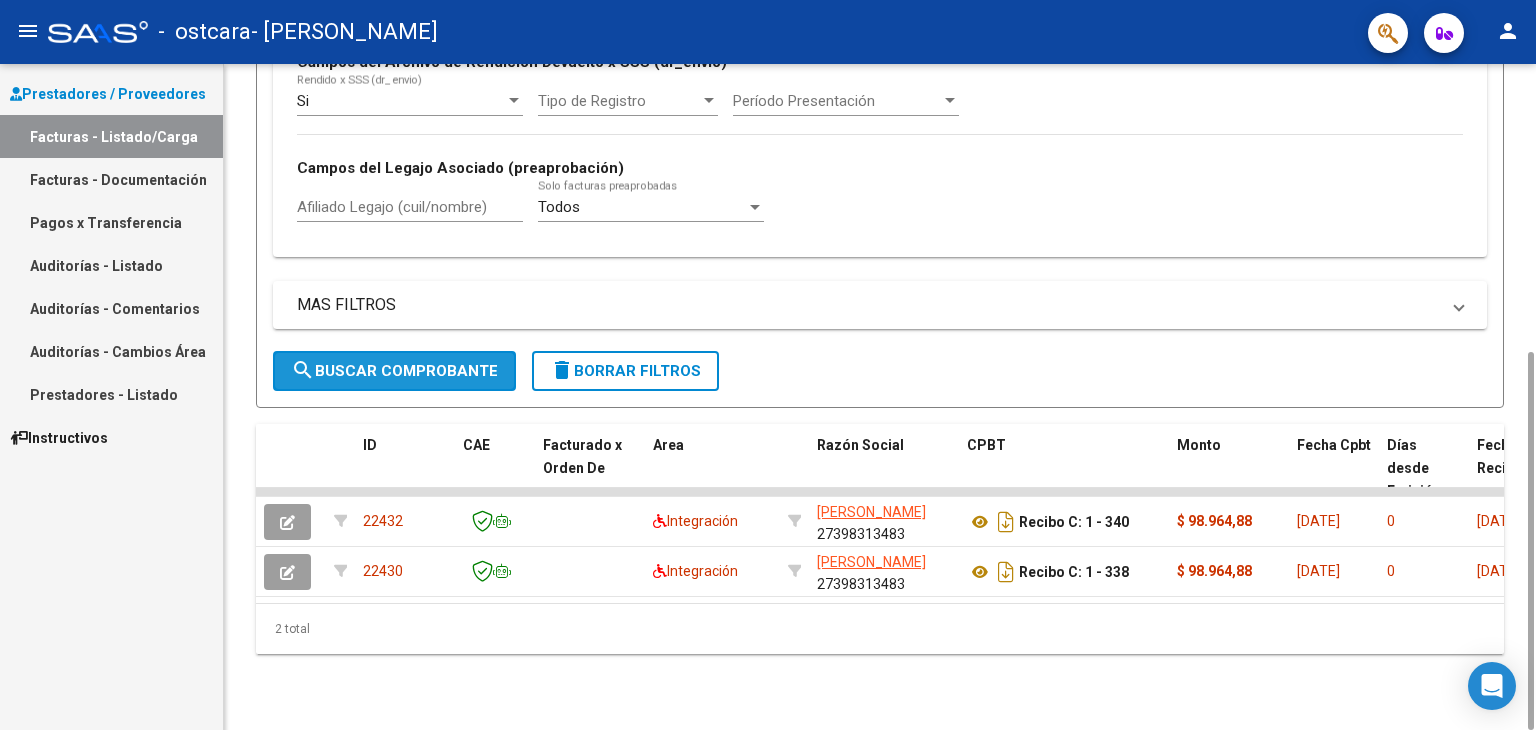 click on "search  Buscar Comprobante" 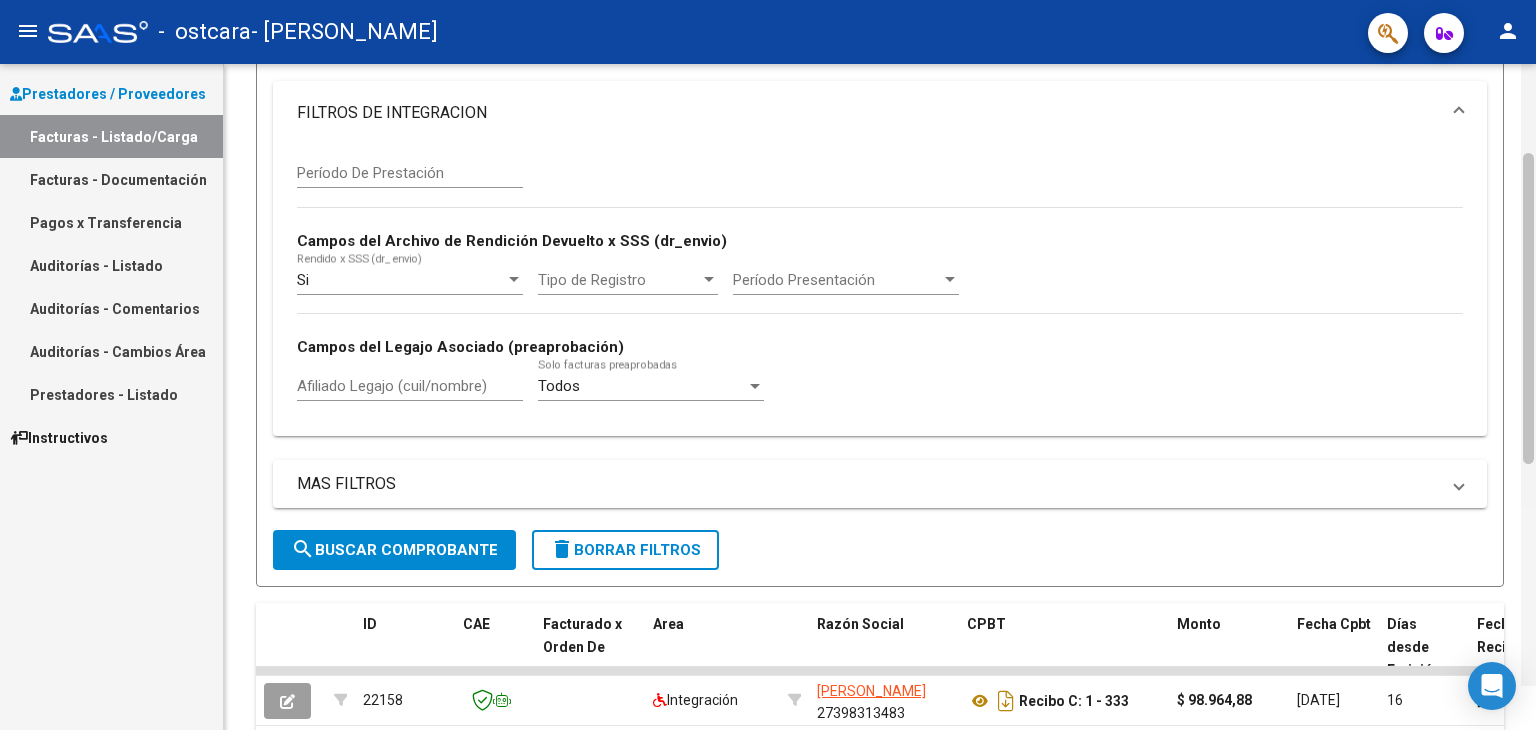 scroll, scrollTop: 234, scrollLeft: 0, axis: vertical 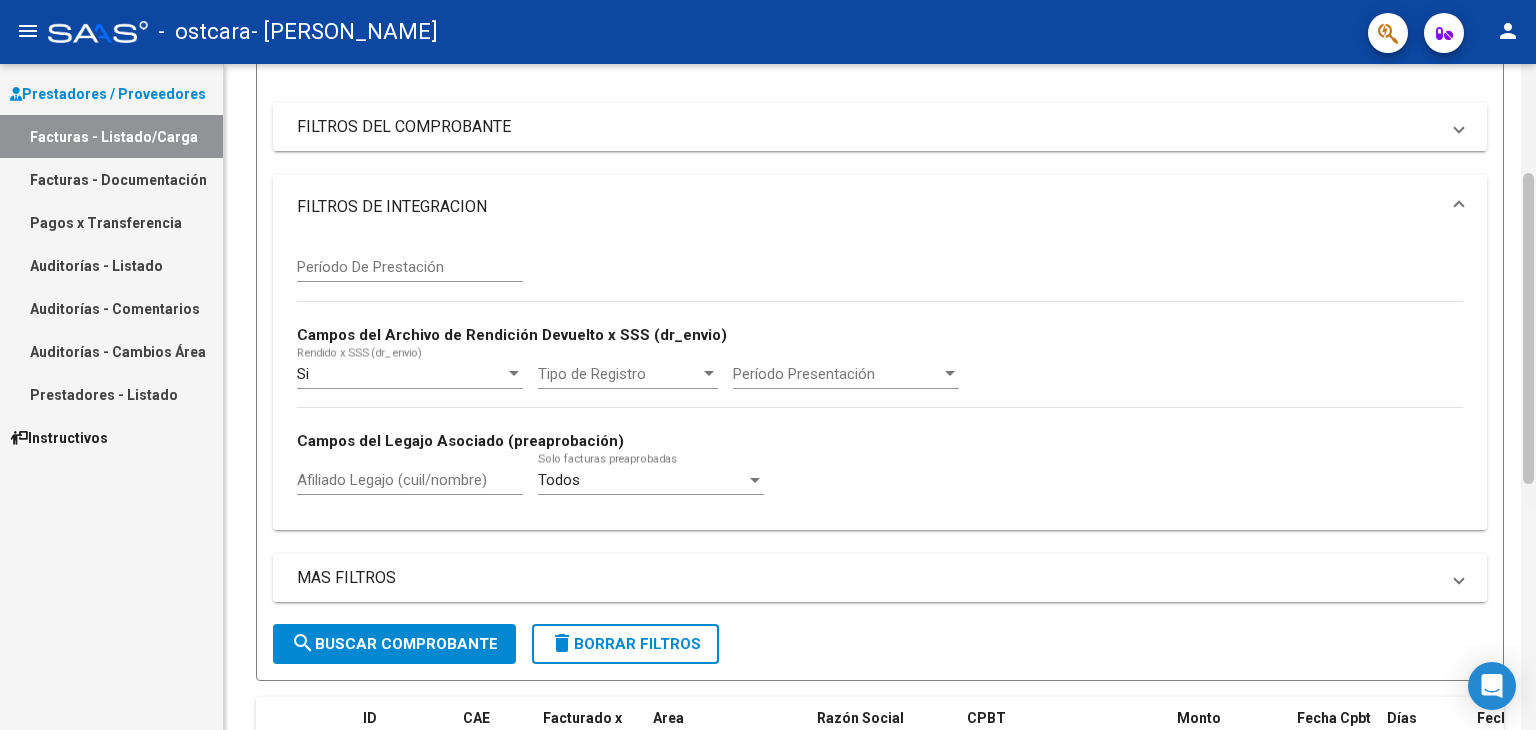 drag, startPoint x: 1531, startPoint y: 370, endPoint x: 1535, endPoint y: 215, distance: 155.0516 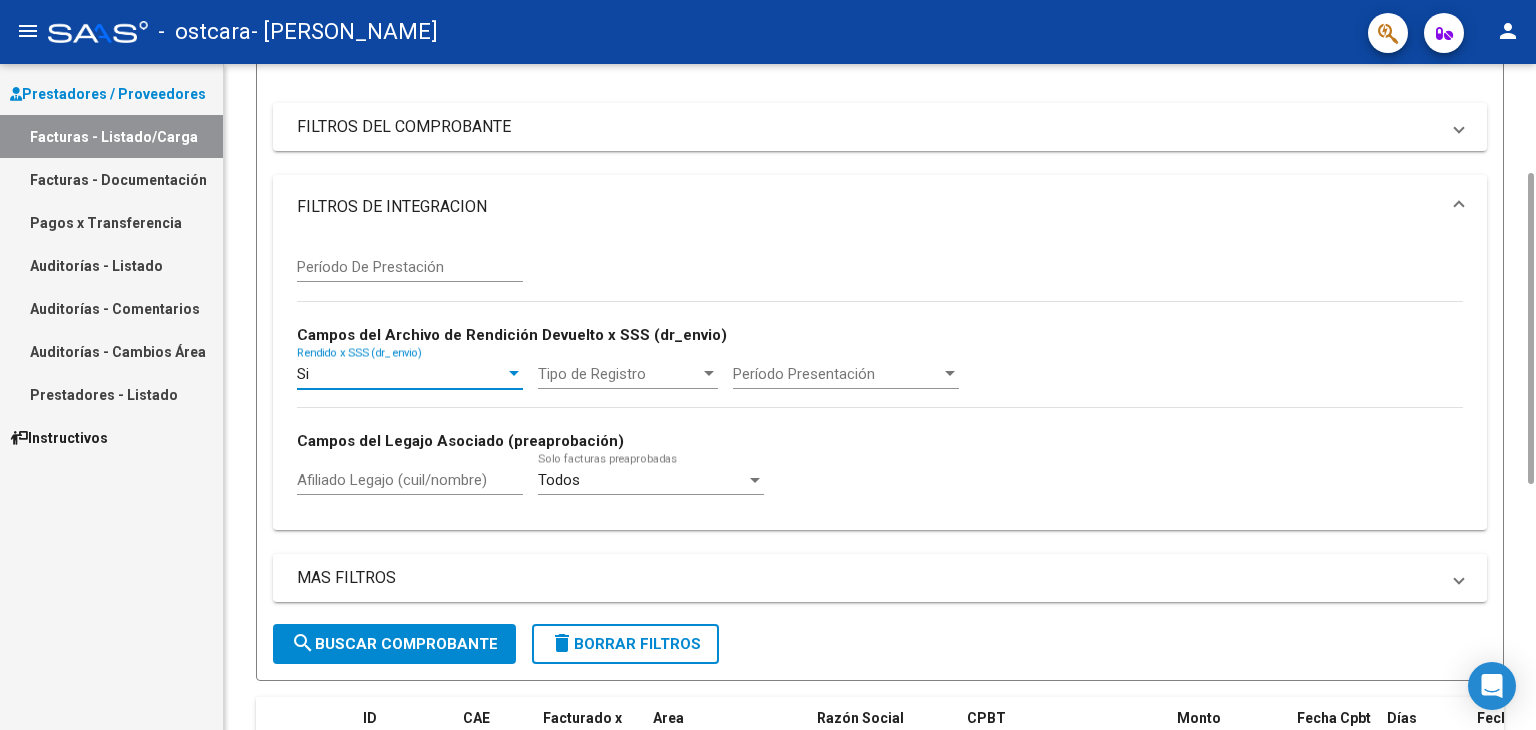 click at bounding box center [514, 374] 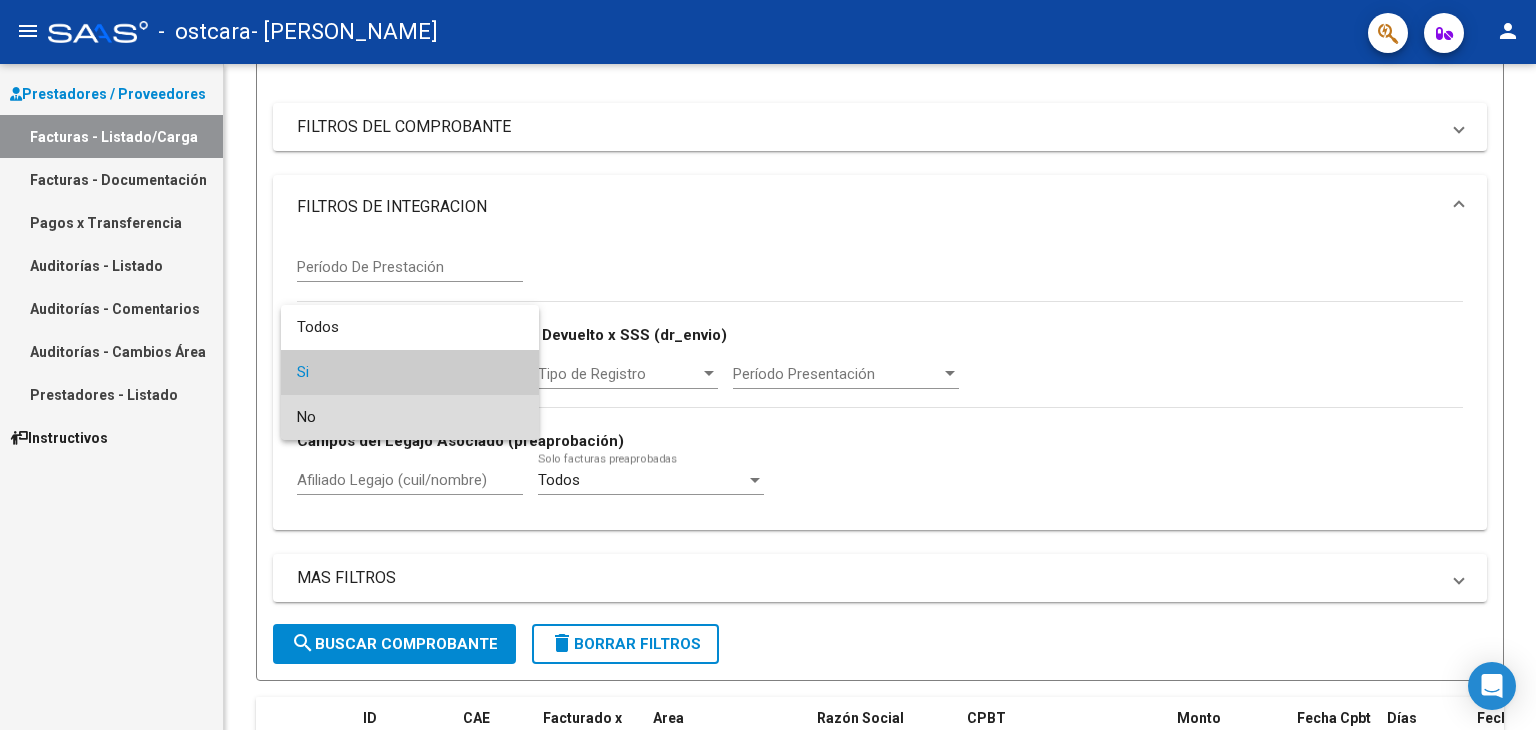 click on "No" at bounding box center (410, 417) 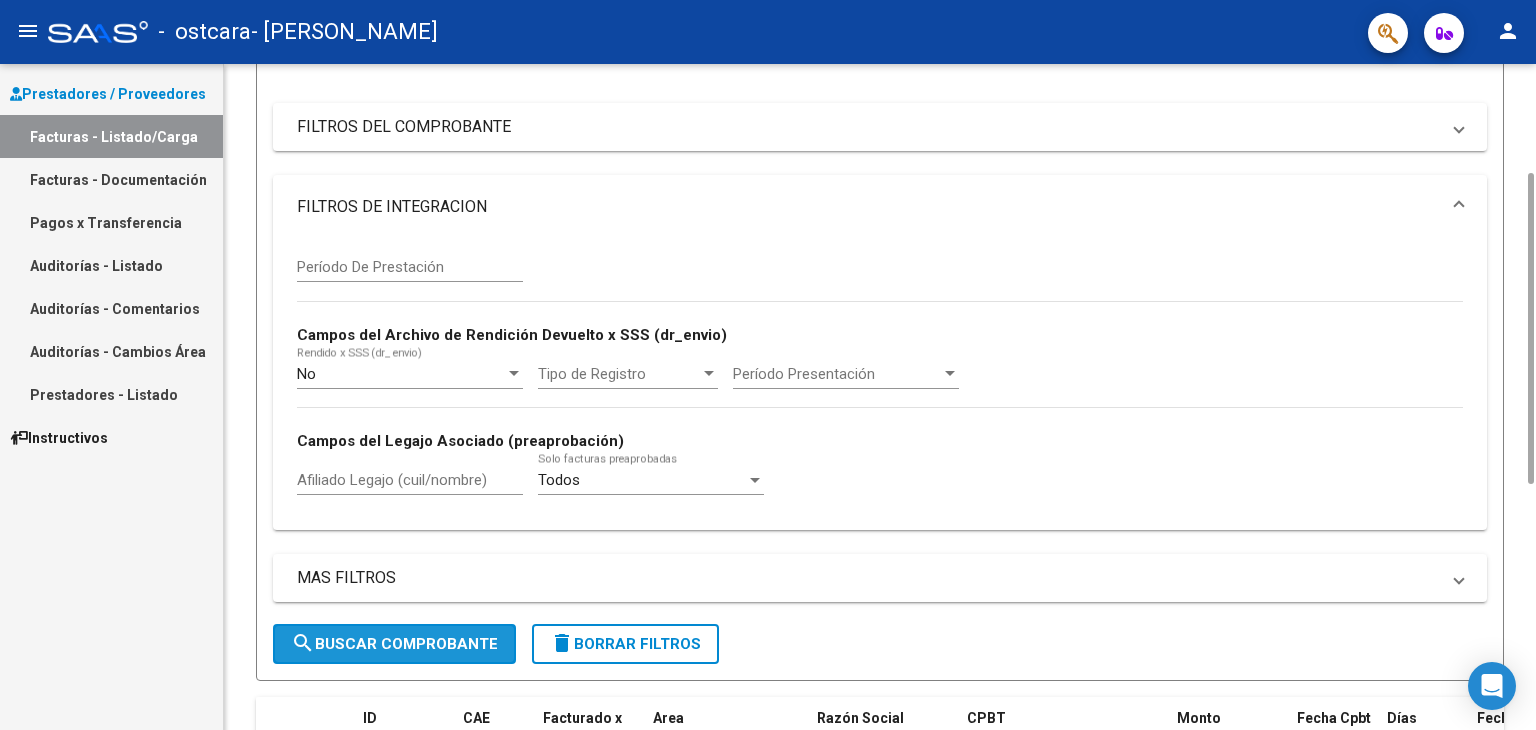 click on "search  Buscar Comprobante" 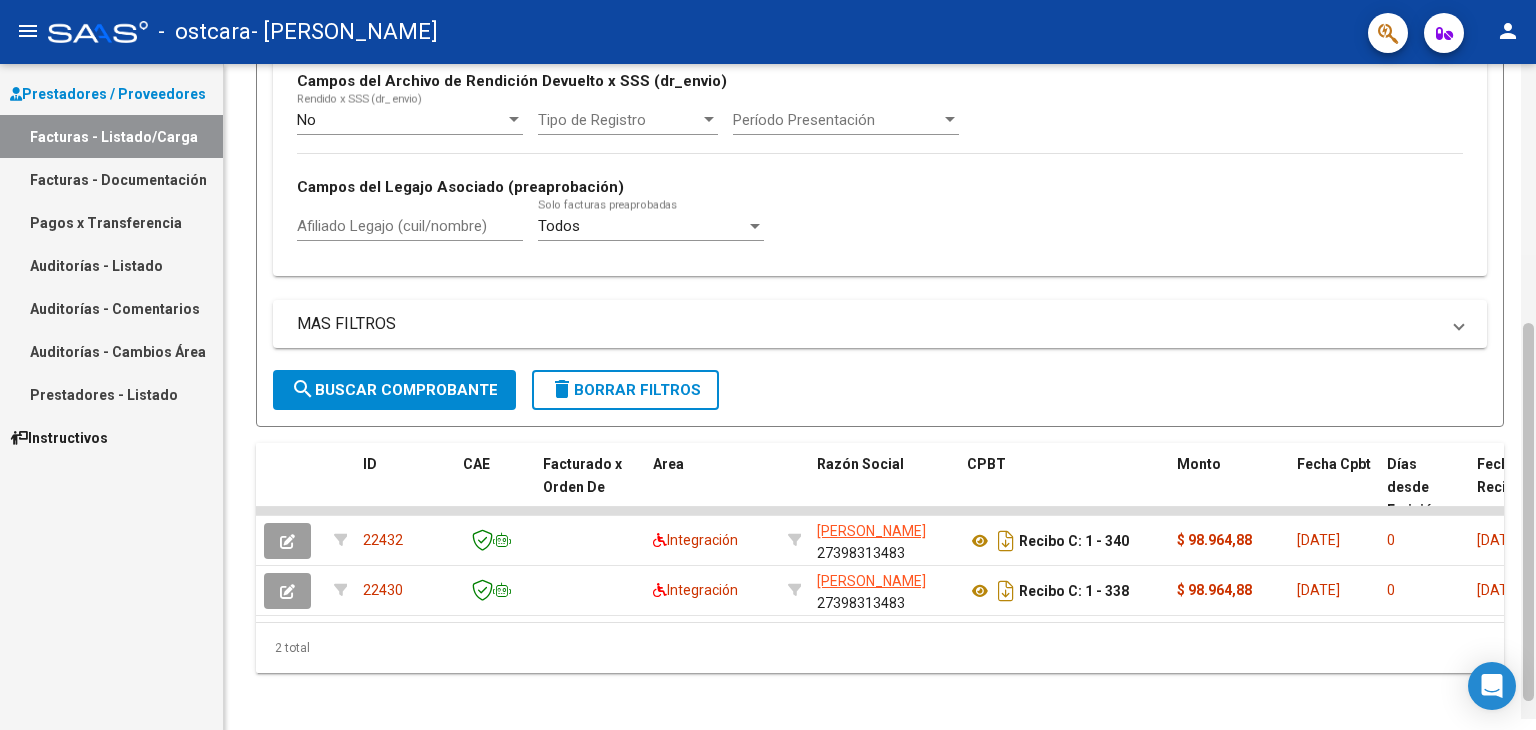 scroll, scrollTop: 507, scrollLeft: 0, axis: vertical 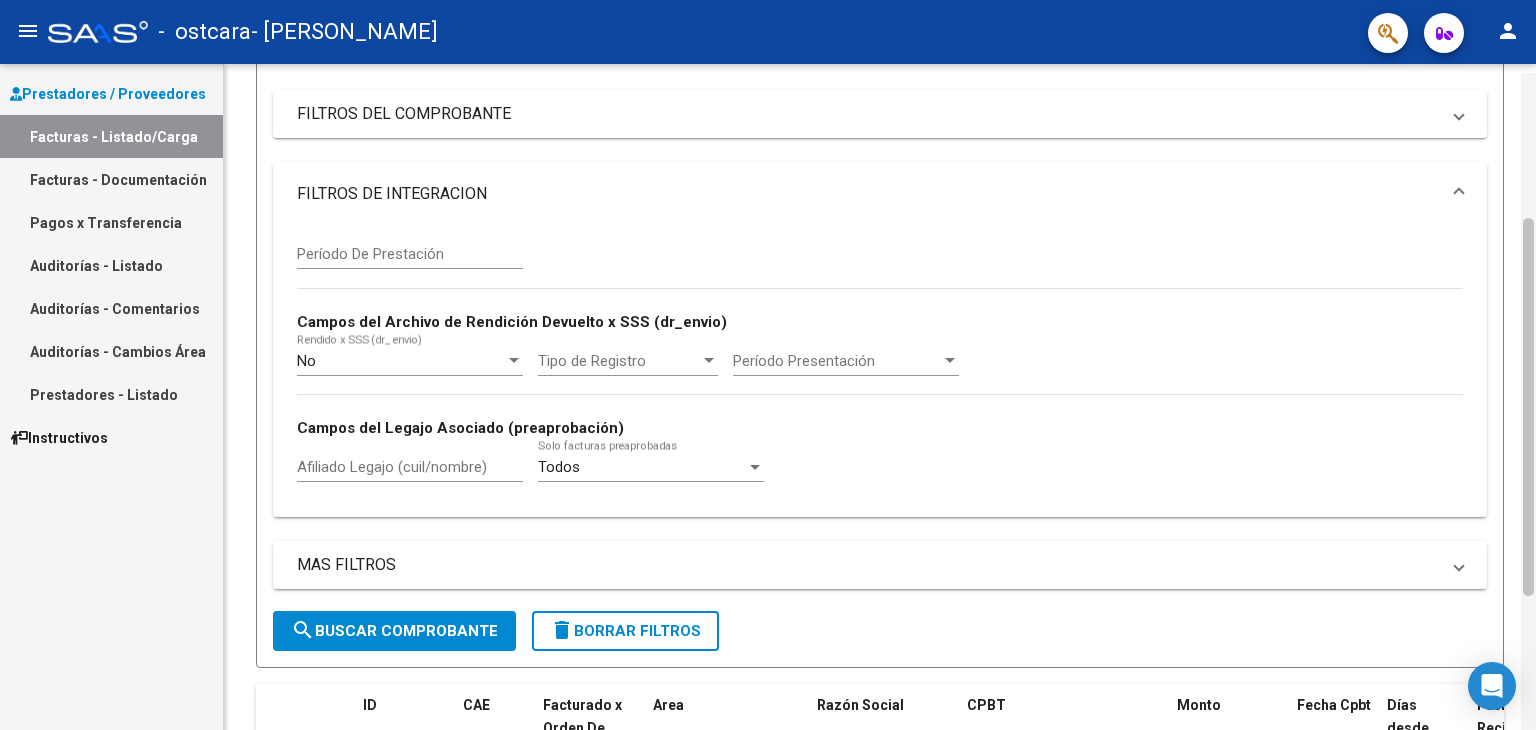 click 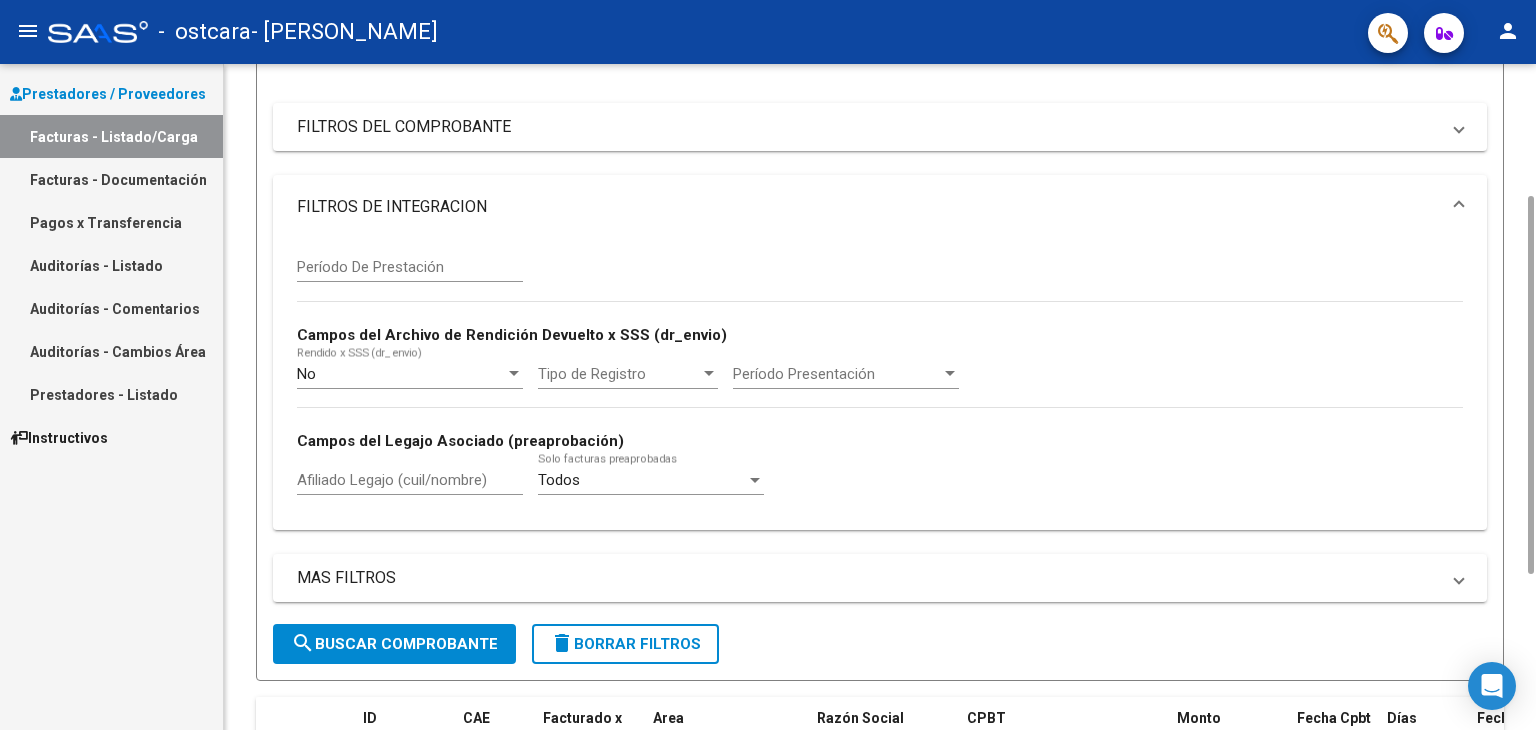 drag, startPoint x: 527, startPoint y: 371, endPoint x: 510, endPoint y: 372, distance: 17.029387 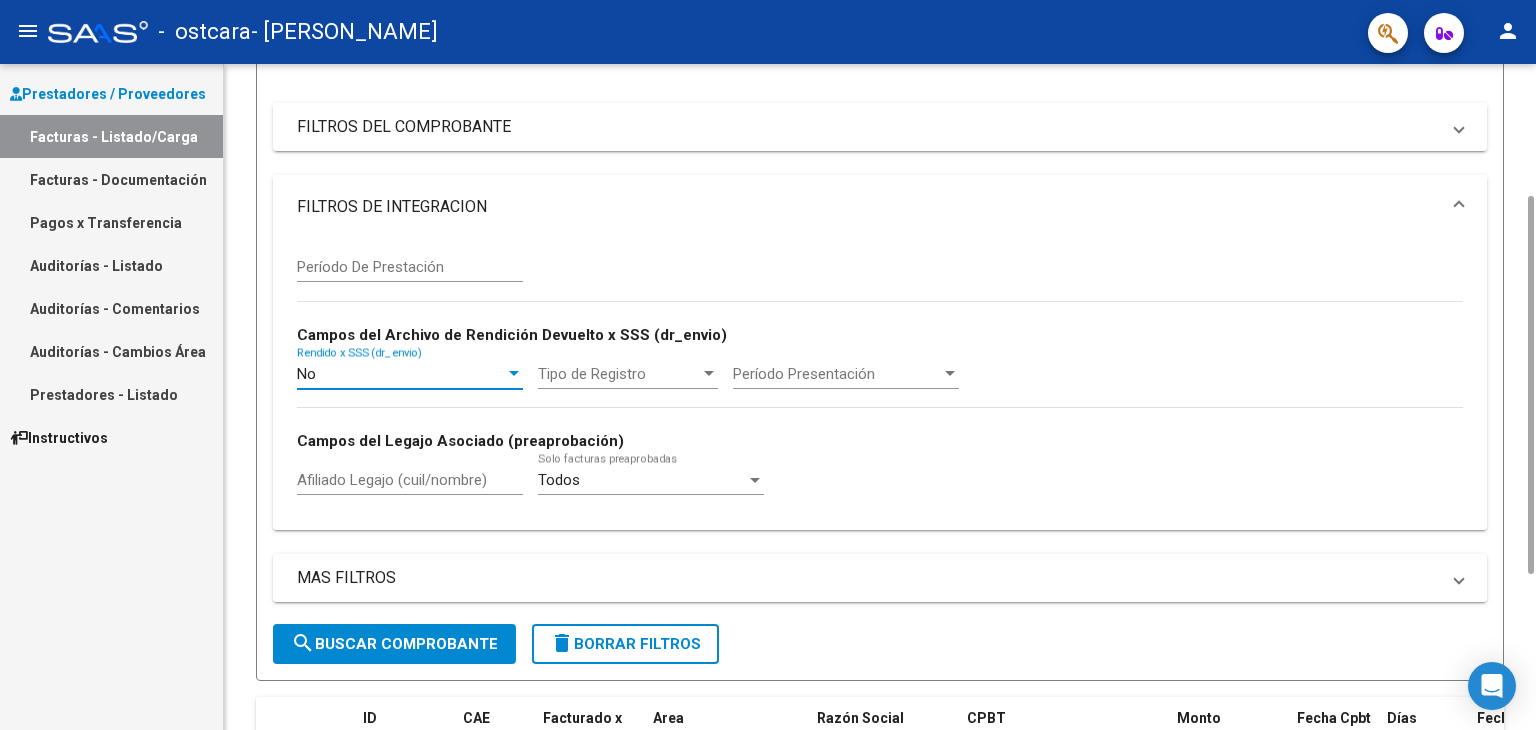 click at bounding box center [514, 373] 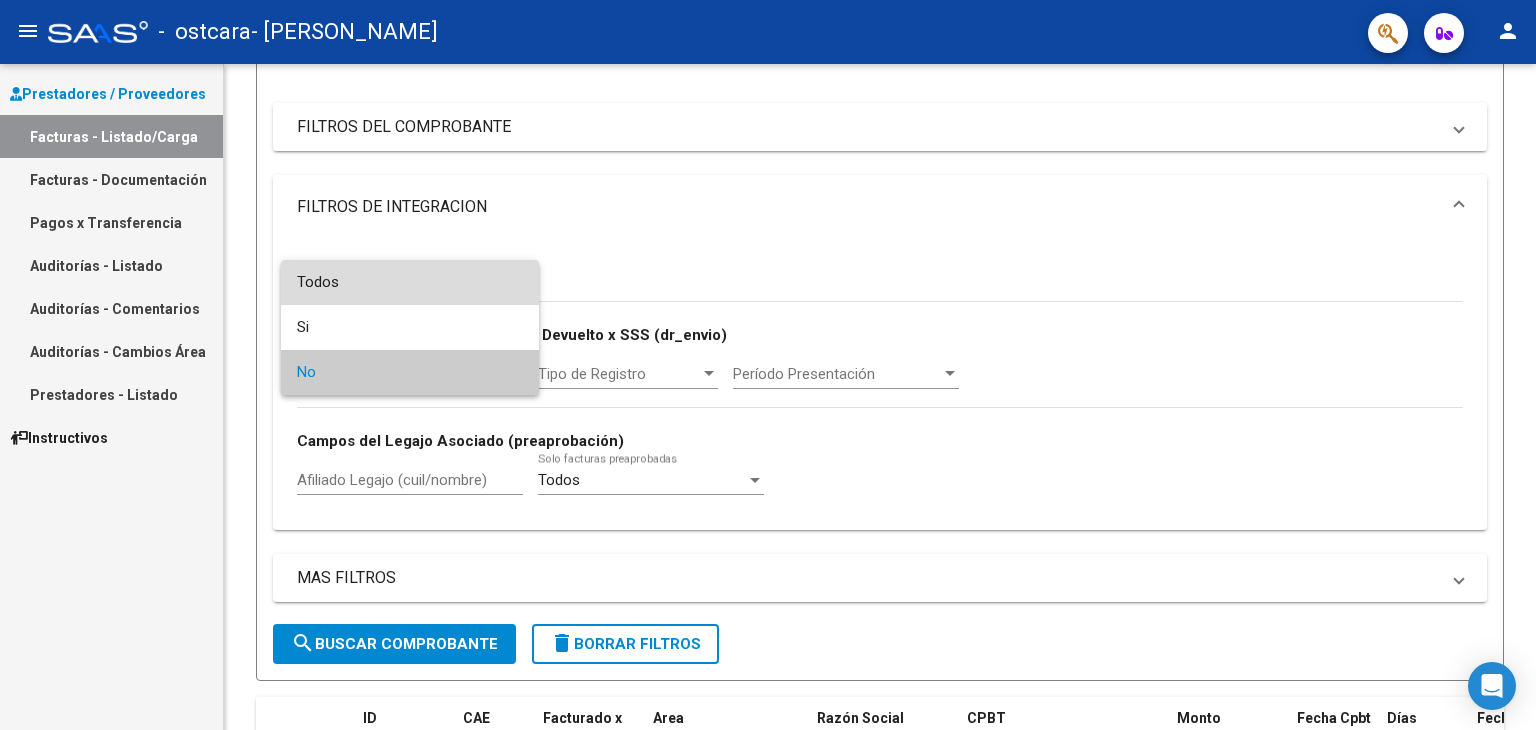 click on "Todos" at bounding box center (410, 282) 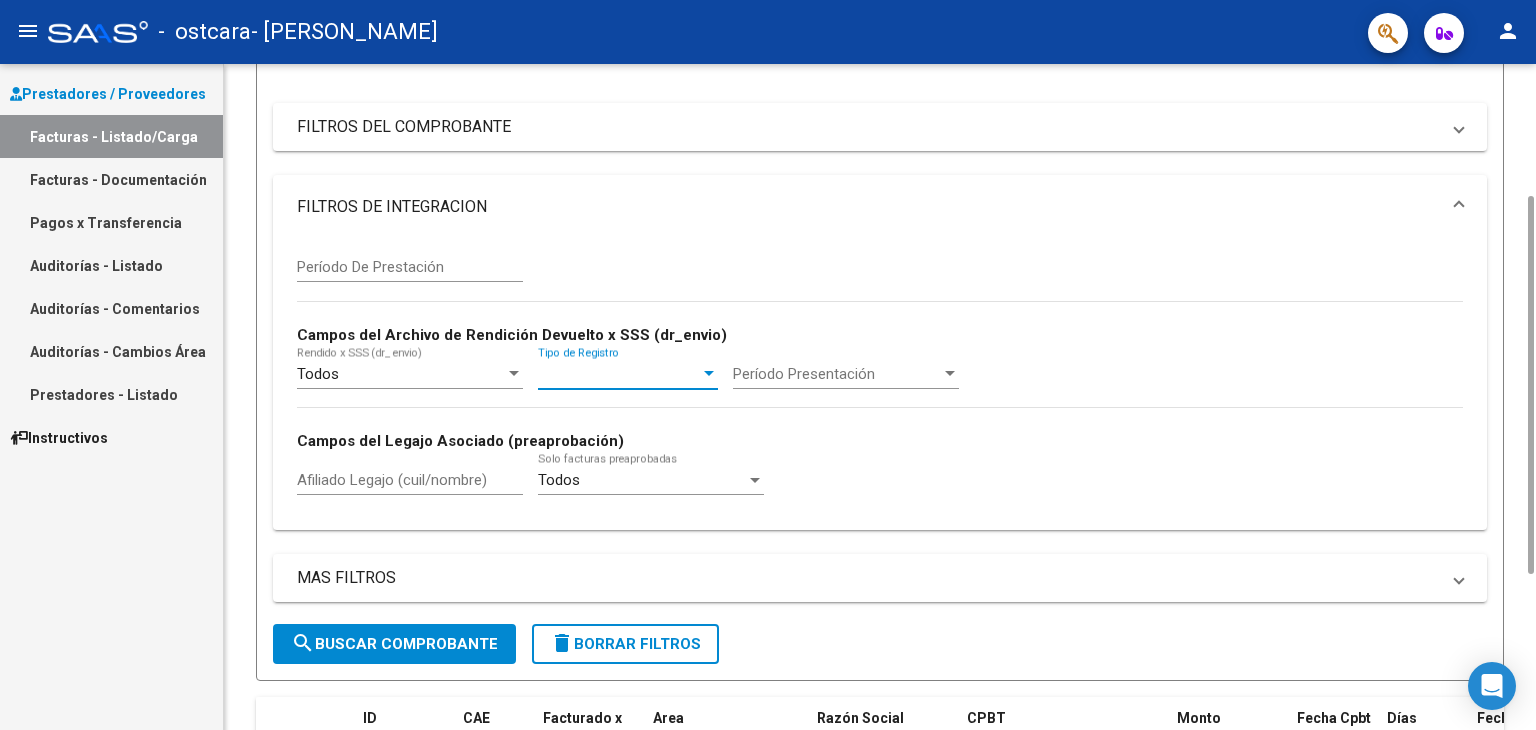 click on "Tipo de Registro" at bounding box center [619, 374] 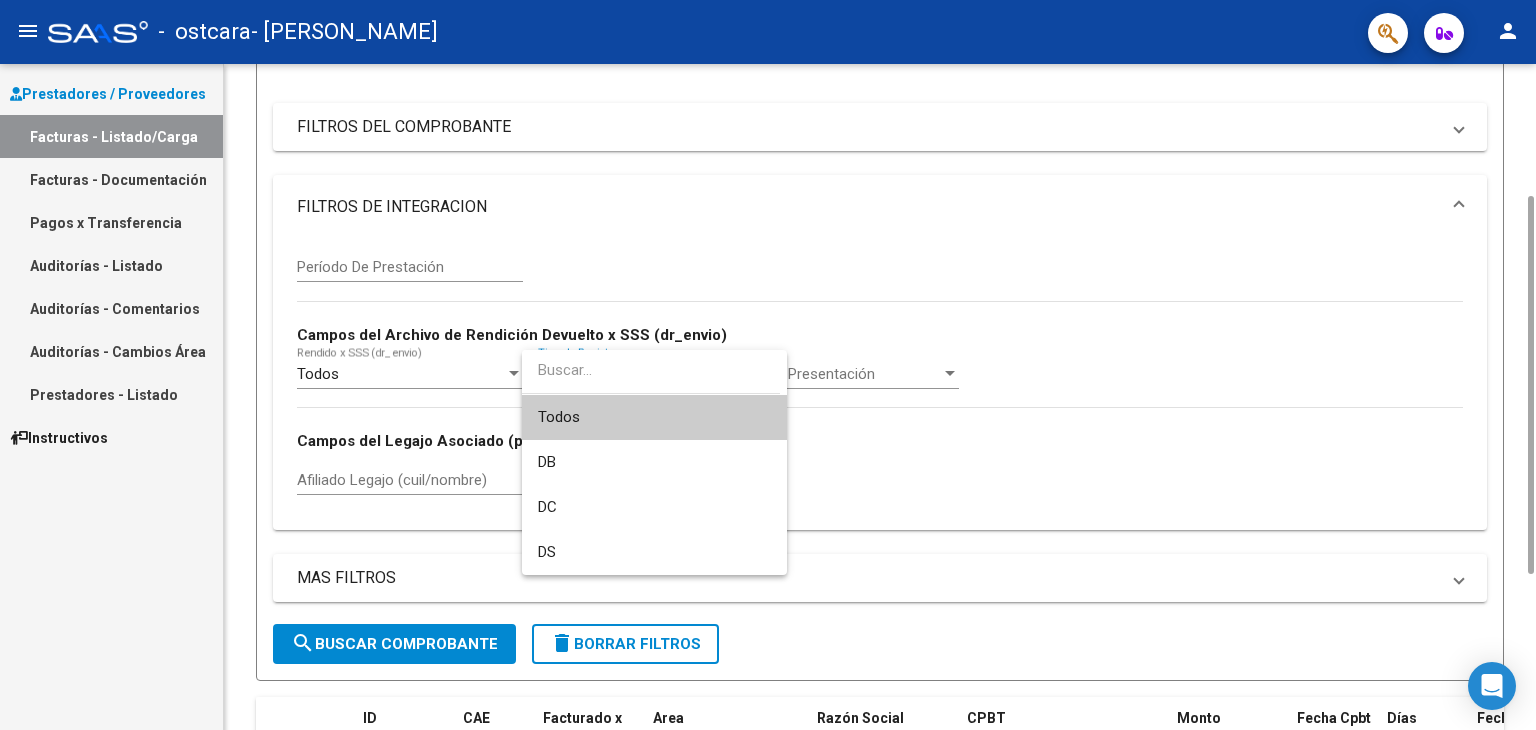 click at bounding box center [651, 370] 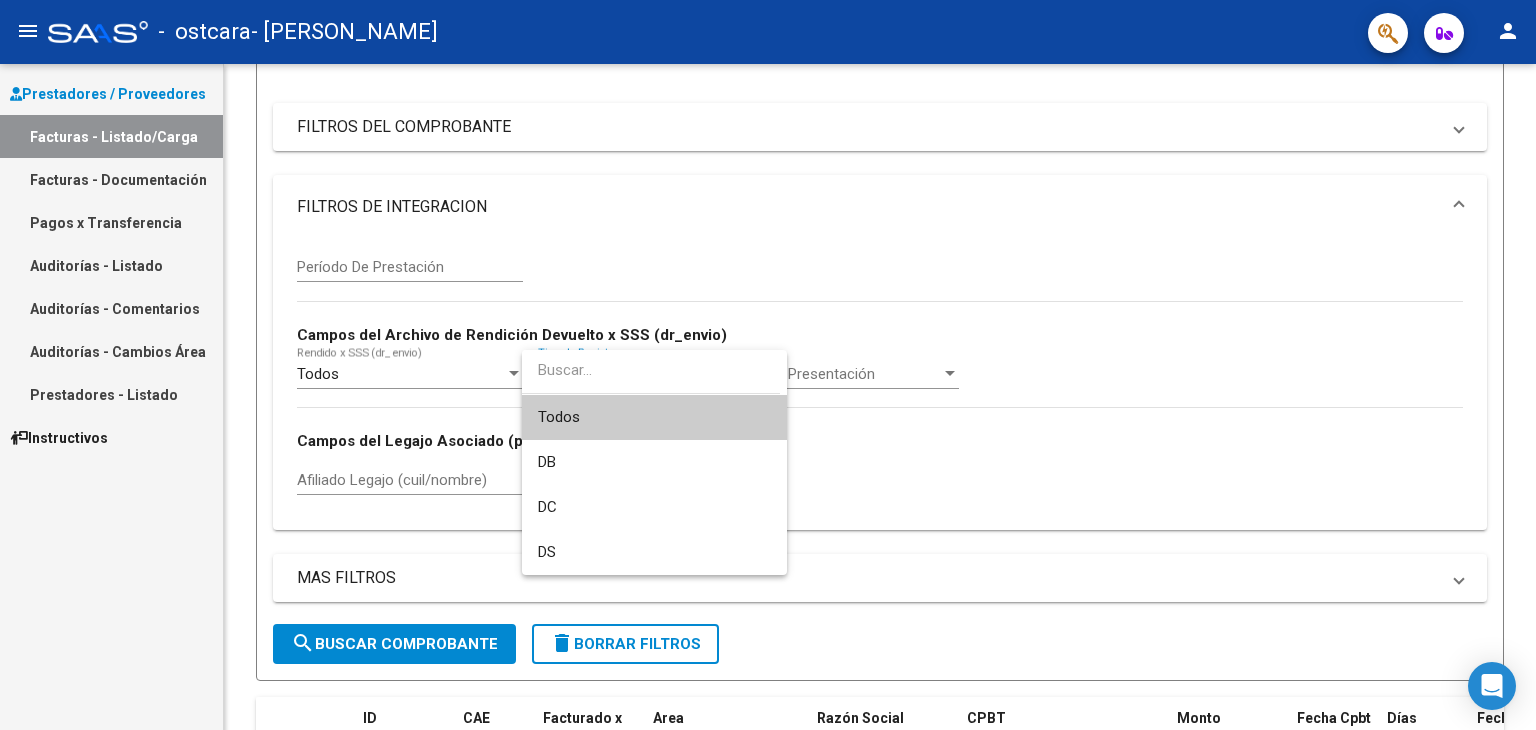 click at bounding box center (768, 365) 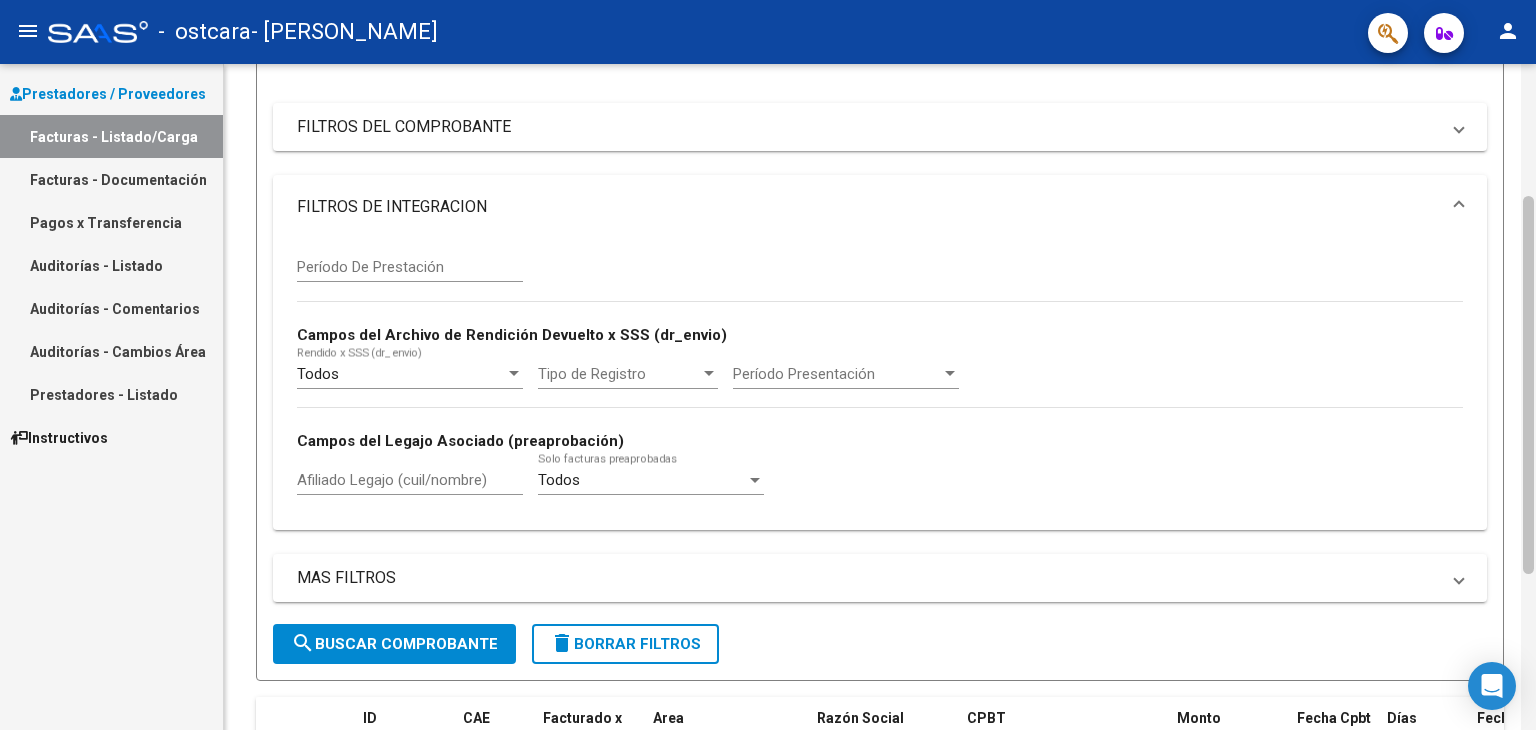 scroll, scrollTop: 278, scrollLeft: 0, axis: vertical 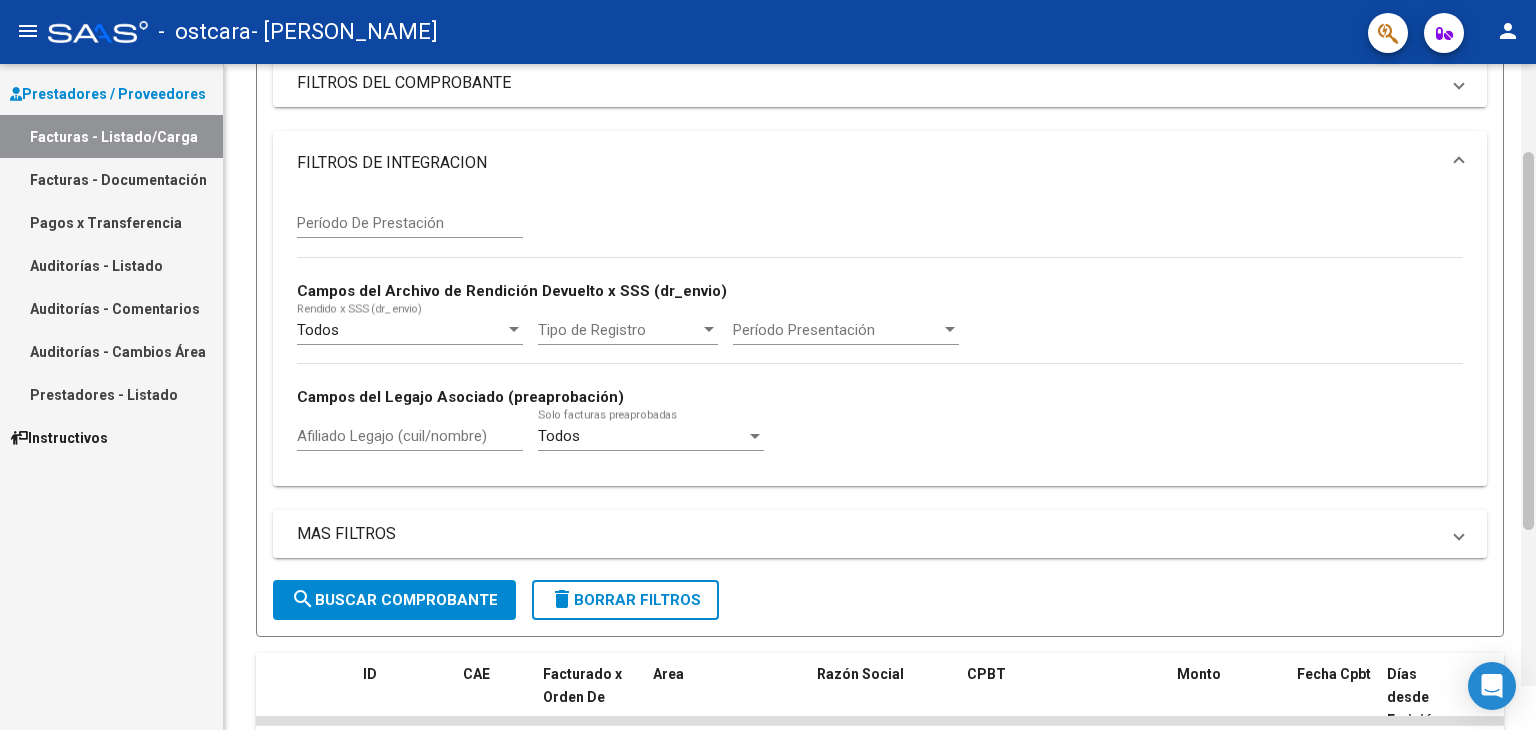 drag, startPoint x: 1525, startPoint y: 337, endPoint x: 1522, endPoint y: 362, distance: 25.179358 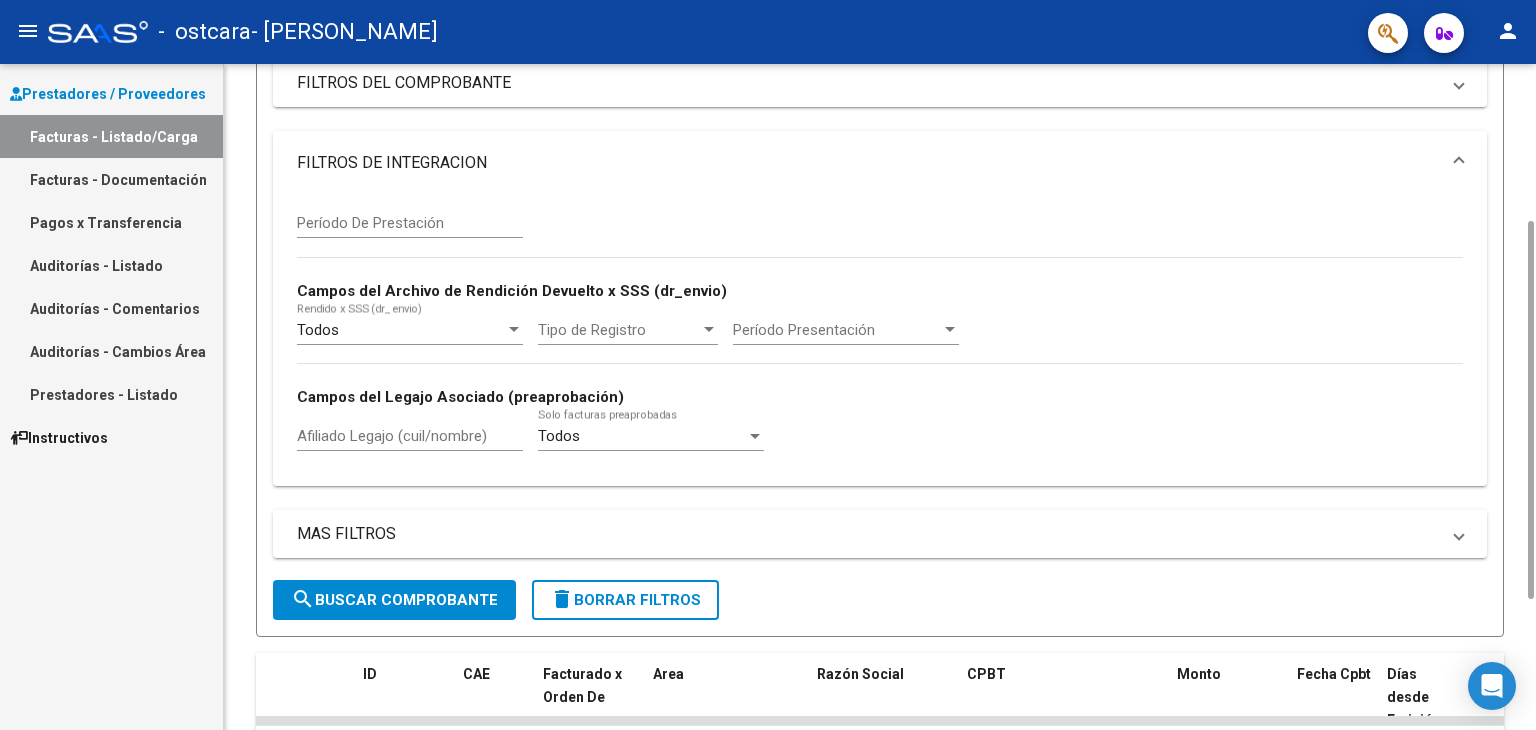 click at bounding box center [1459, 163] 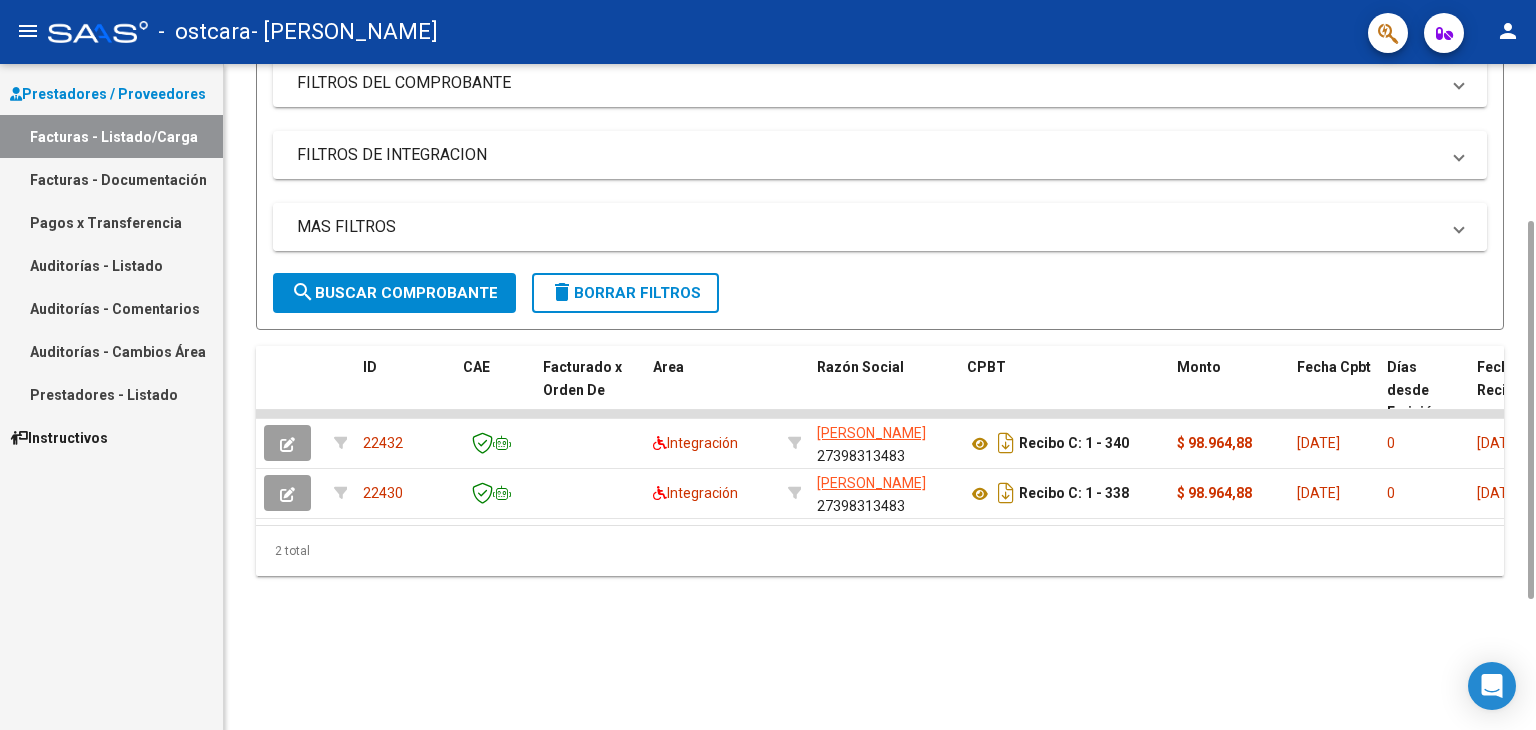 click on "MAS FILTROS" at bounding box center (880, 227) 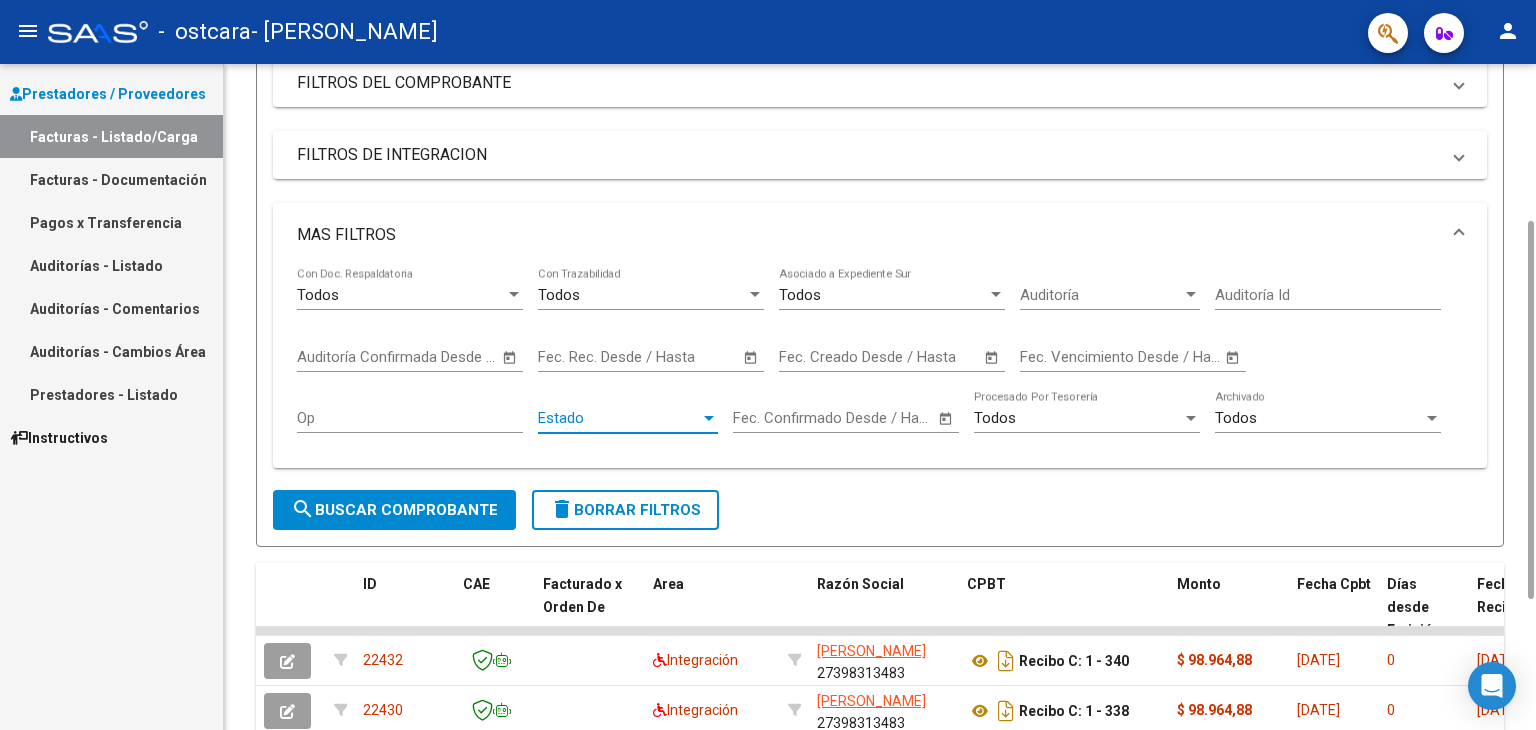 click at bounding box center (709, 418) 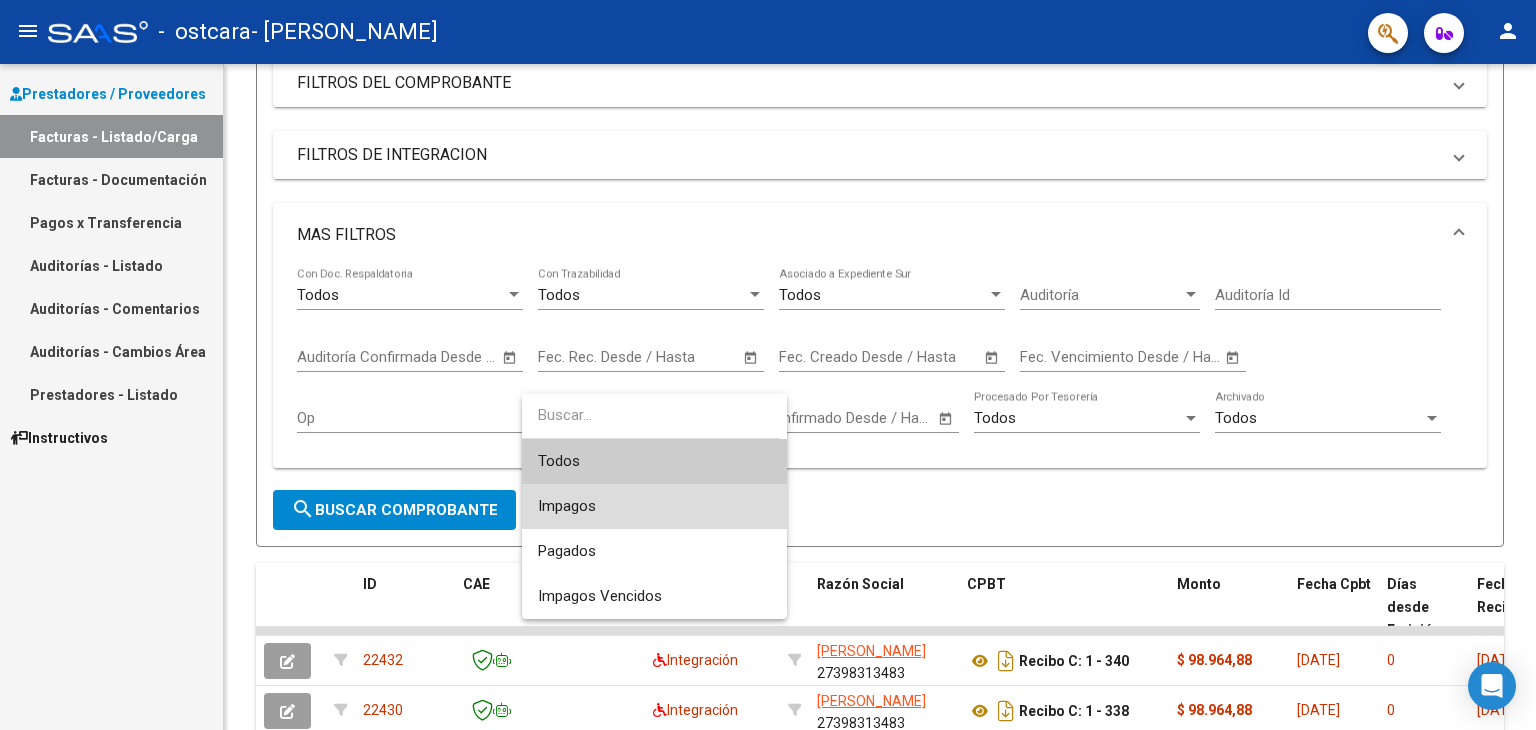 click on "Impagos" at bounding box center (654, 506) 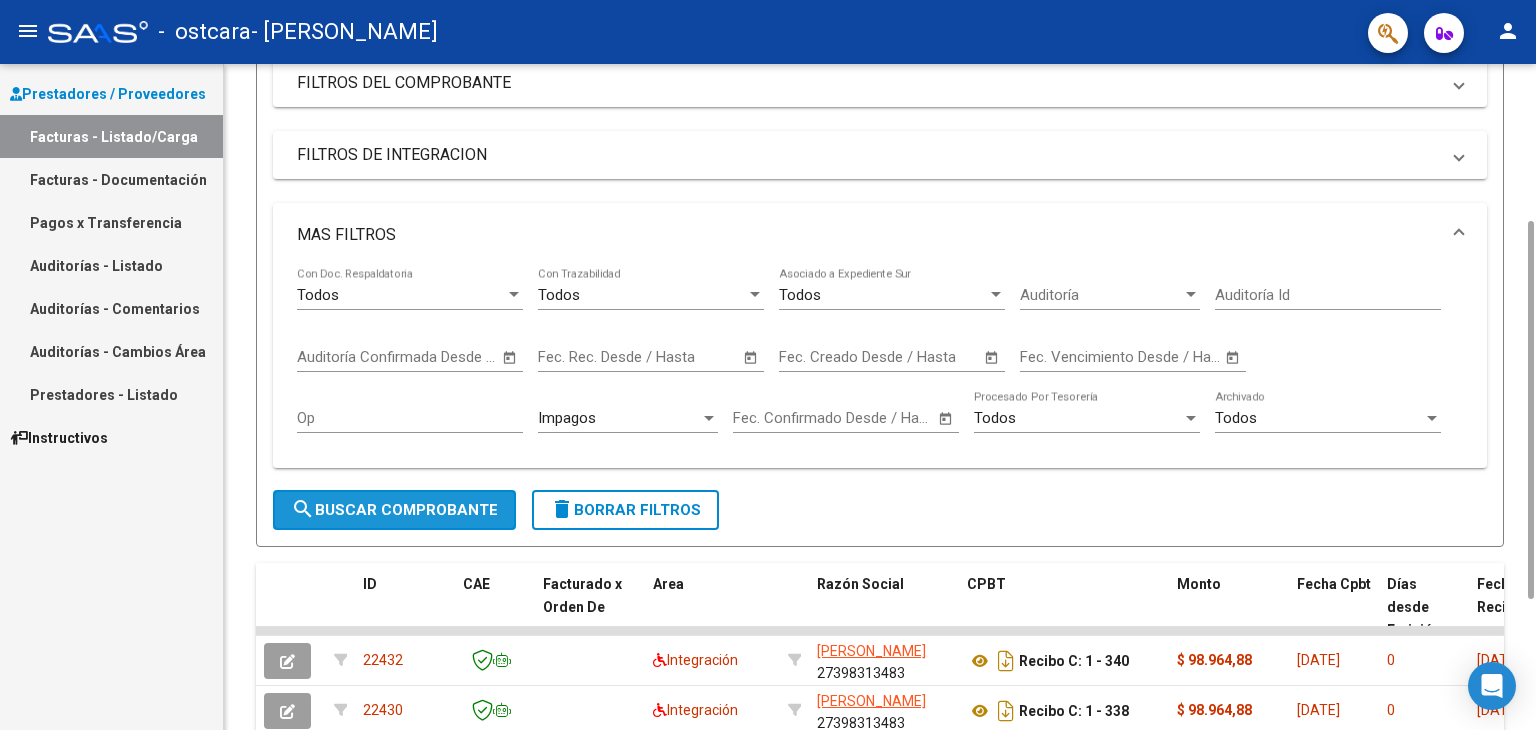 click on "search  Buscar Comprobante" 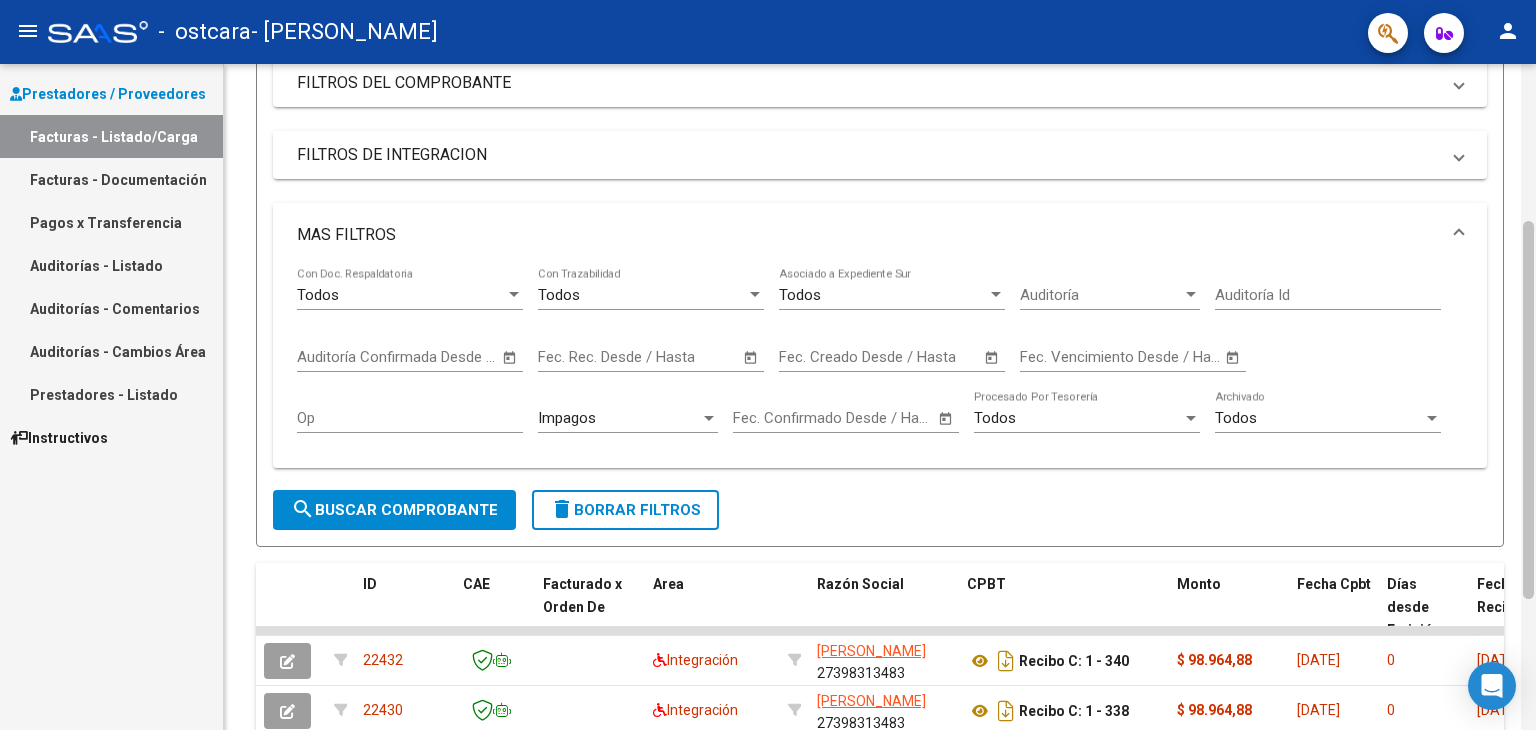 scroll, scrollTop: 768, scrollLeft: 0, axis: vertical 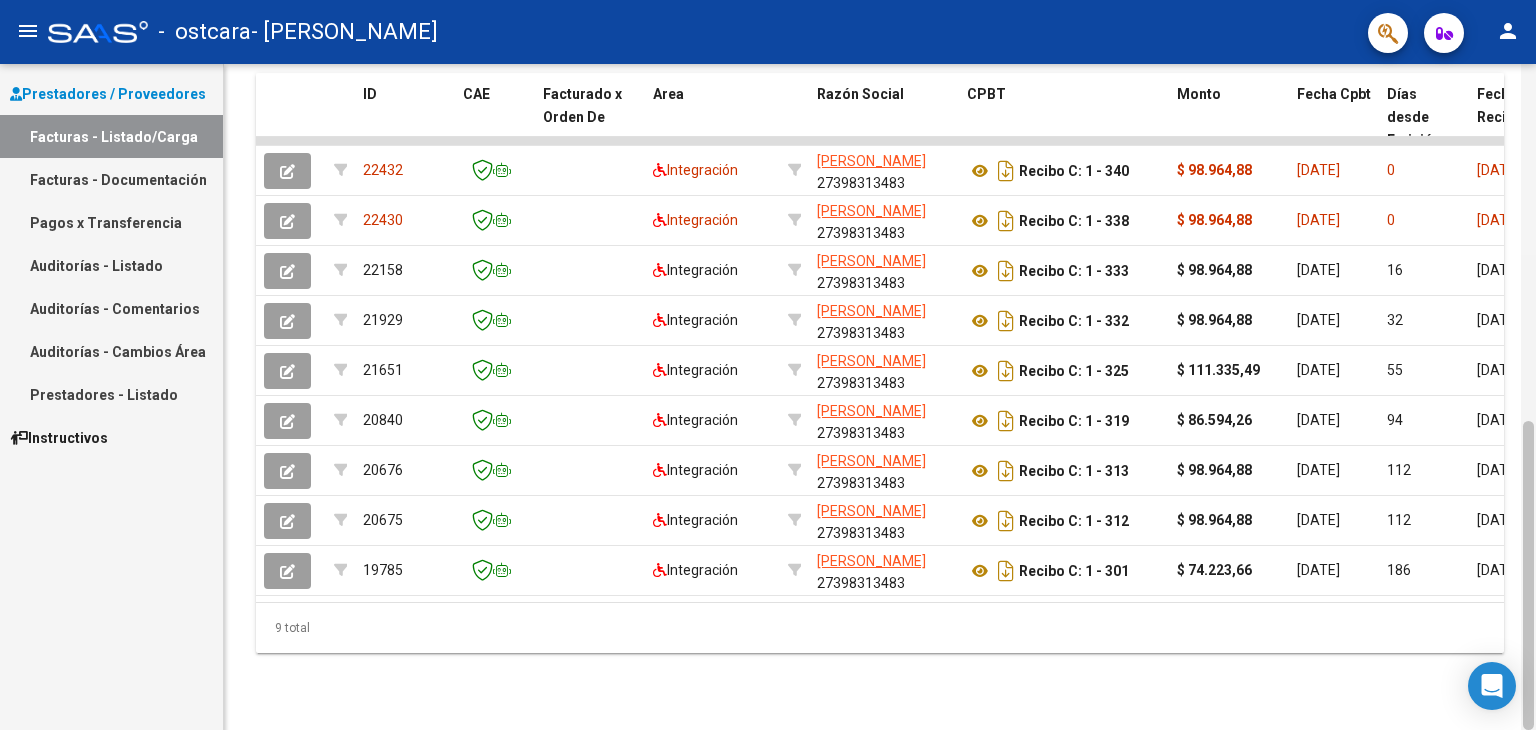 drag, startPoint x: 1534, startPoint y: 357, endPoint x: 1534, endPoint y: 450, distance: 93 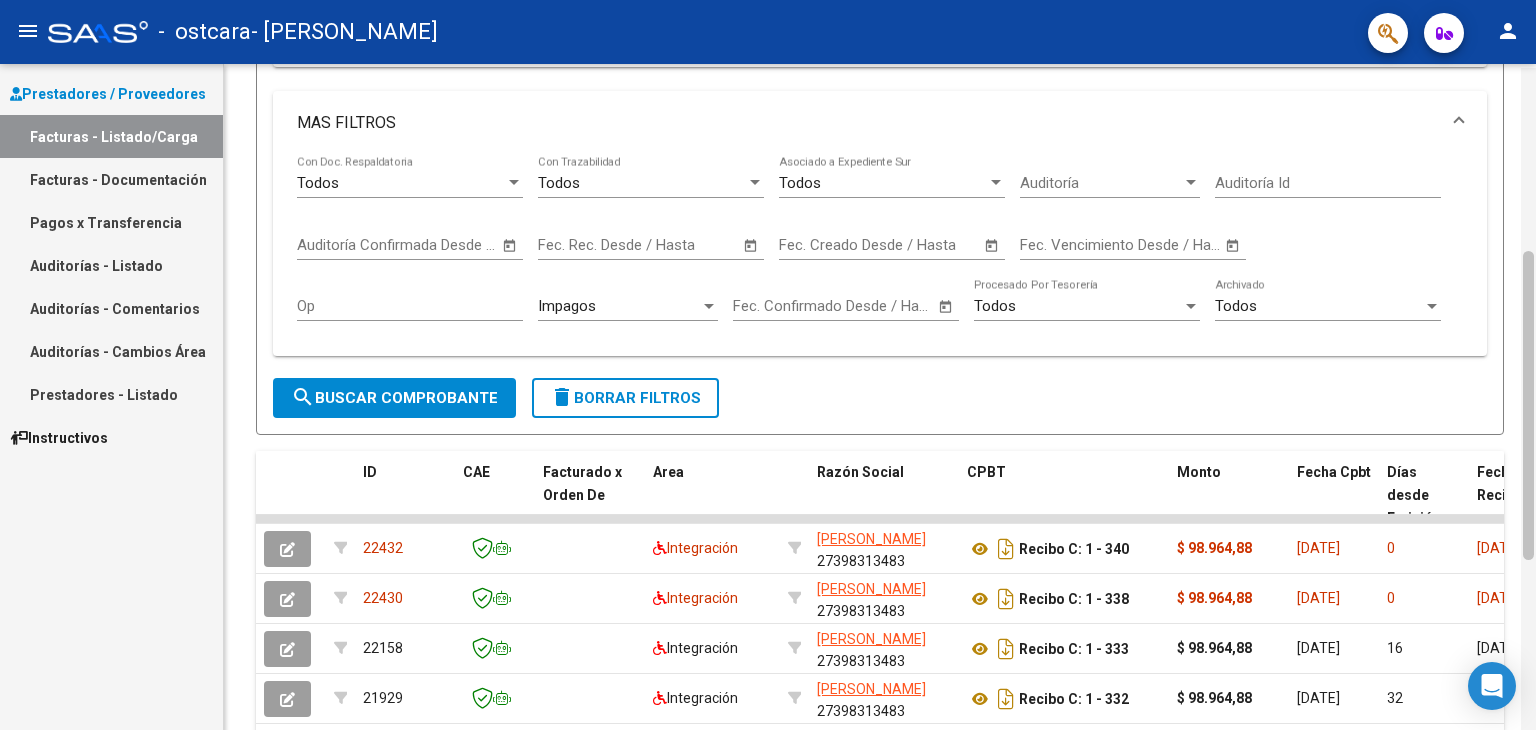 drag, startPoint x: 1527, startPoint y: 453, endPoint x: 1534, endPoint y: 275, distance: 178.13759 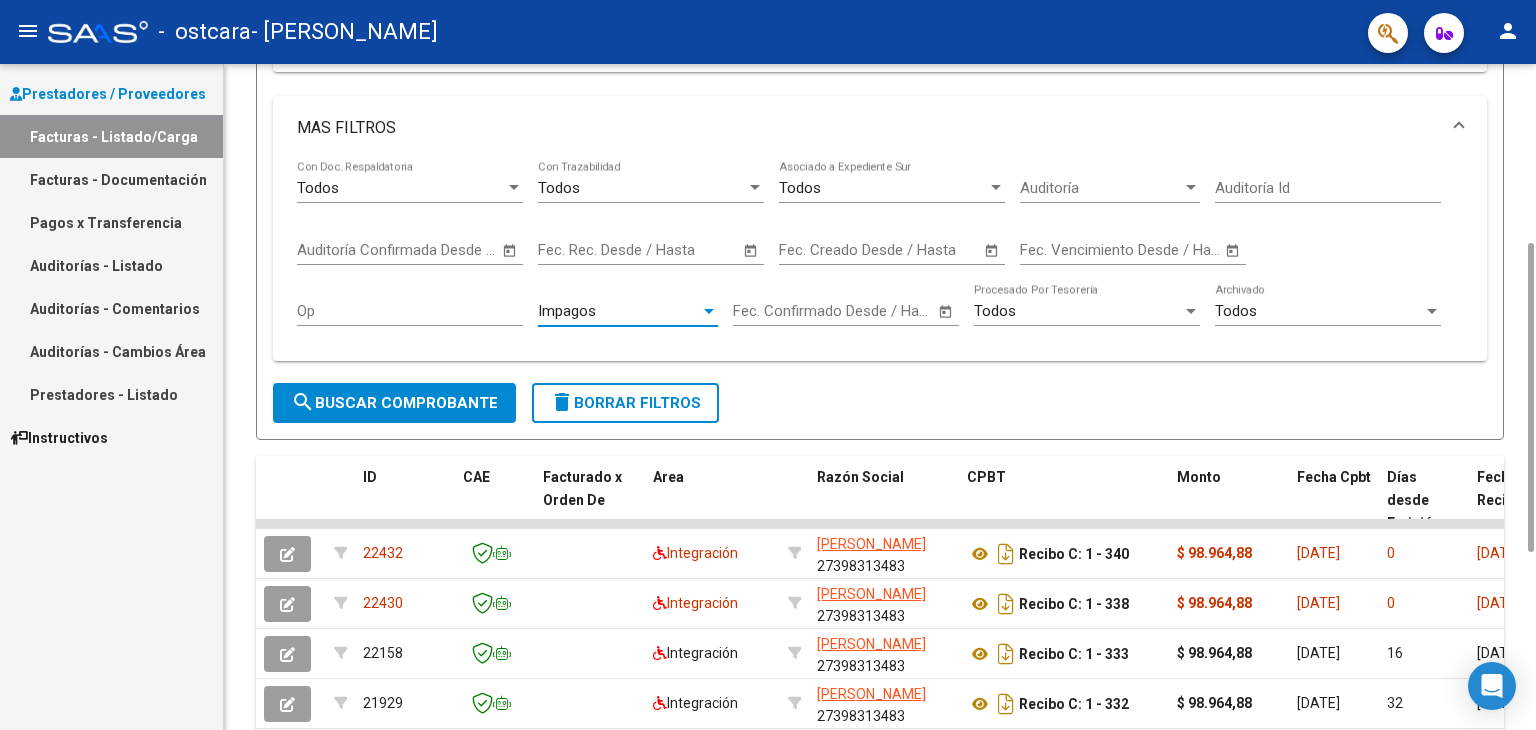 click at bounding box center [709, 311] 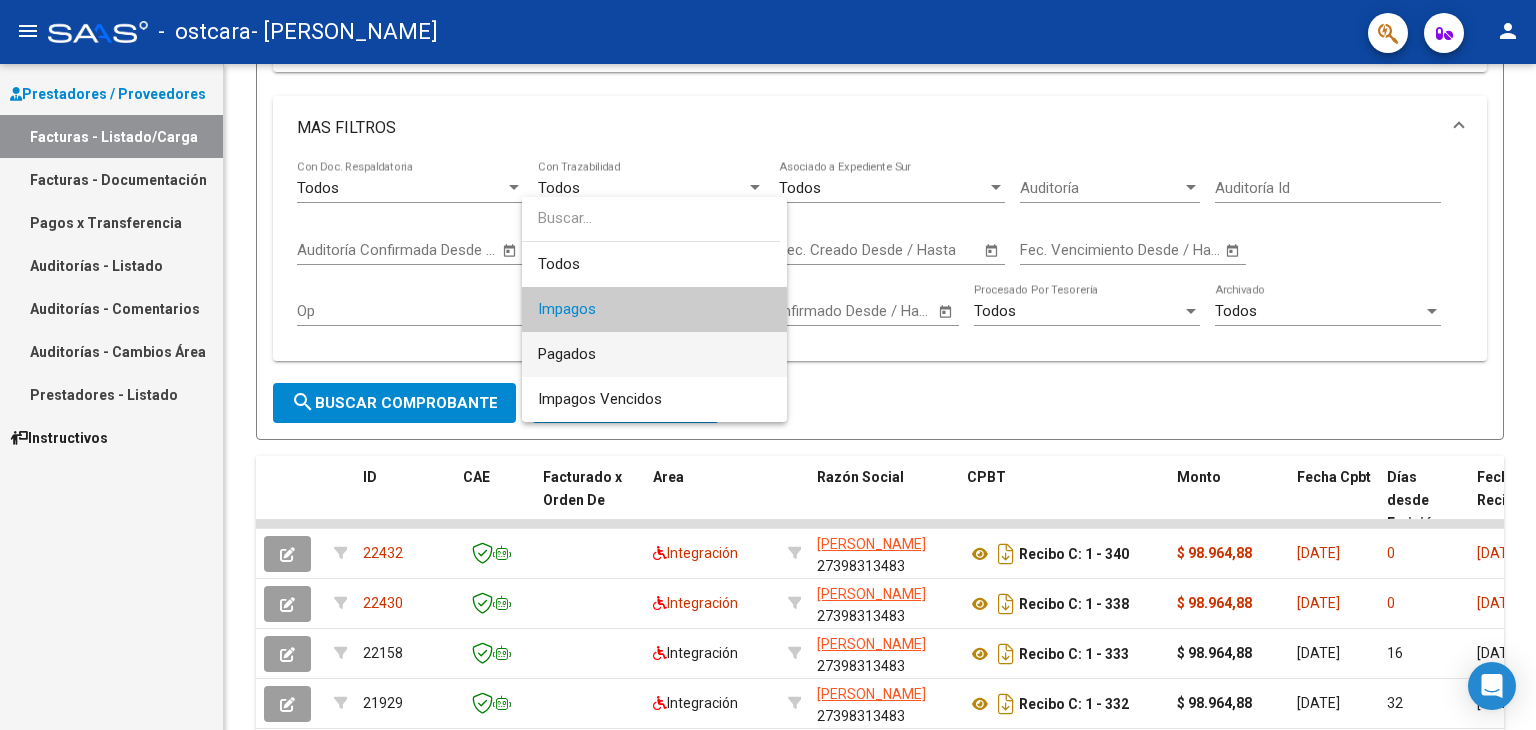 click on "Pagados" at bounding box center (654, 354) 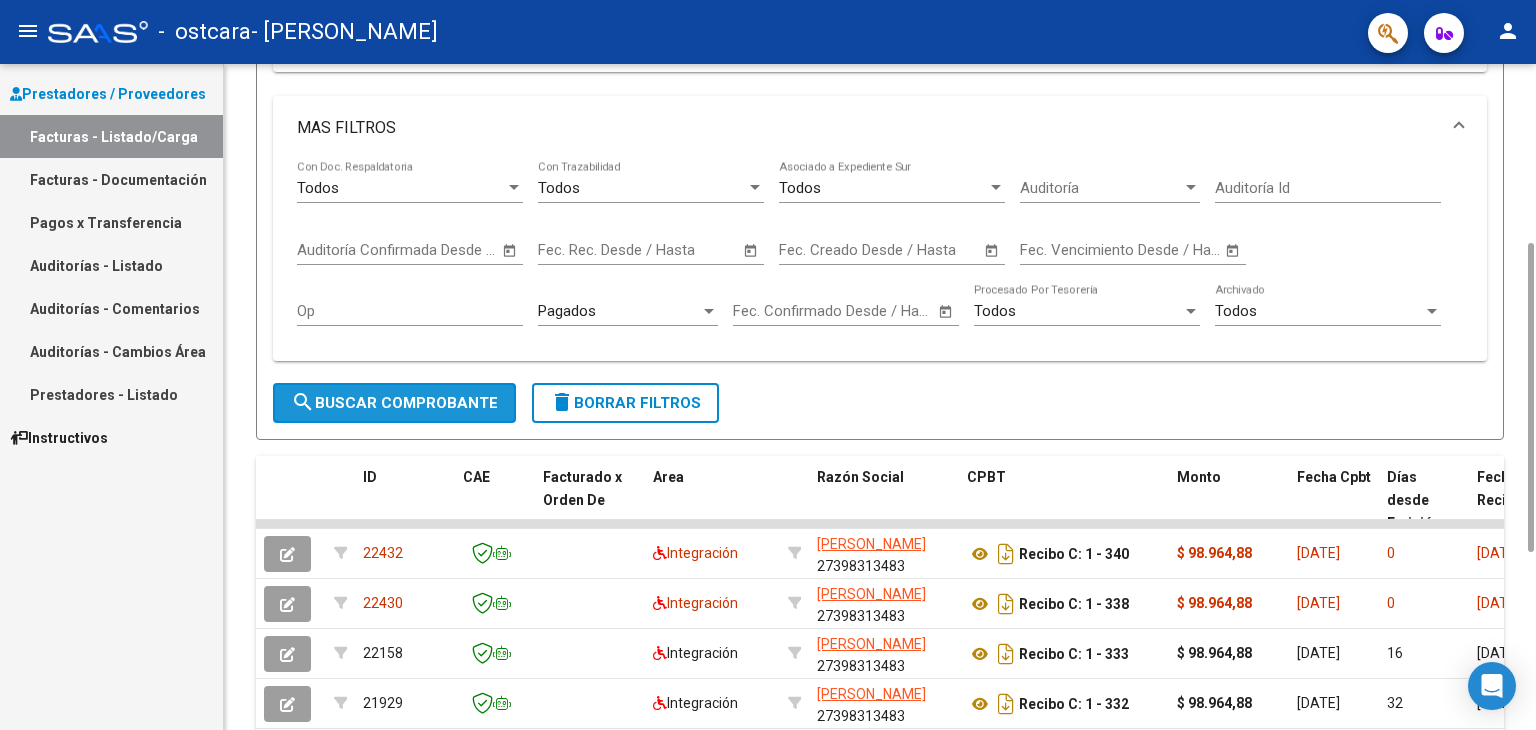 click on "search  Buscar Comprobante" 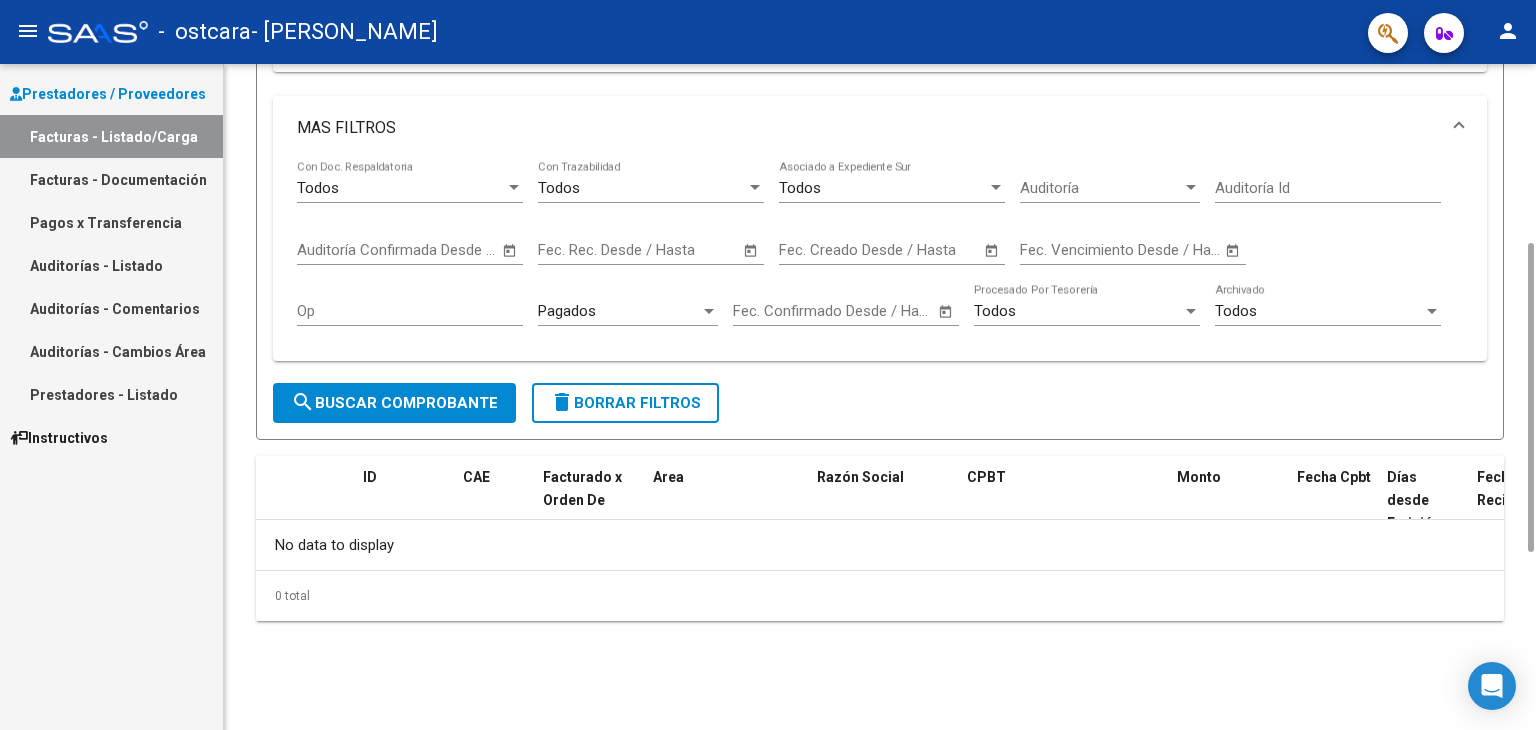 click on "Pagados" at bounding box center [619, 311] 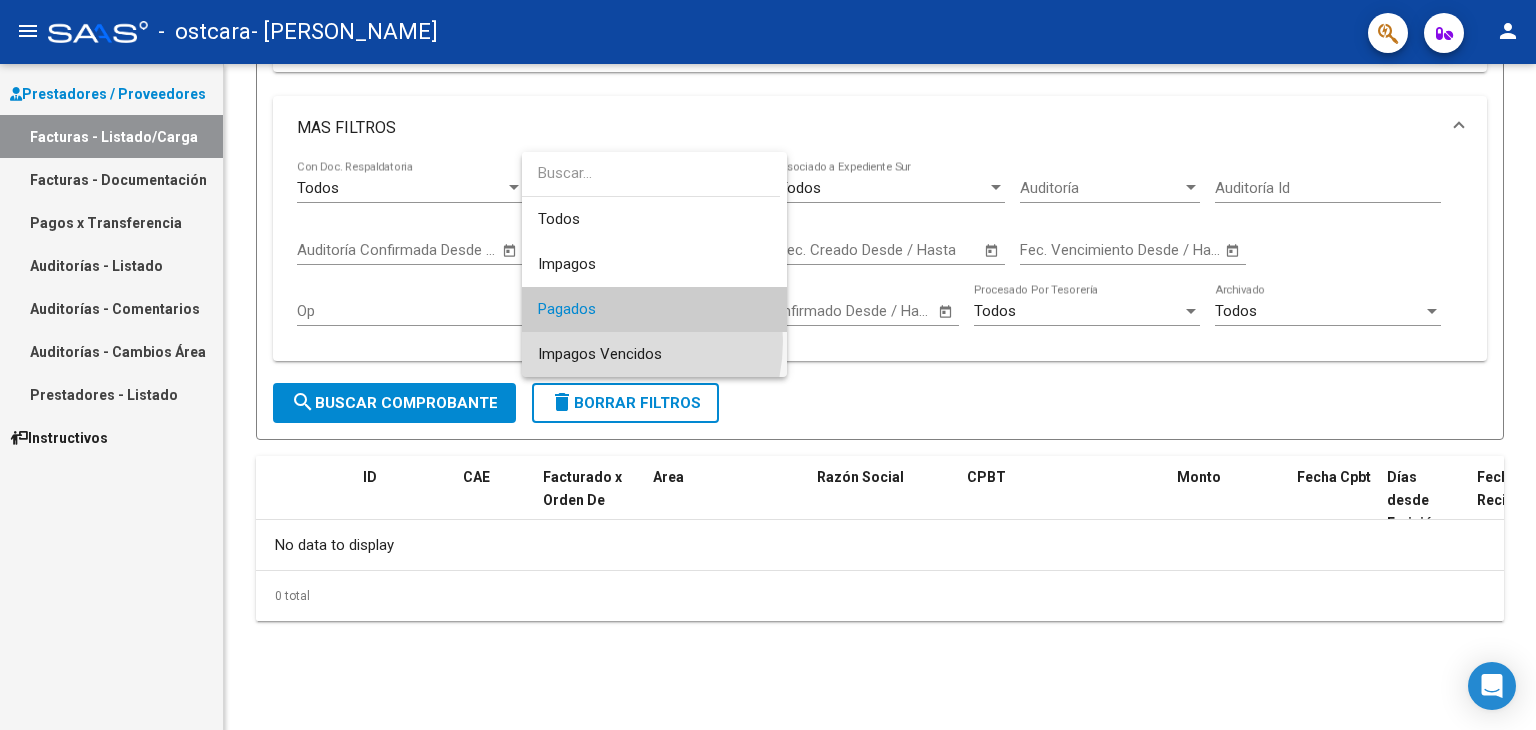 click on "Impagos Vencidos" at bounding box center [654, 354] 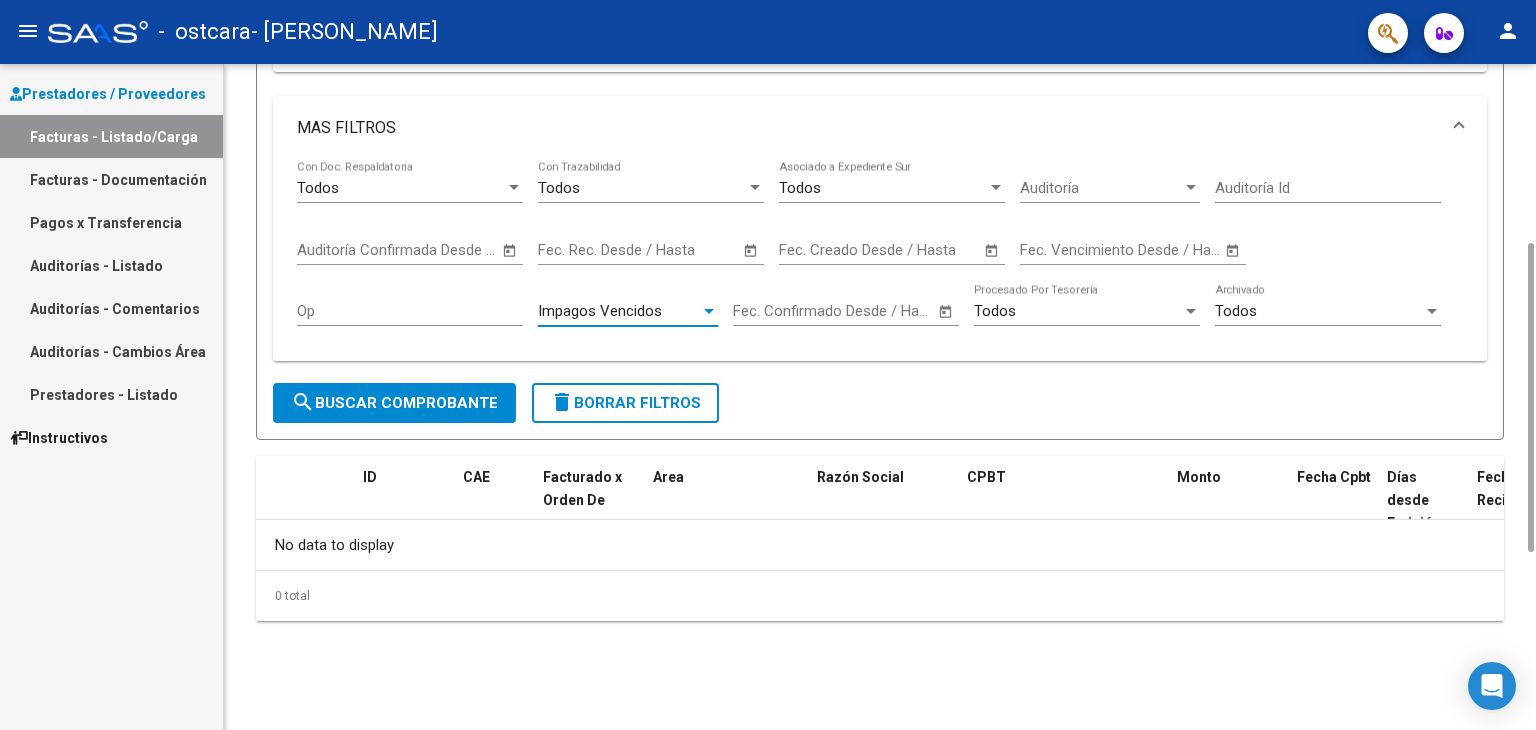 click on "search  Buscar Comprobante" 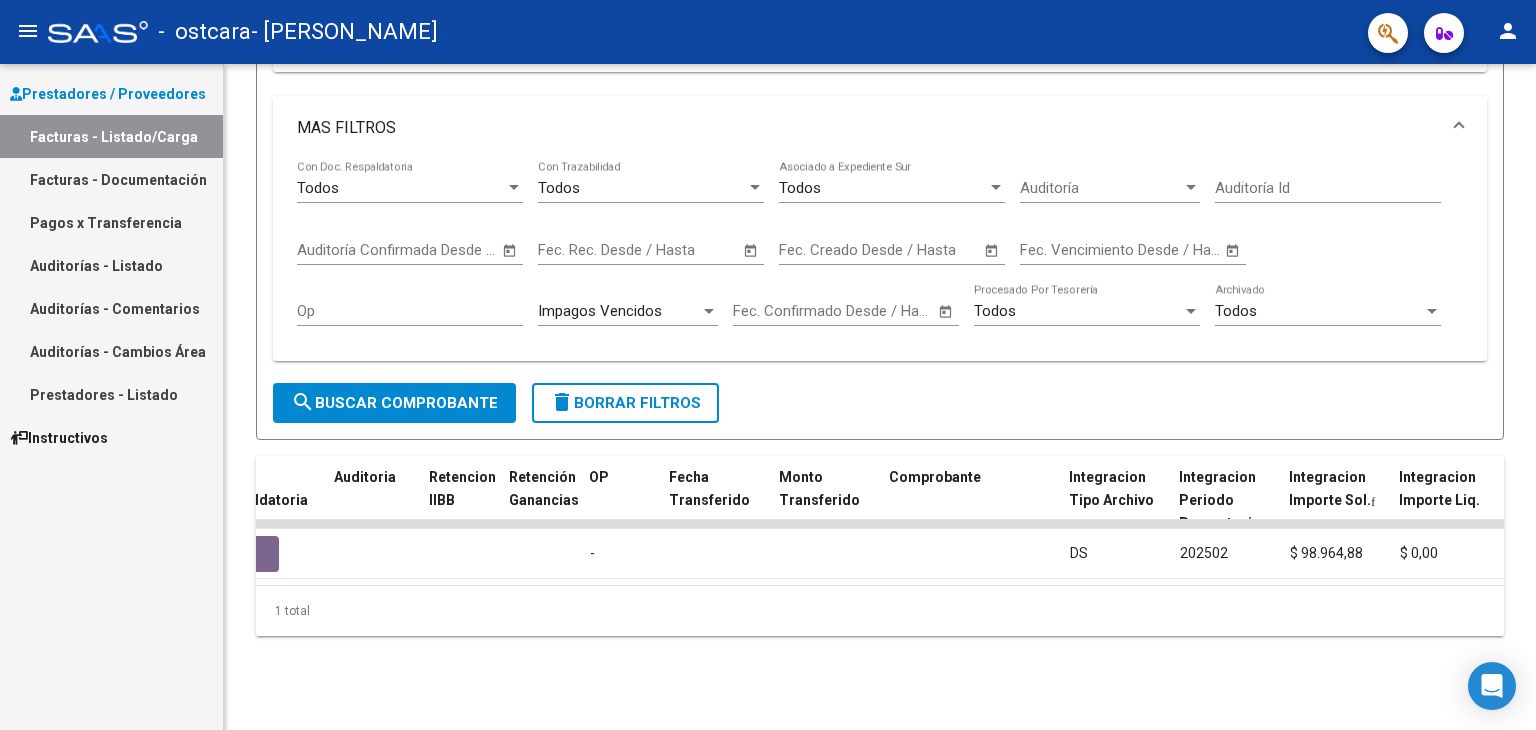 scroll, scrollTop: 0, scrollLeft: 0, axis: both 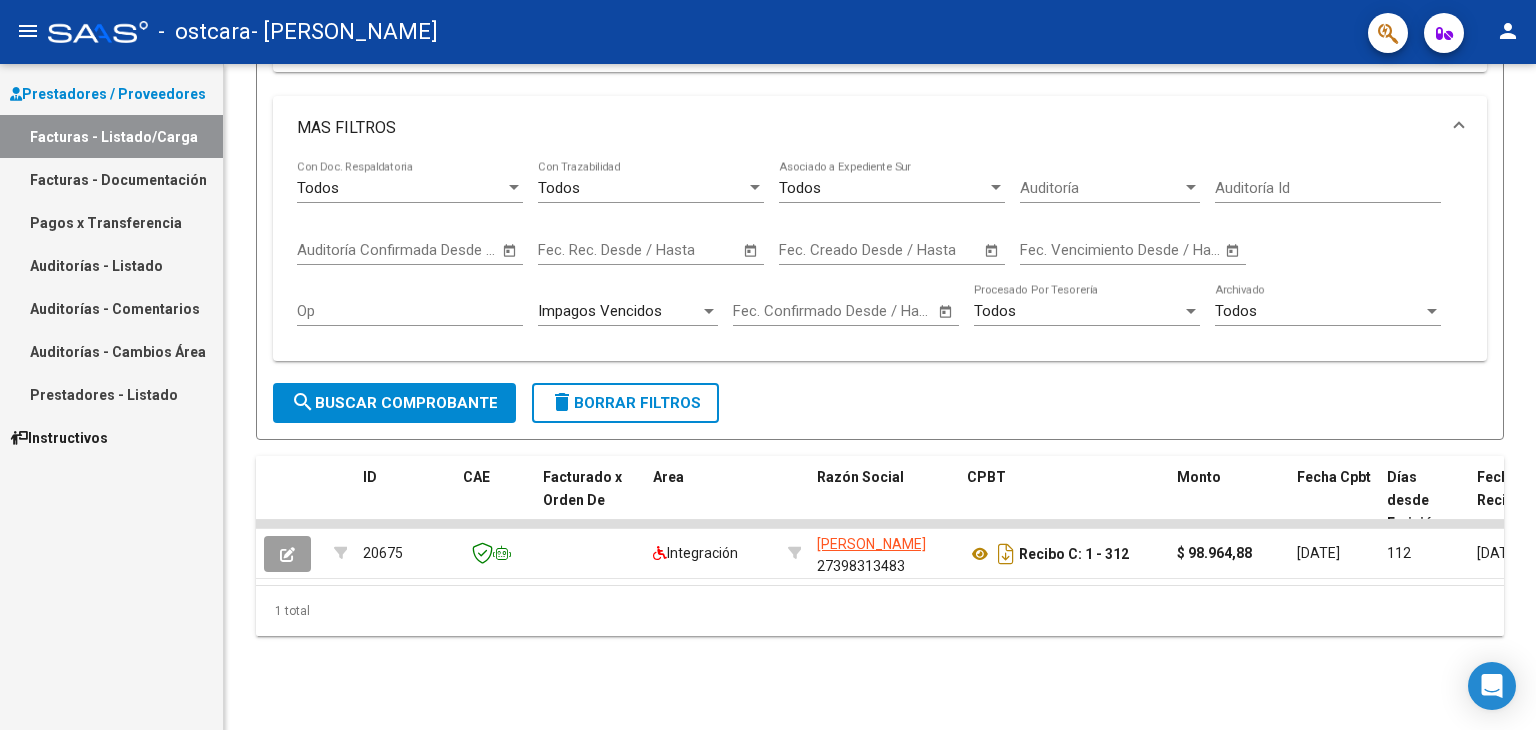 click on "delete  Borrar Filtros" 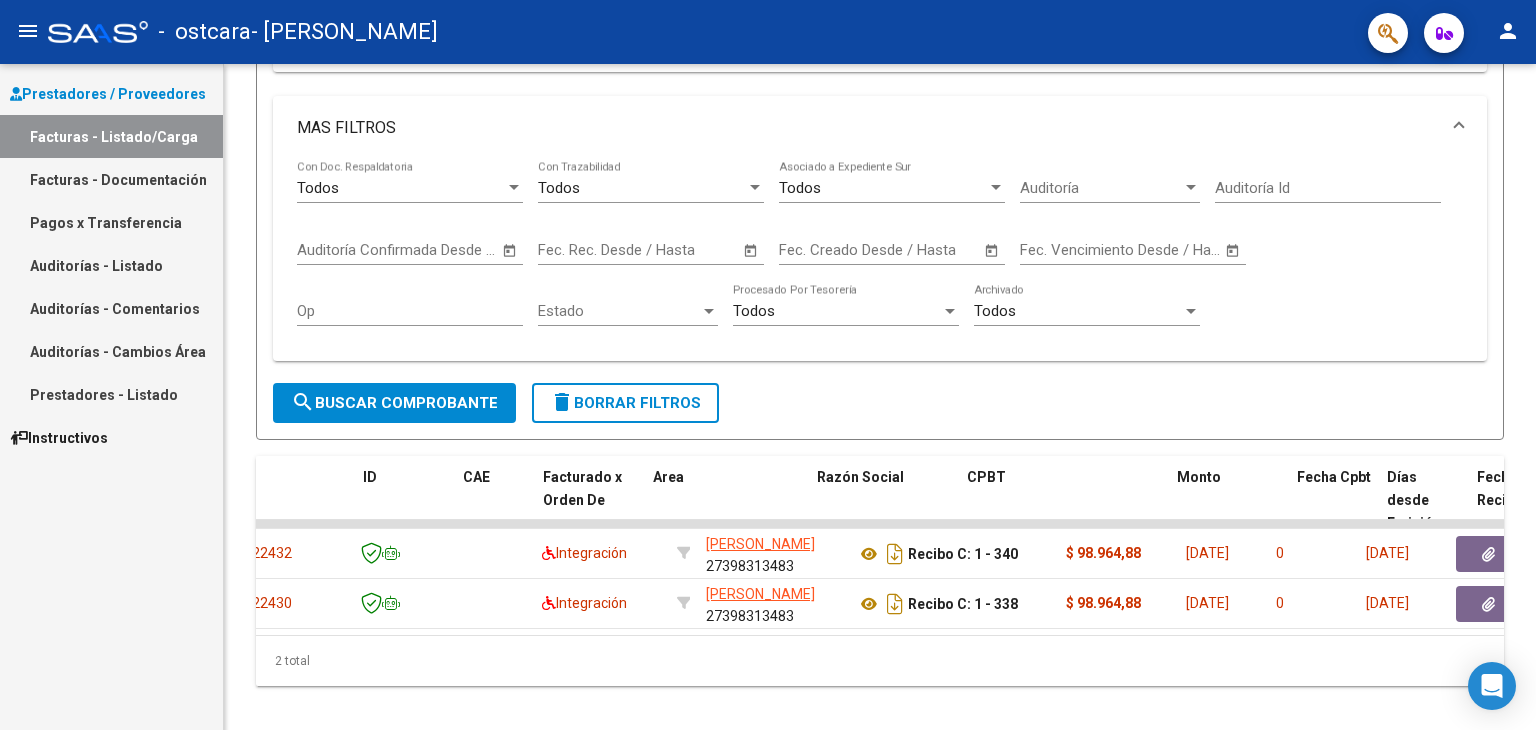 scroll, scrollTop: 0, scrollLeft: 0, axis: both 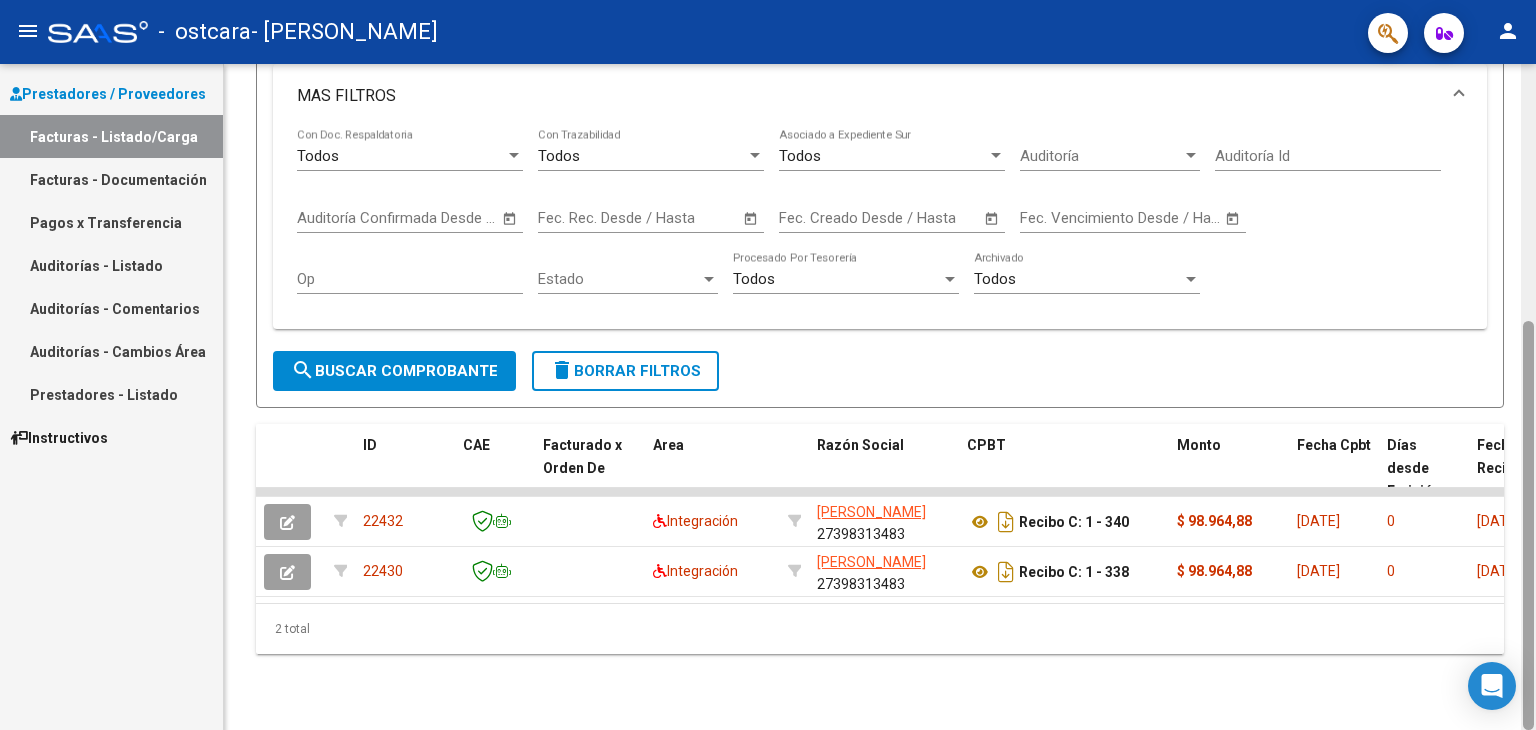 drag, startPoint x: 1535, startPoint y: 400, endPoint x: 1535, endPoint y: 281, distance: 119 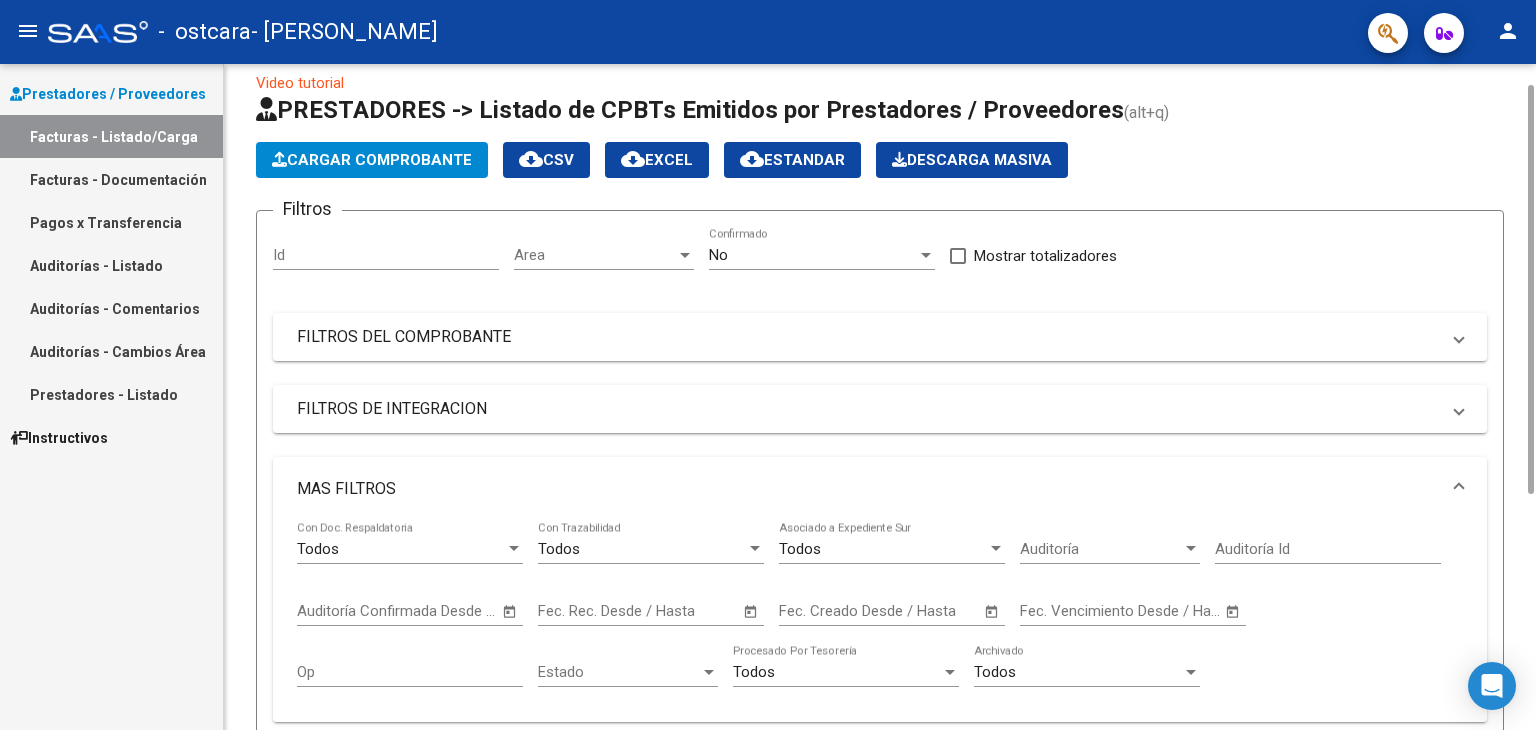 scroll, scrollTop: 12, scrollLeft: 0, axis: vertical 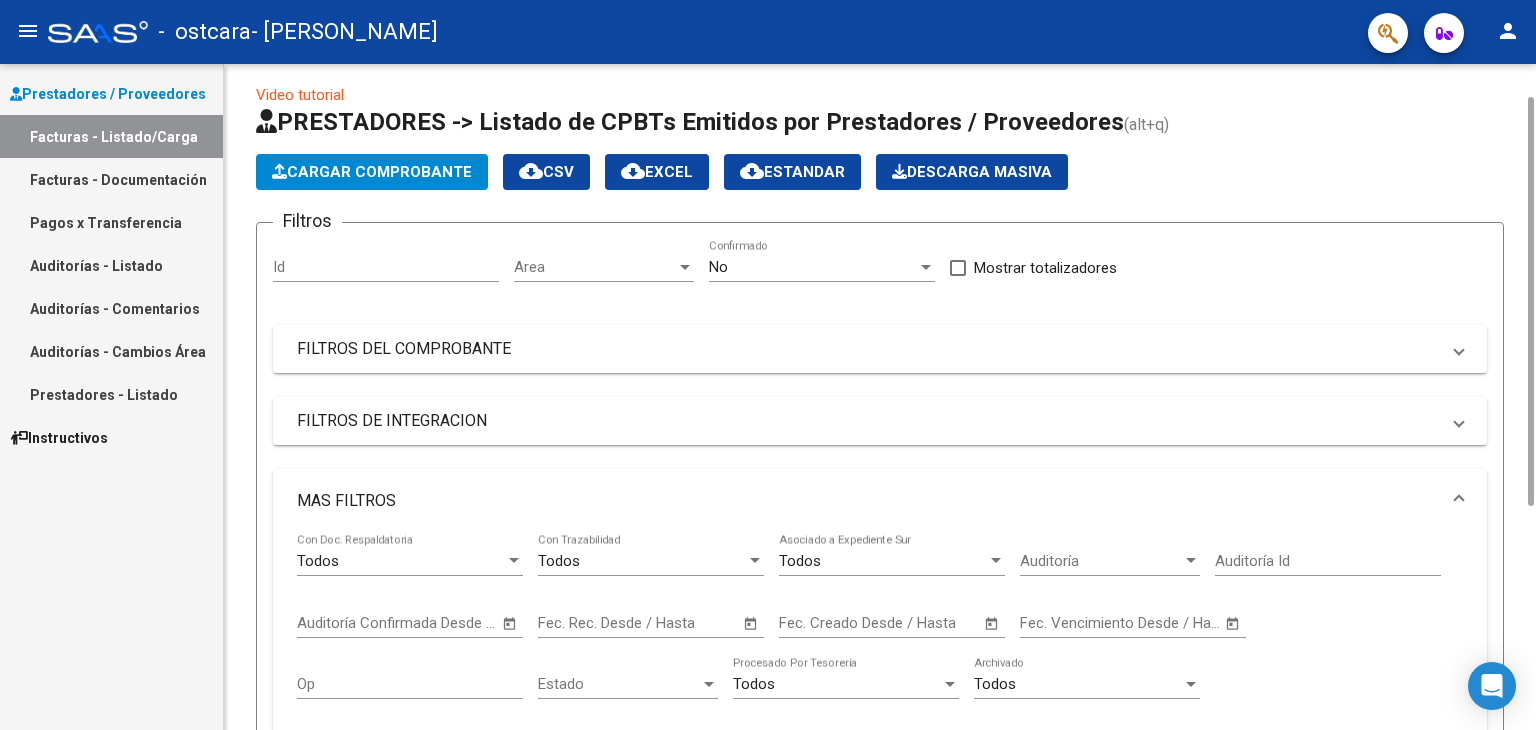 drag, startPoint x: 1525, startPoint y: 347, endPoint x: 1517, endPoint y: 97, distance: 250.12796 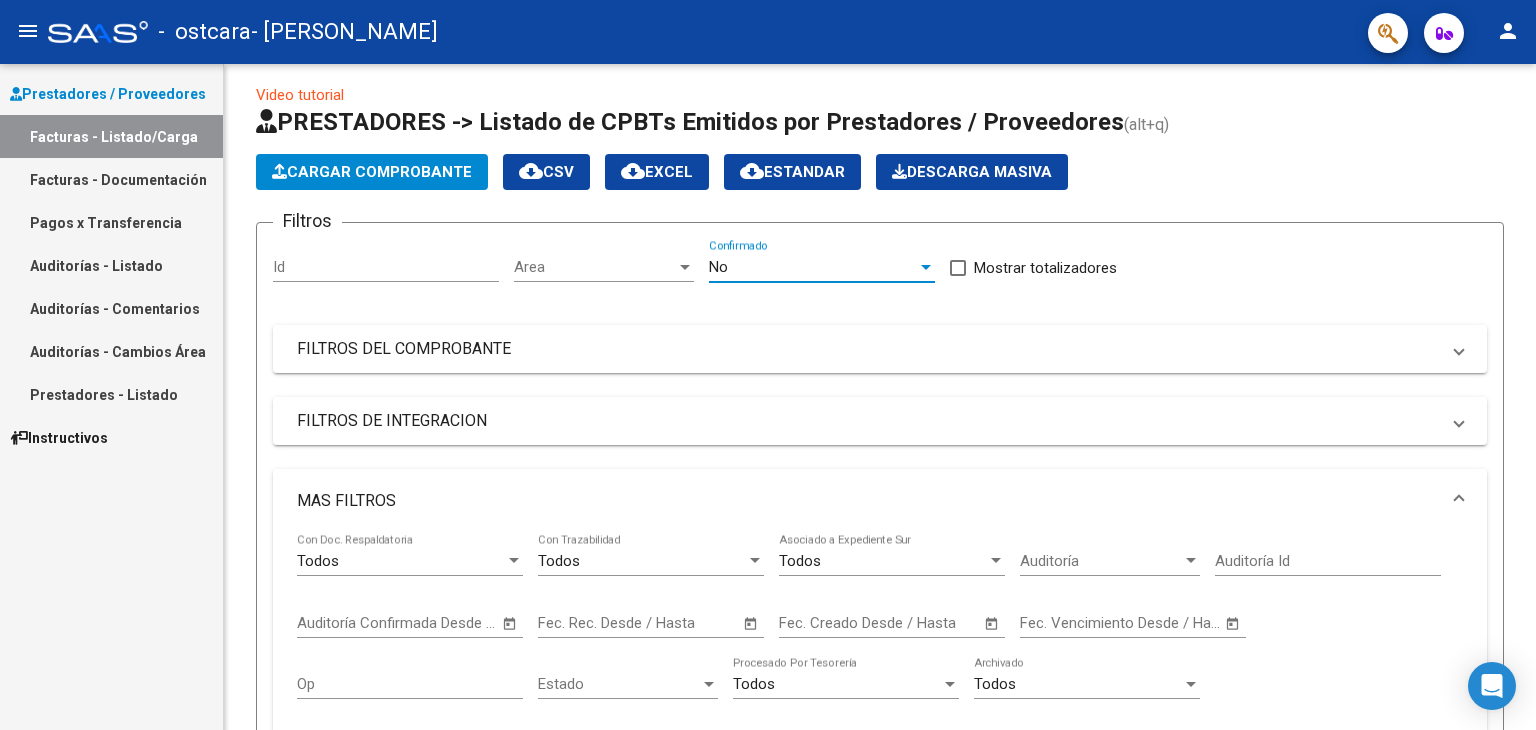 click on "No" at bounding box center [813, 267] 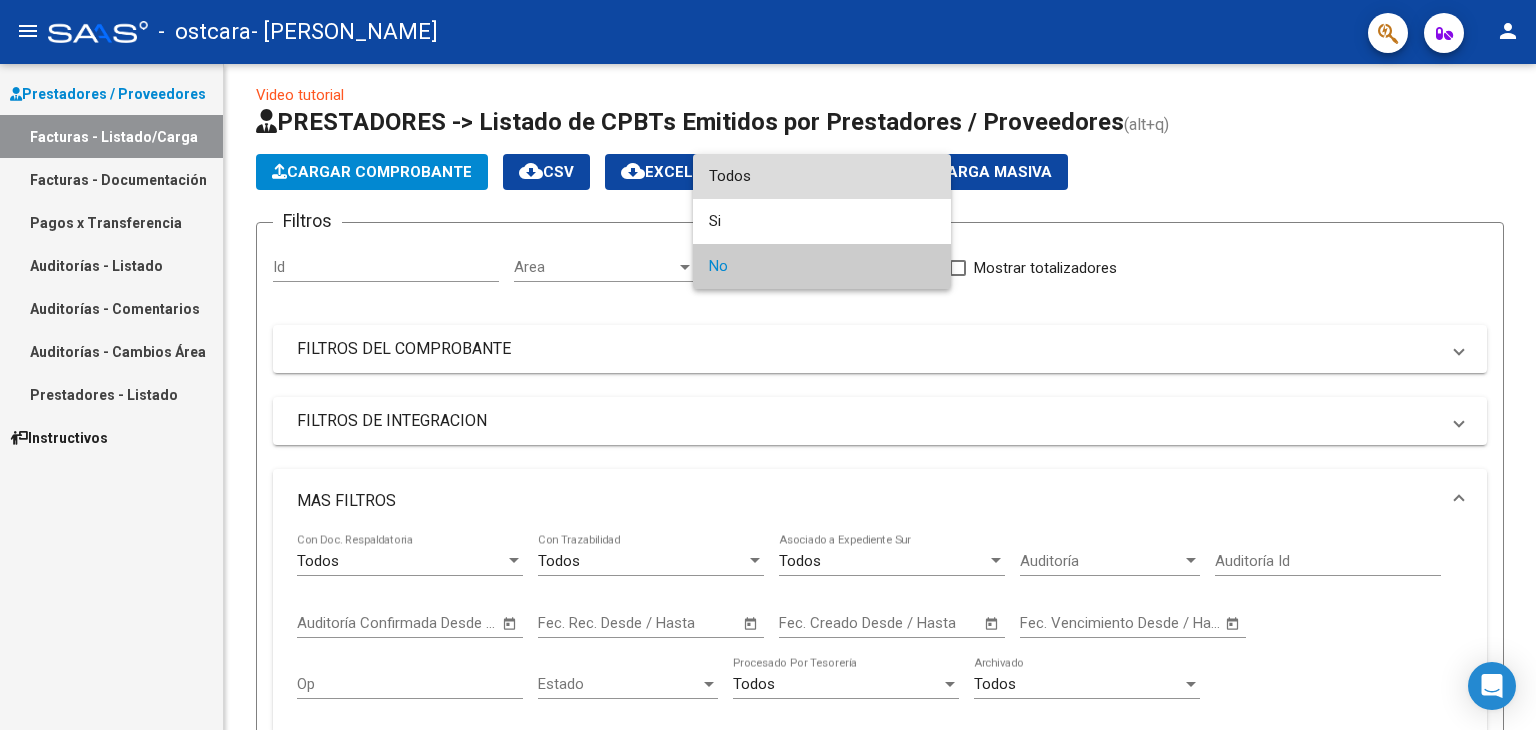 click on "Todos" at bounding box center (822, 176) 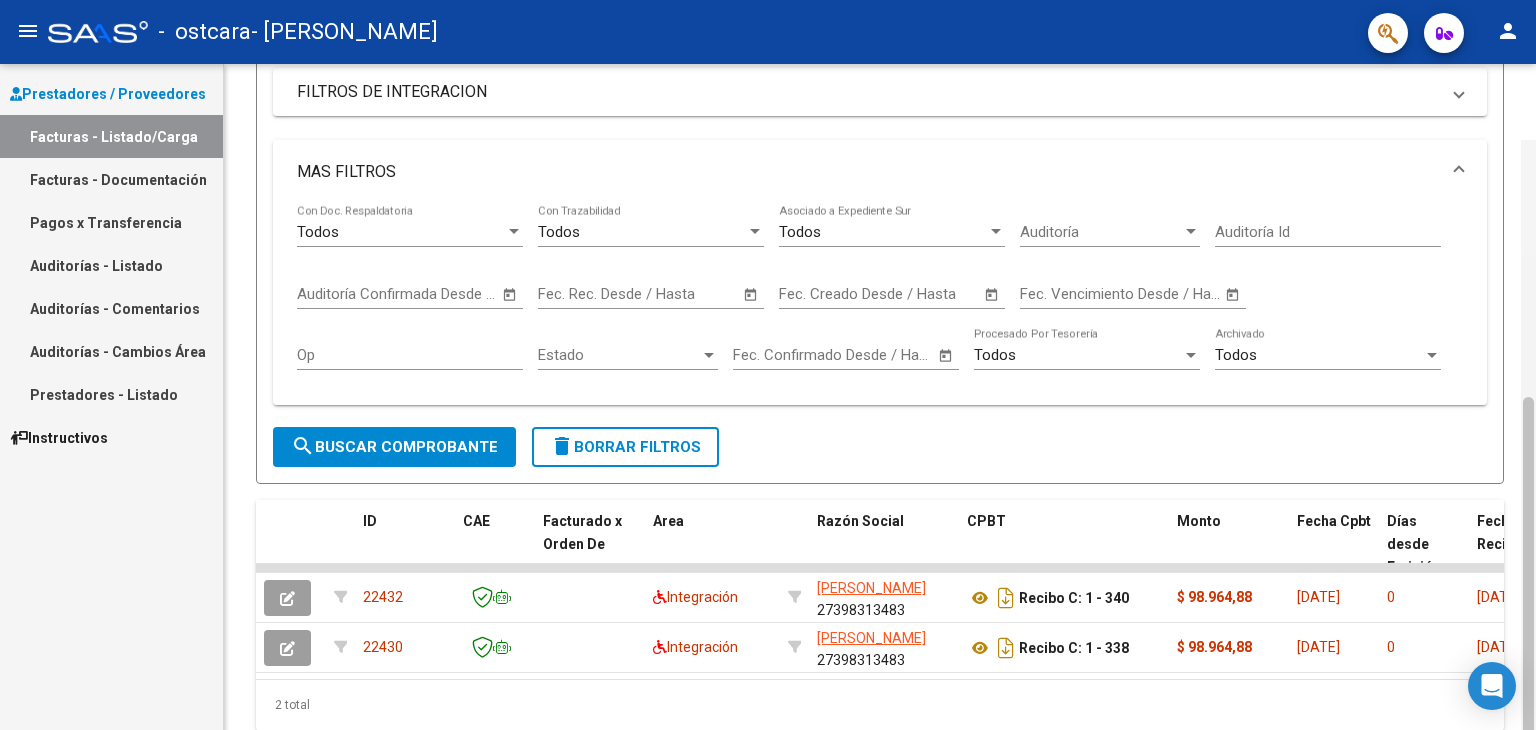 scroll, scrollTop: 417, scrollLeft: 0, axis: vertical 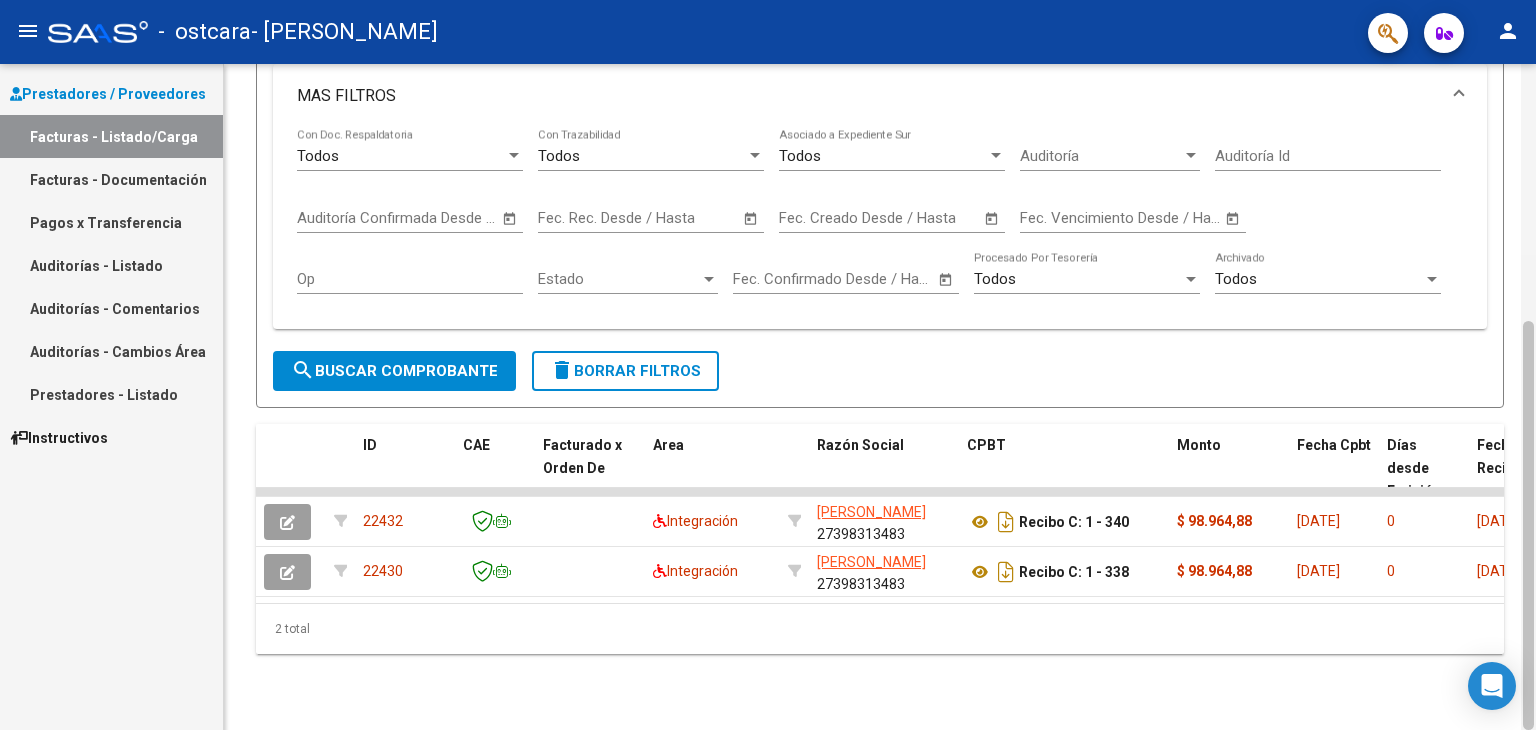 drag, startPoint x: 1531, startPoint y: 278, endPoint x: 1535, endPoint y: 593, distance: 315.0254 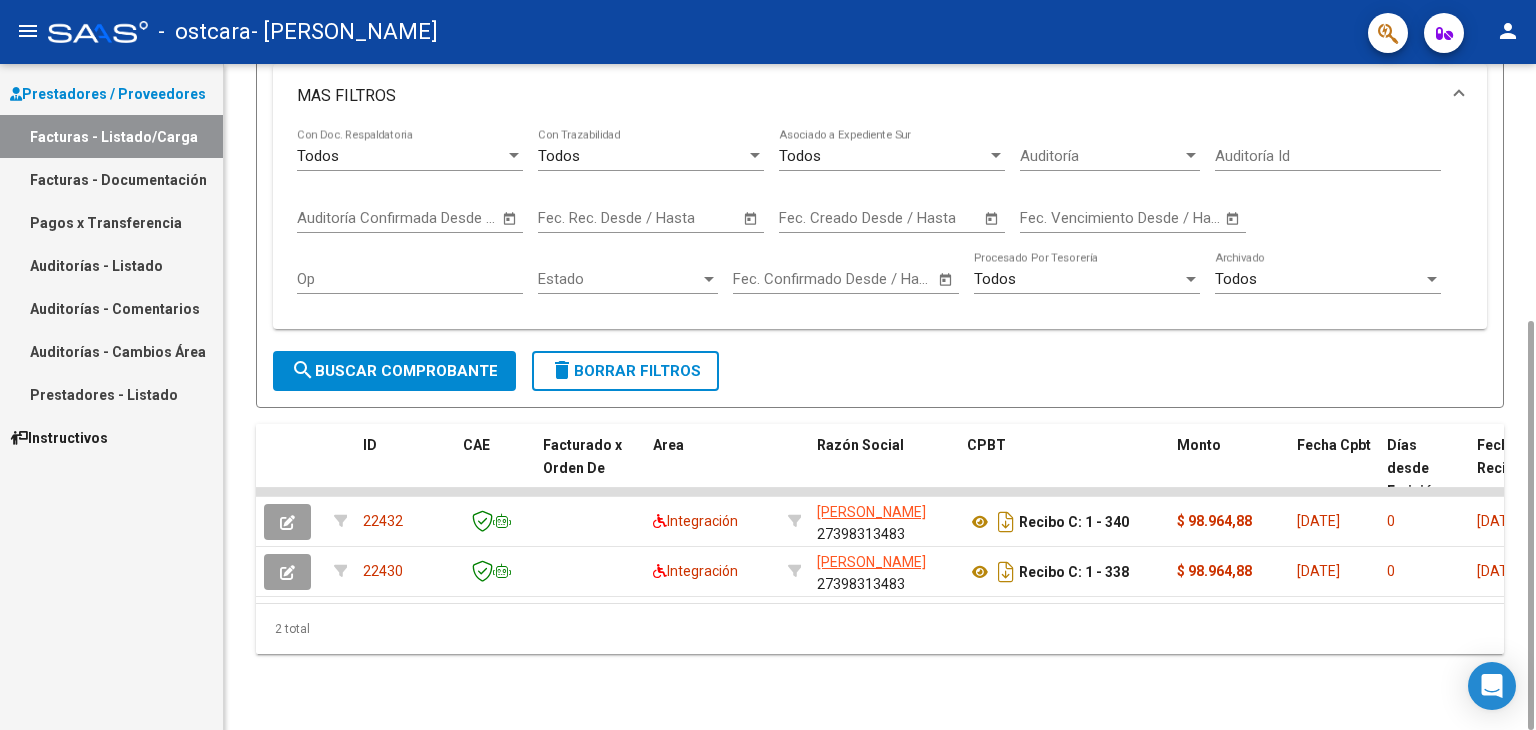 click on "search  Buscar Comprobante" 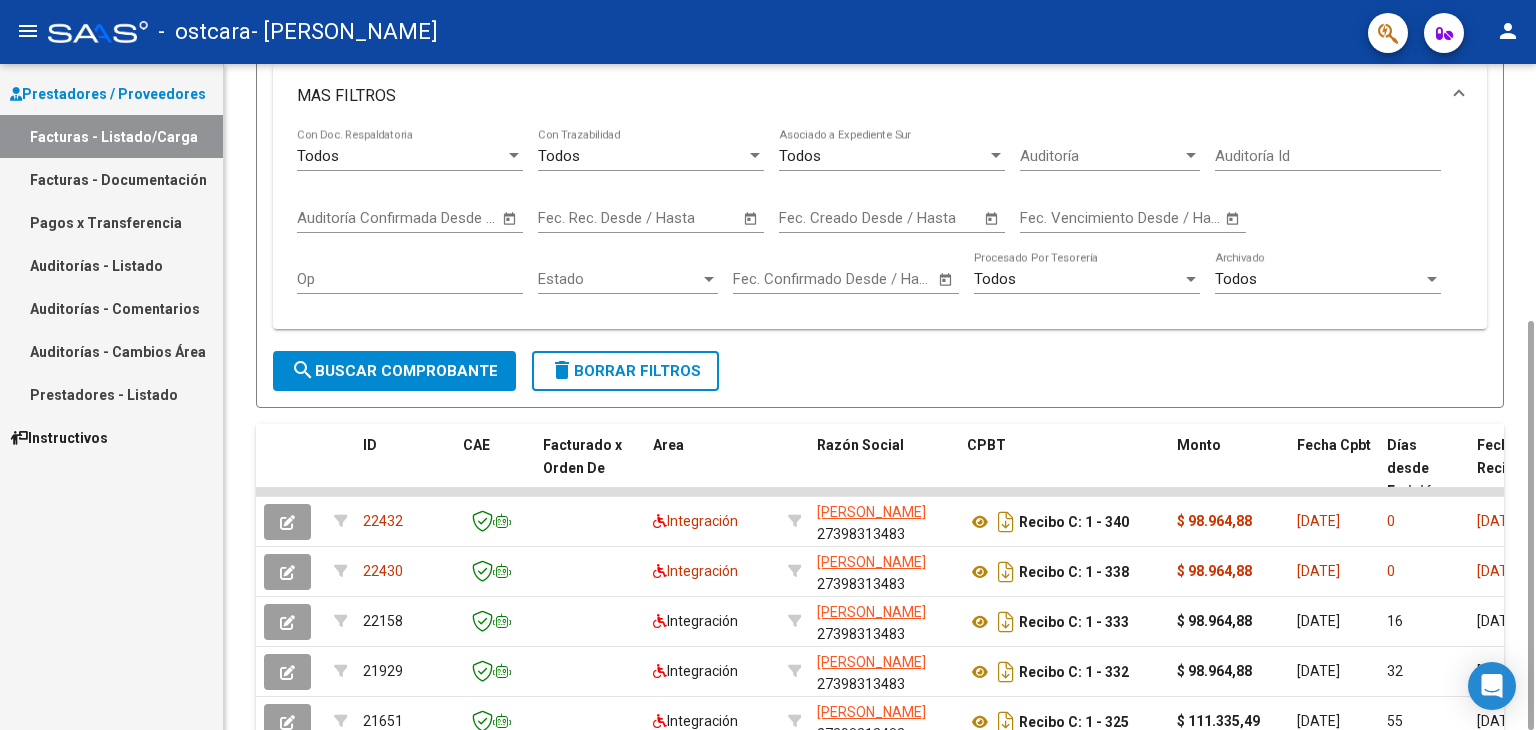 drag, startPoint x: 1474, startPoint y: 328, endPoint x: 1511, endPoint y: 474, distance: 150.6154 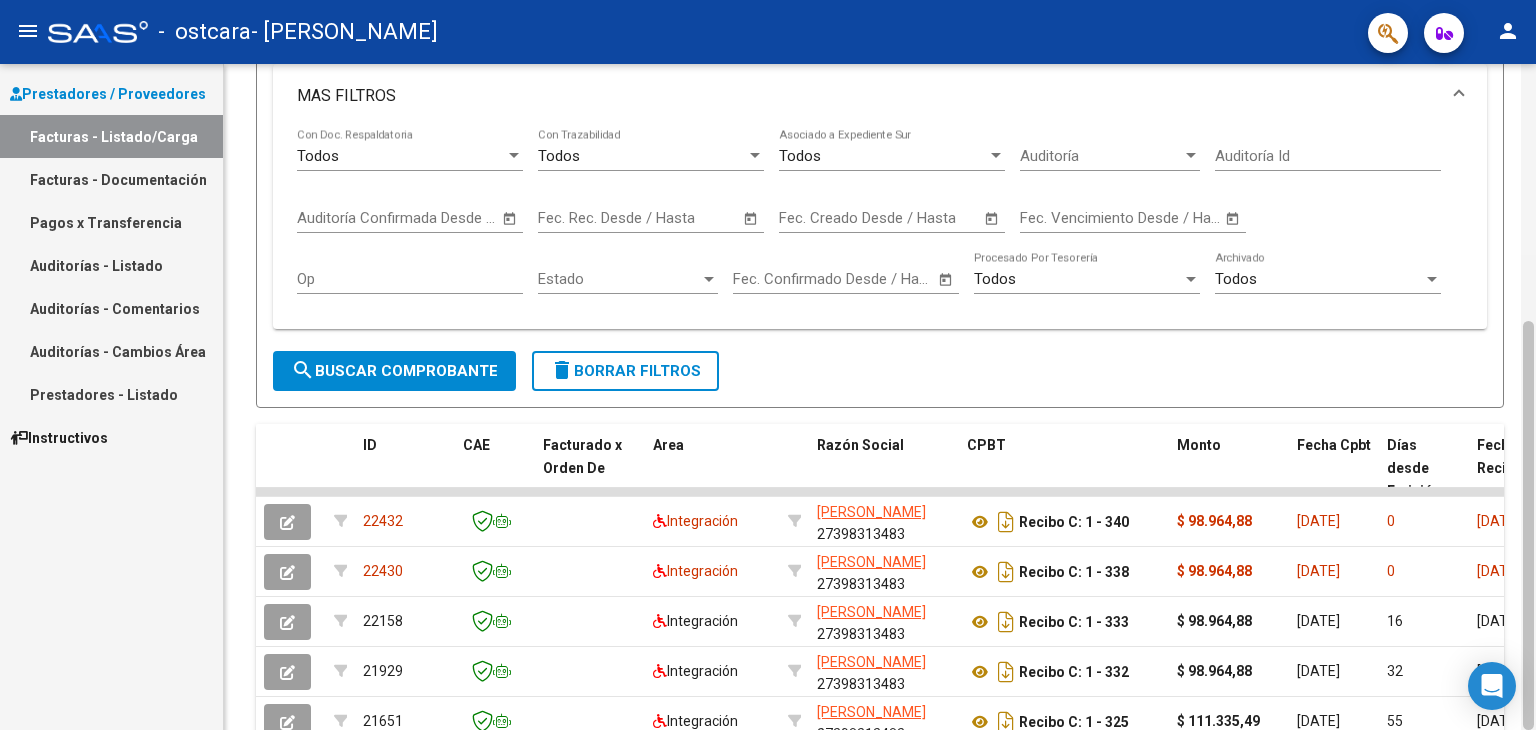 scroll, scrollTop: 768, scrollLeft: 0, axis: vertical 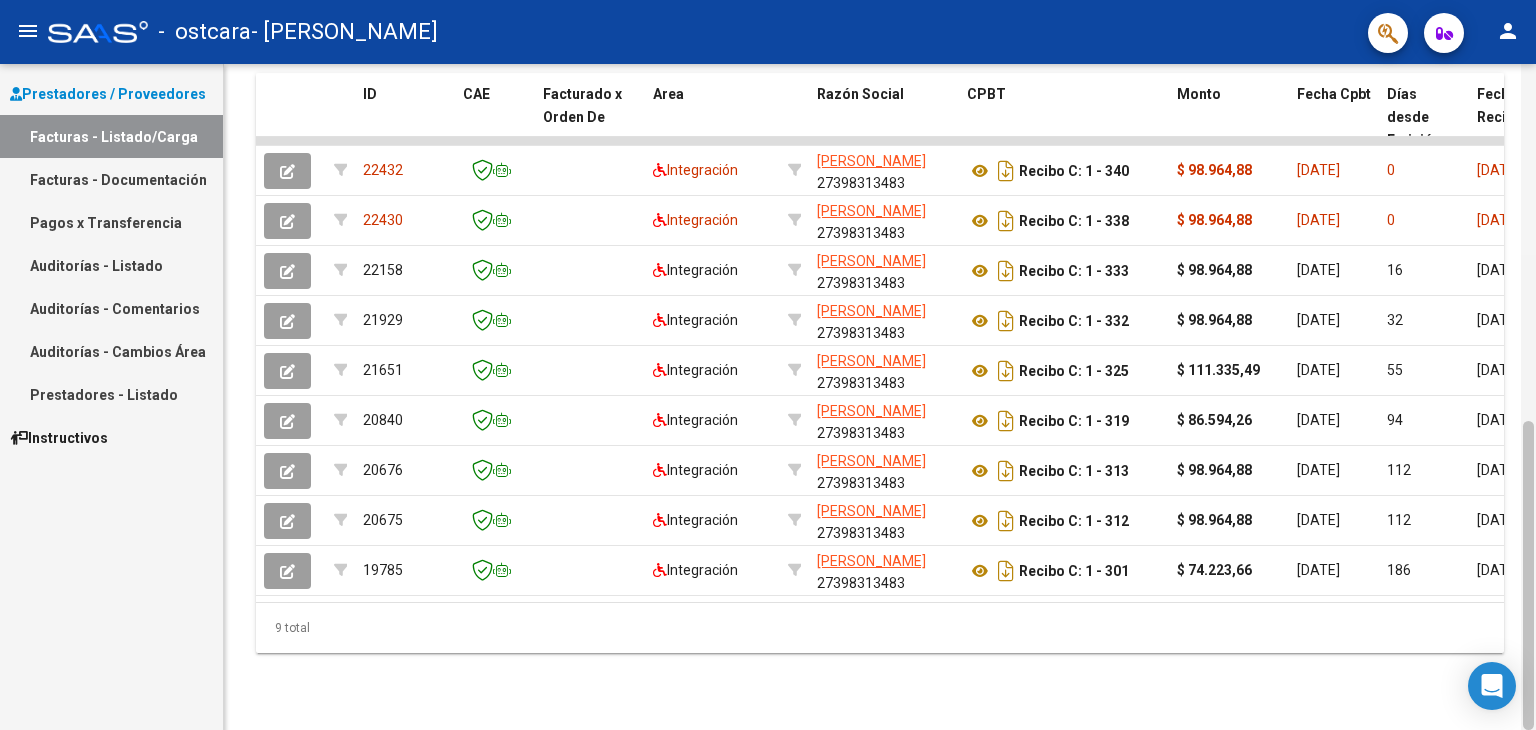 click 